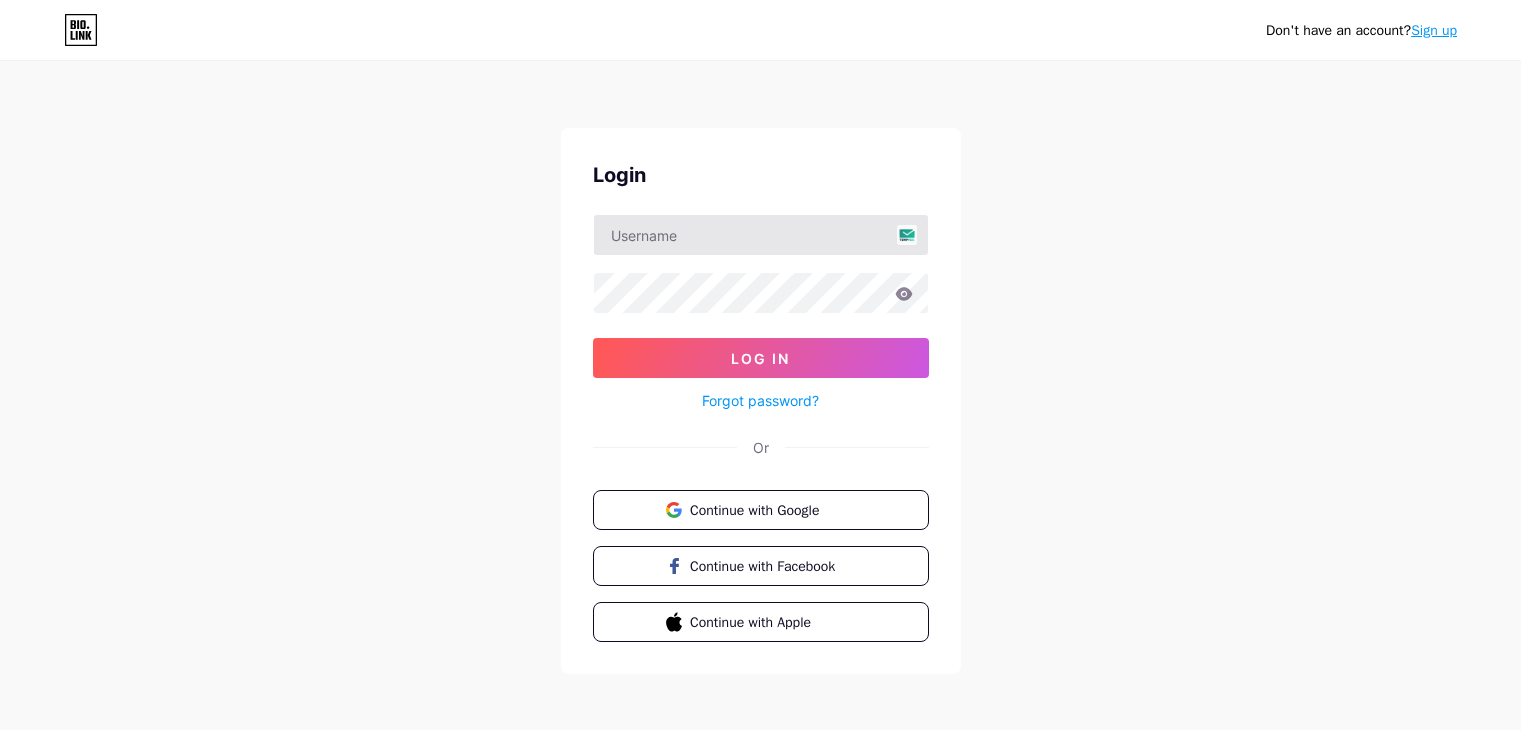 scroll, scrollTop: 0, scrollLeft: 0, axis: both 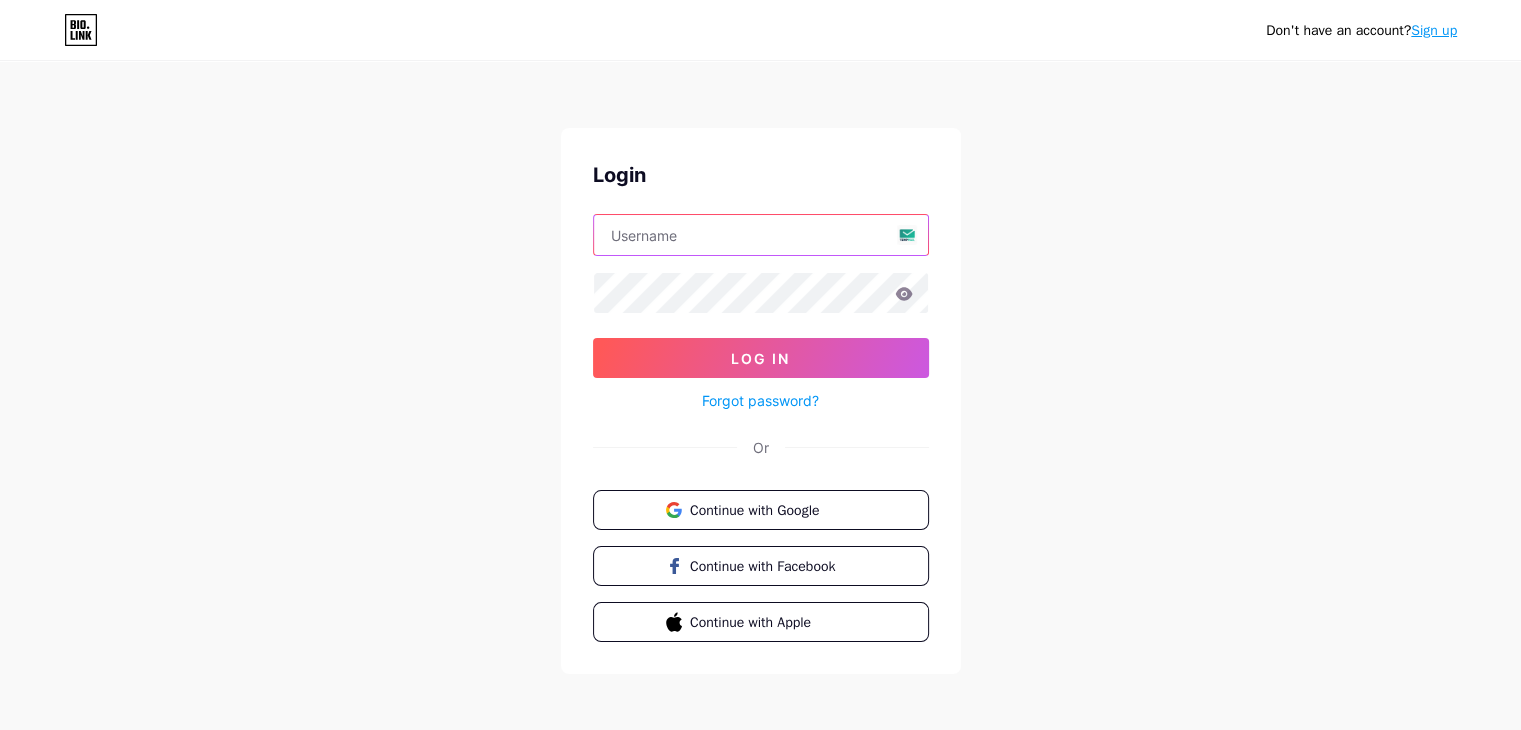 click at bounding box center [761, 235] 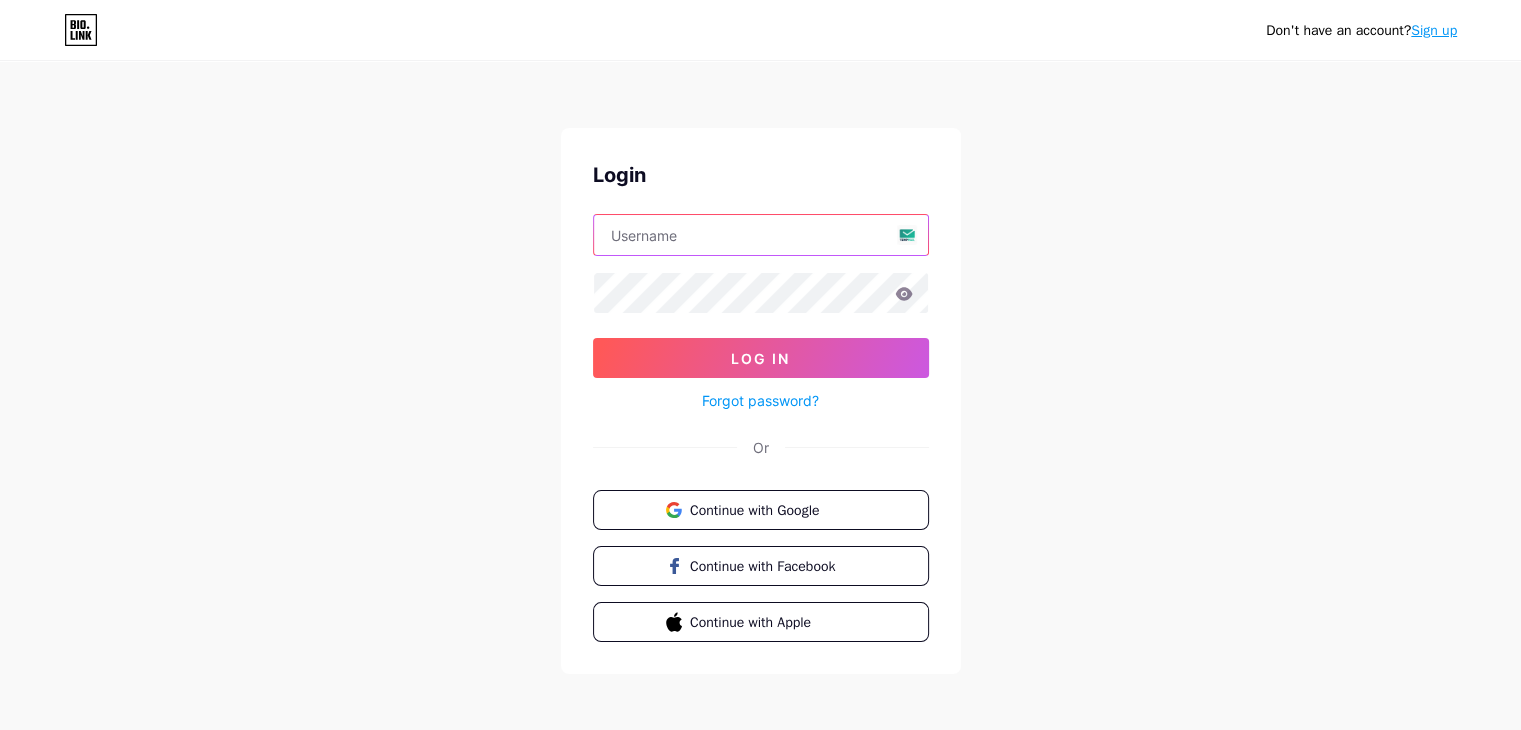 type on "[USERNAME]@example.com" 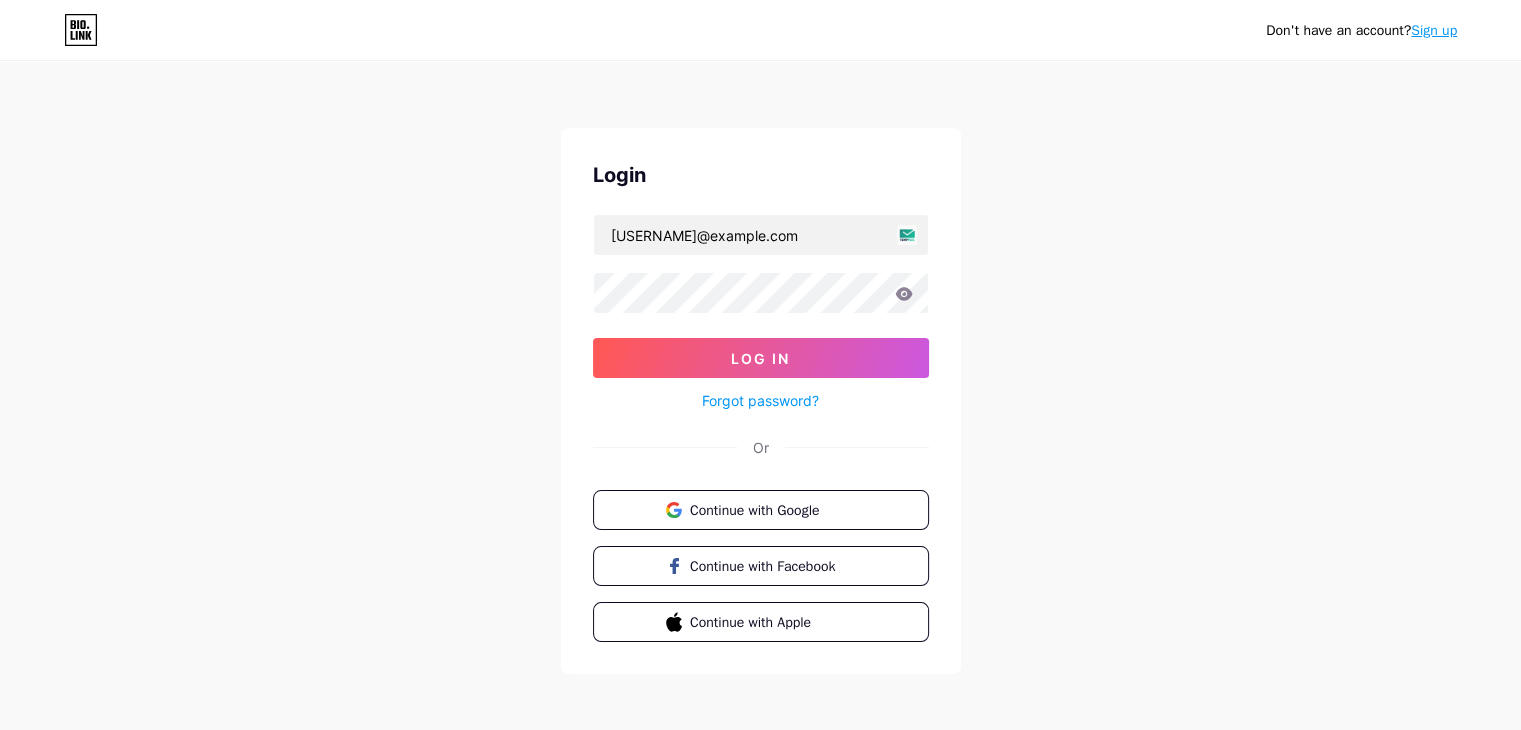 click 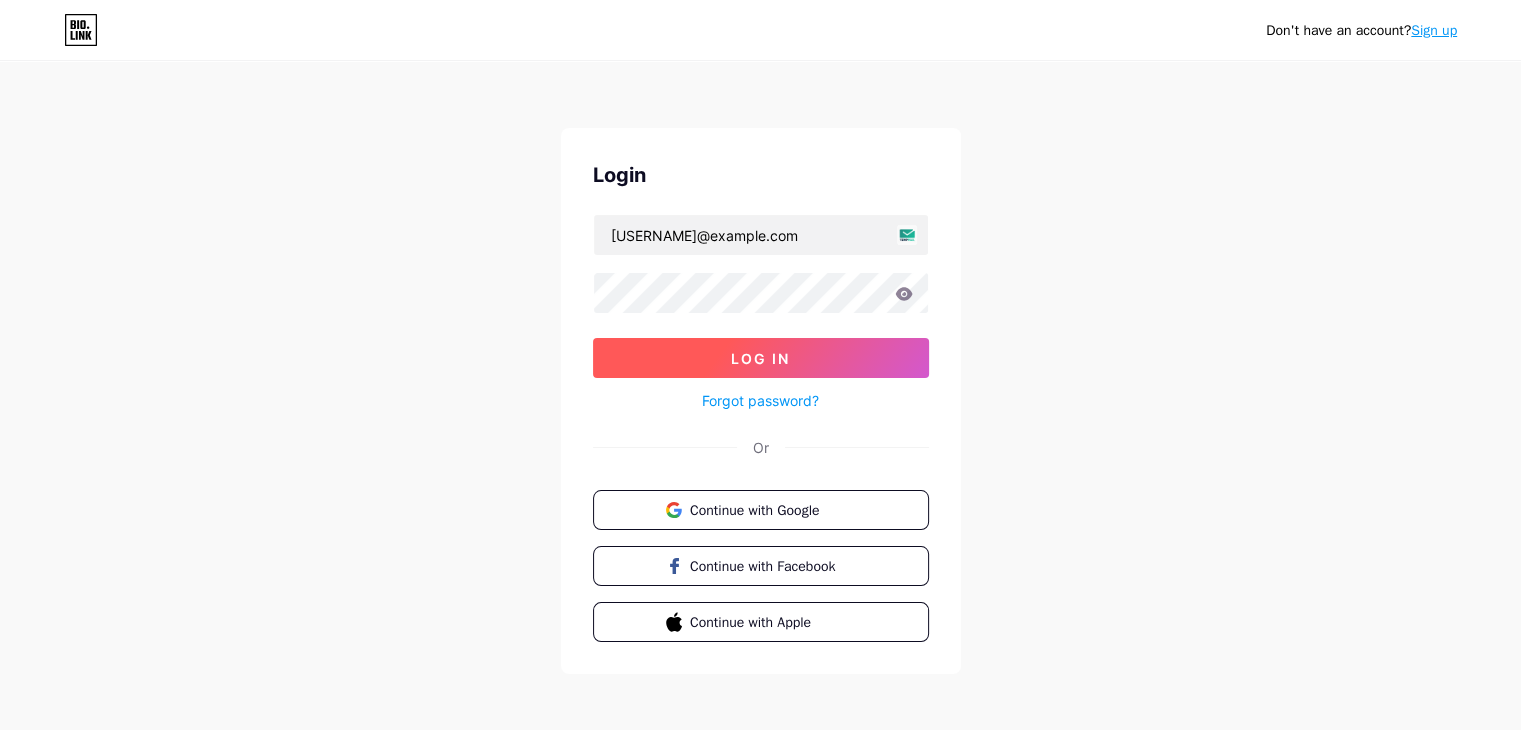 click on "Log In" at bounding box center (761, 358) 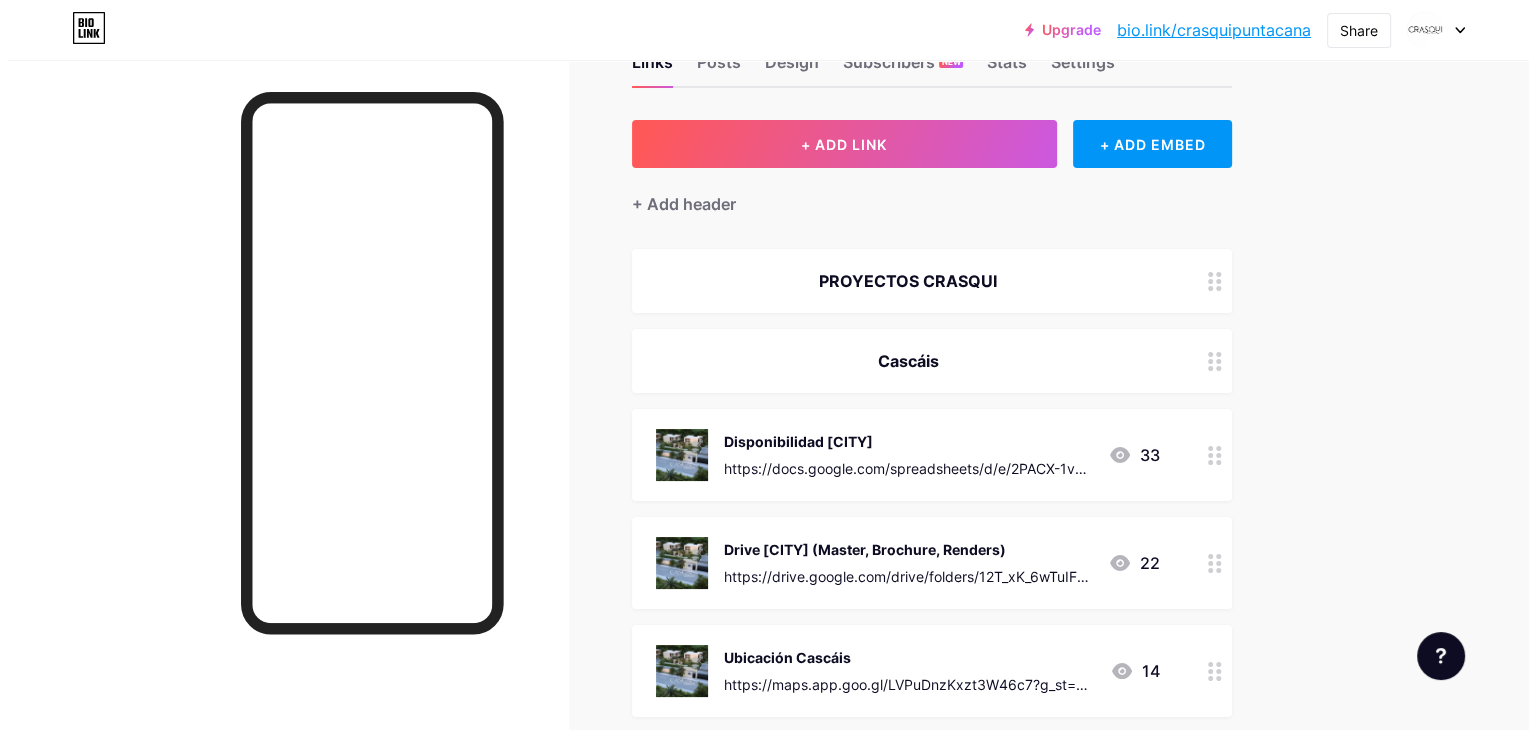 scroll, scrollTop: 100, scrollLeft: 0, axis: vertical 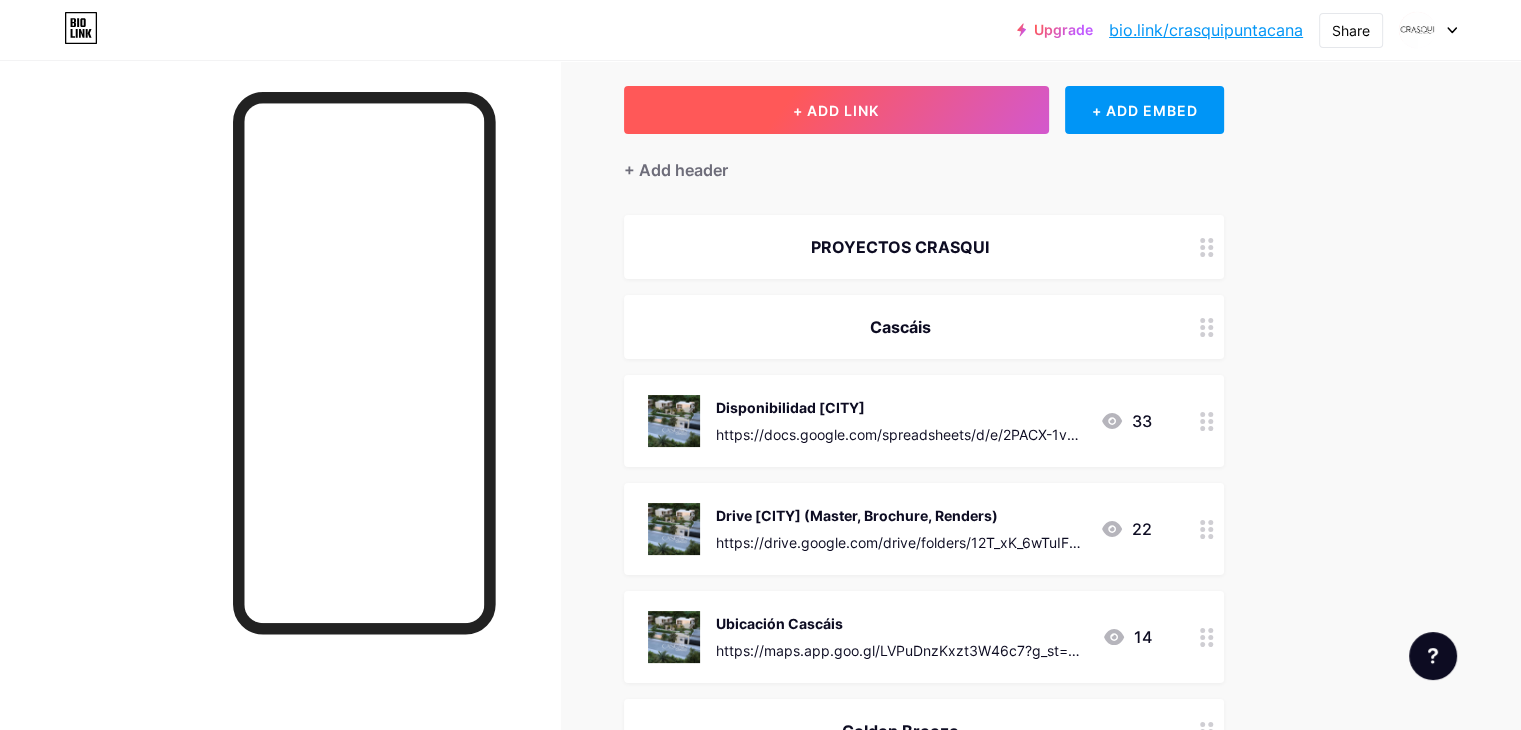 click on "+ ADD LINK" at bounding box center [836, 110] 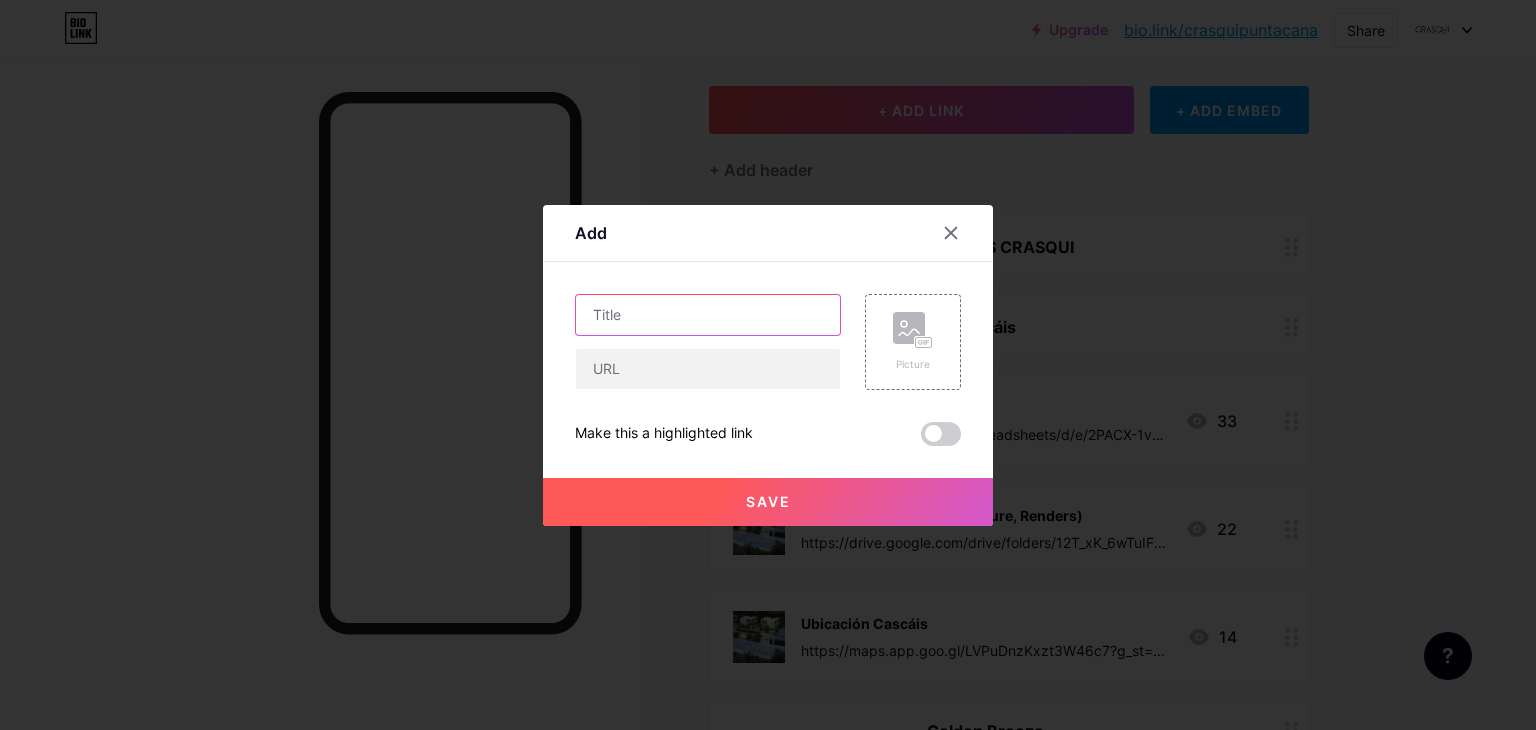 click at bounding box center (708, 315) 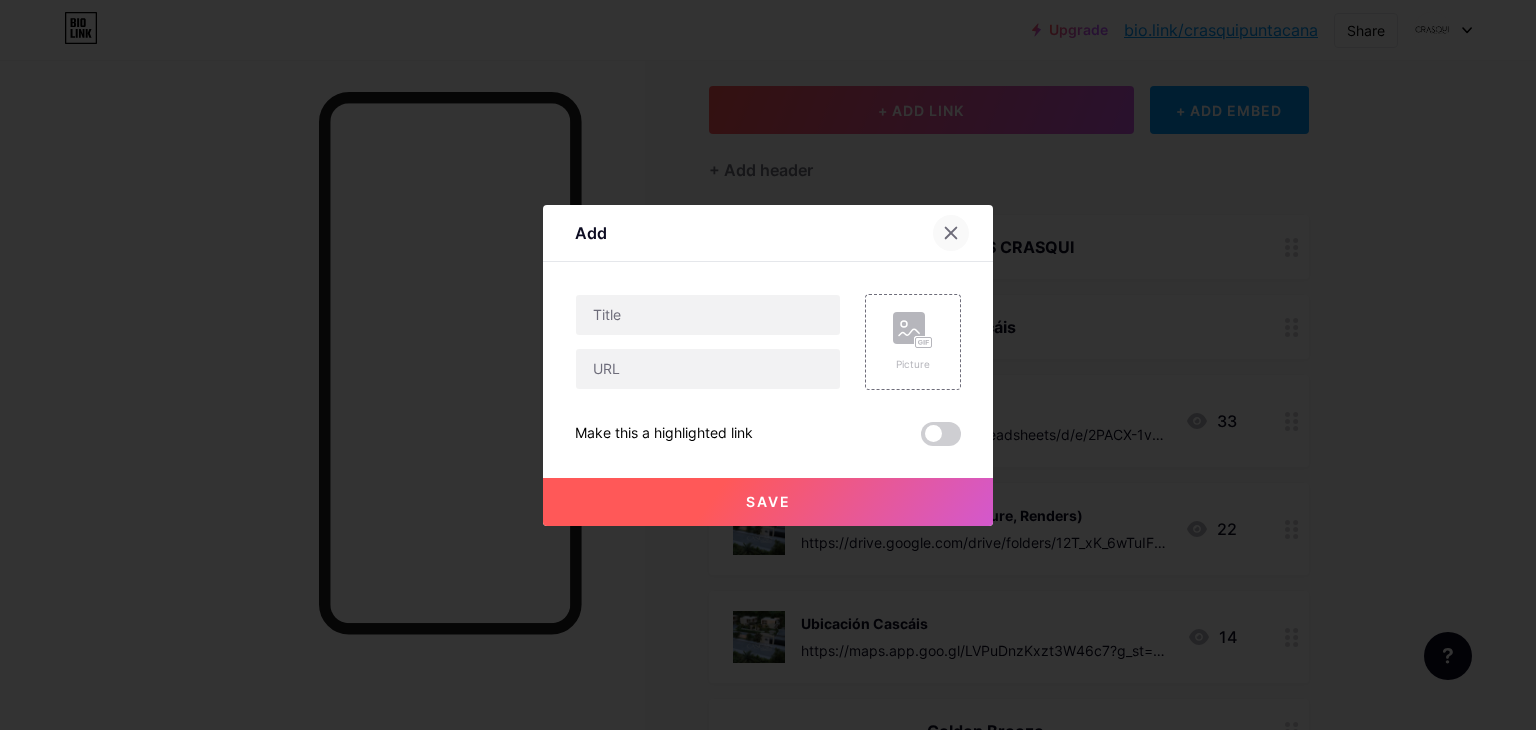 click 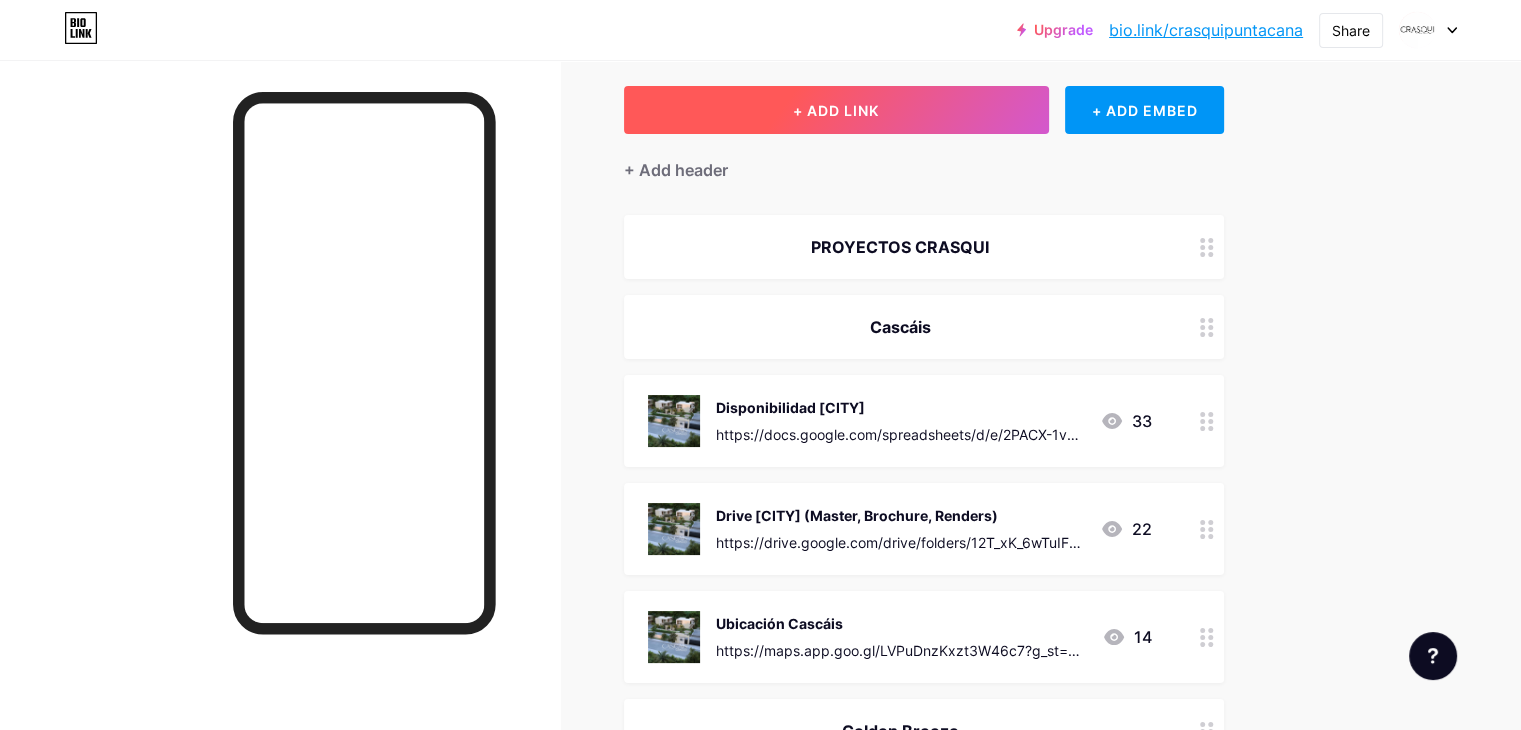 click on "+ ADD LINK" at bounding box center (836, 110) 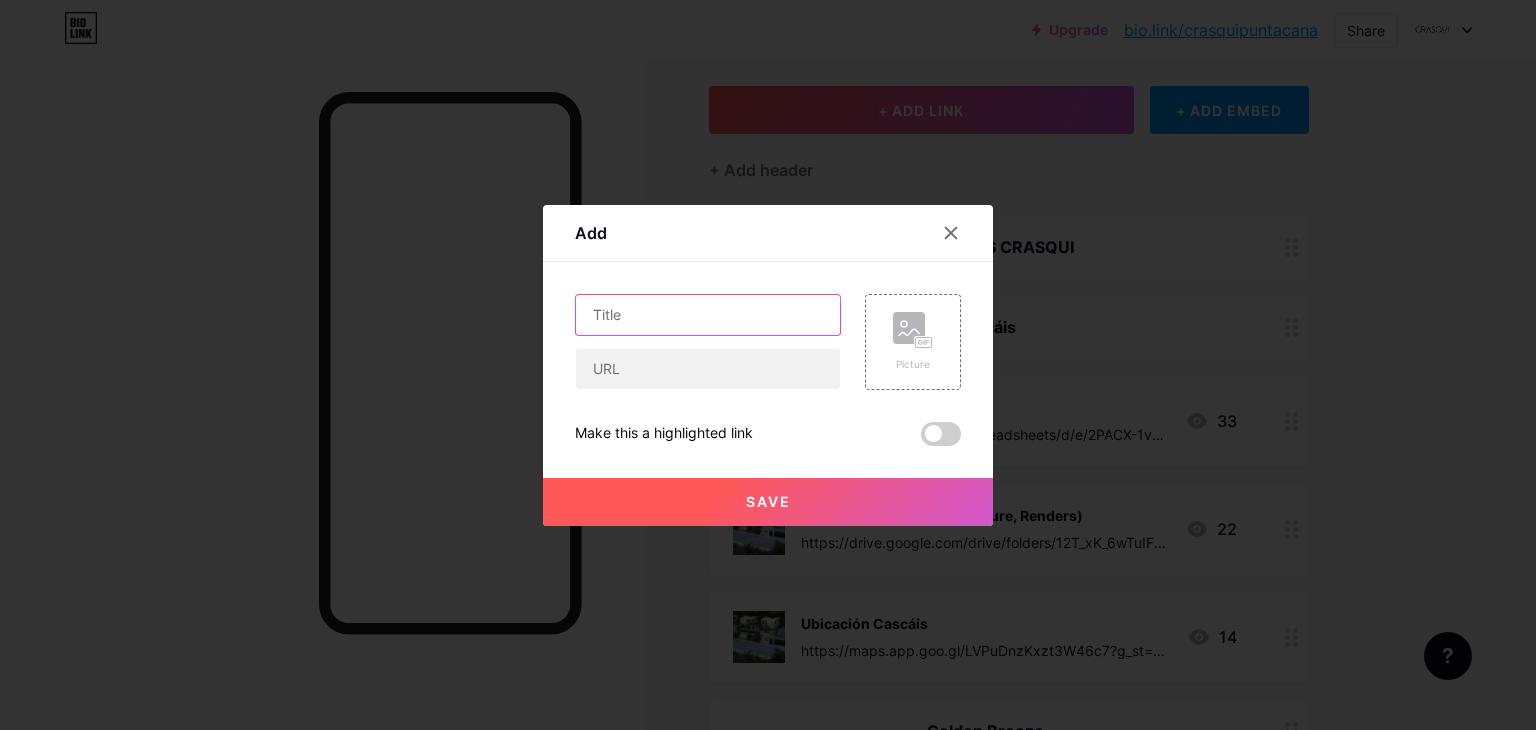 click at bounding box center [708, 315] 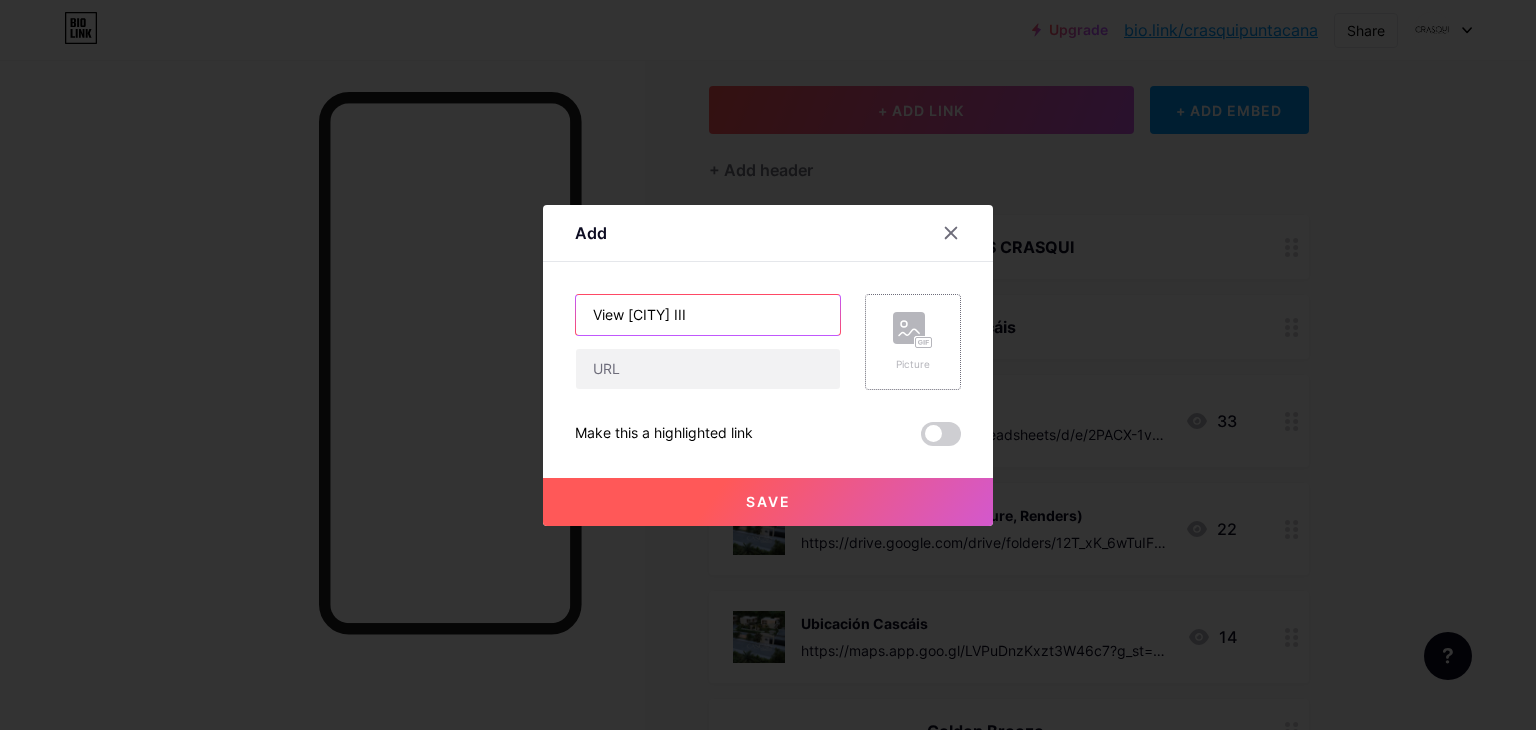 type on "View [CITY] III" 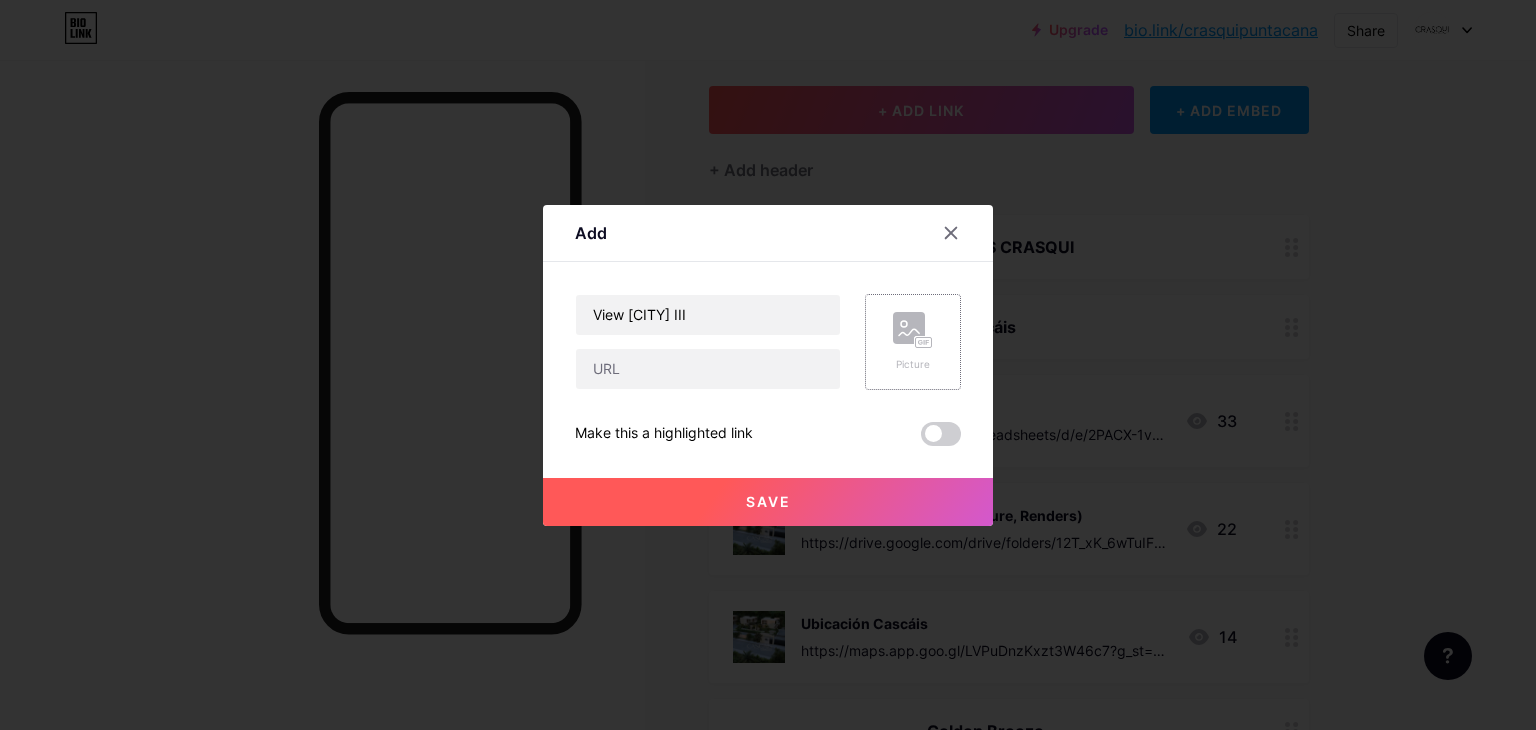 click on "Picture" at bounding box center (913, 342) 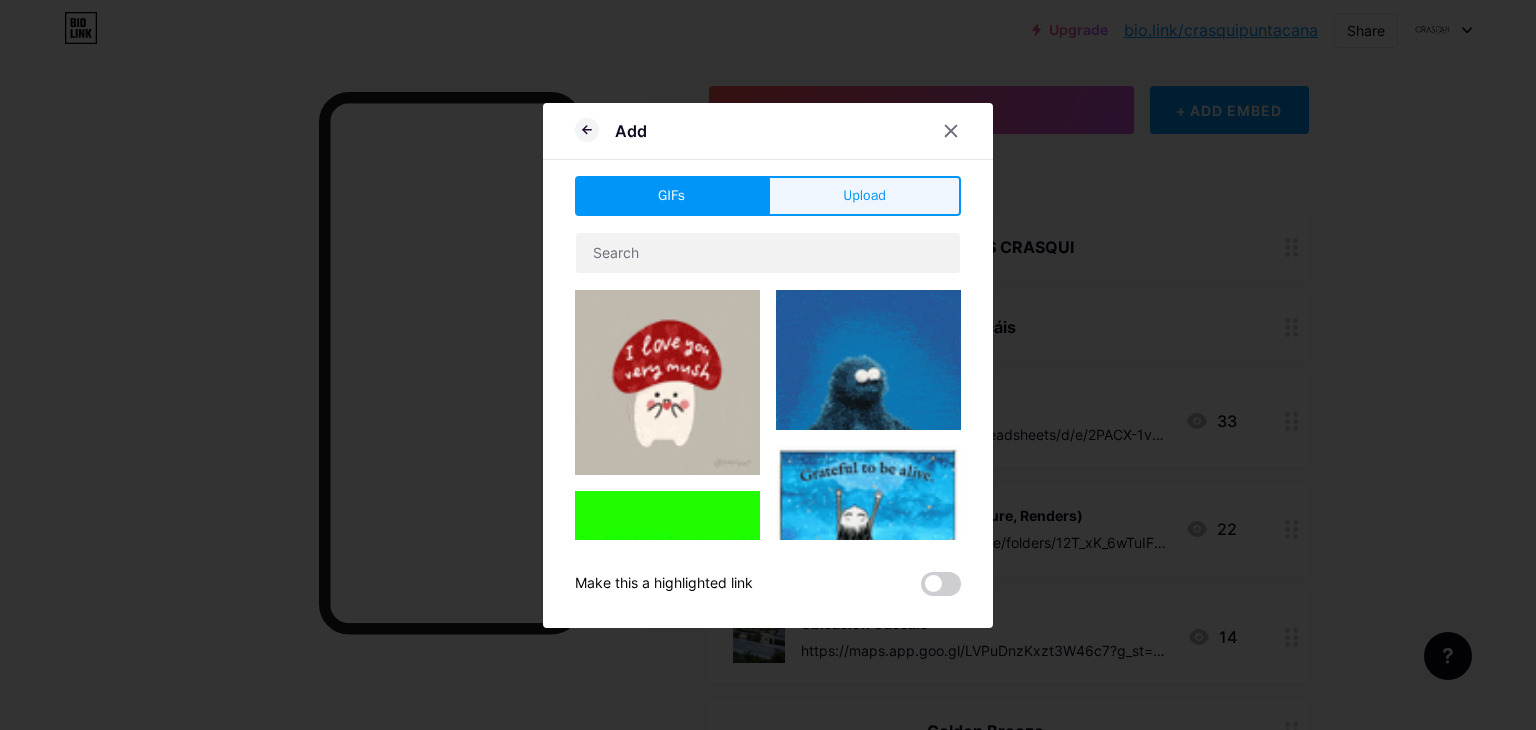 click on "Upload" at bounding box center [864, 195] 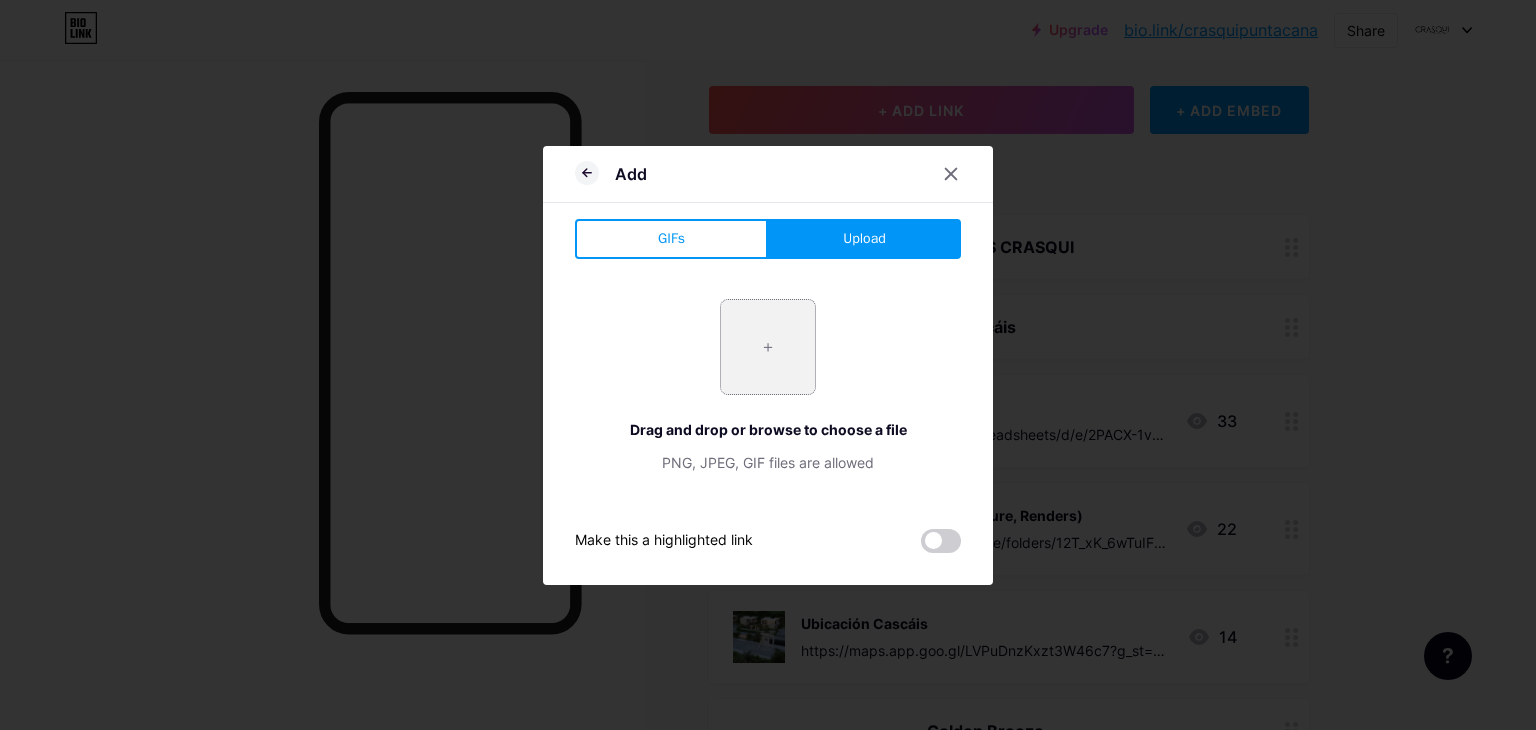 click at bounding box center (768, 347) 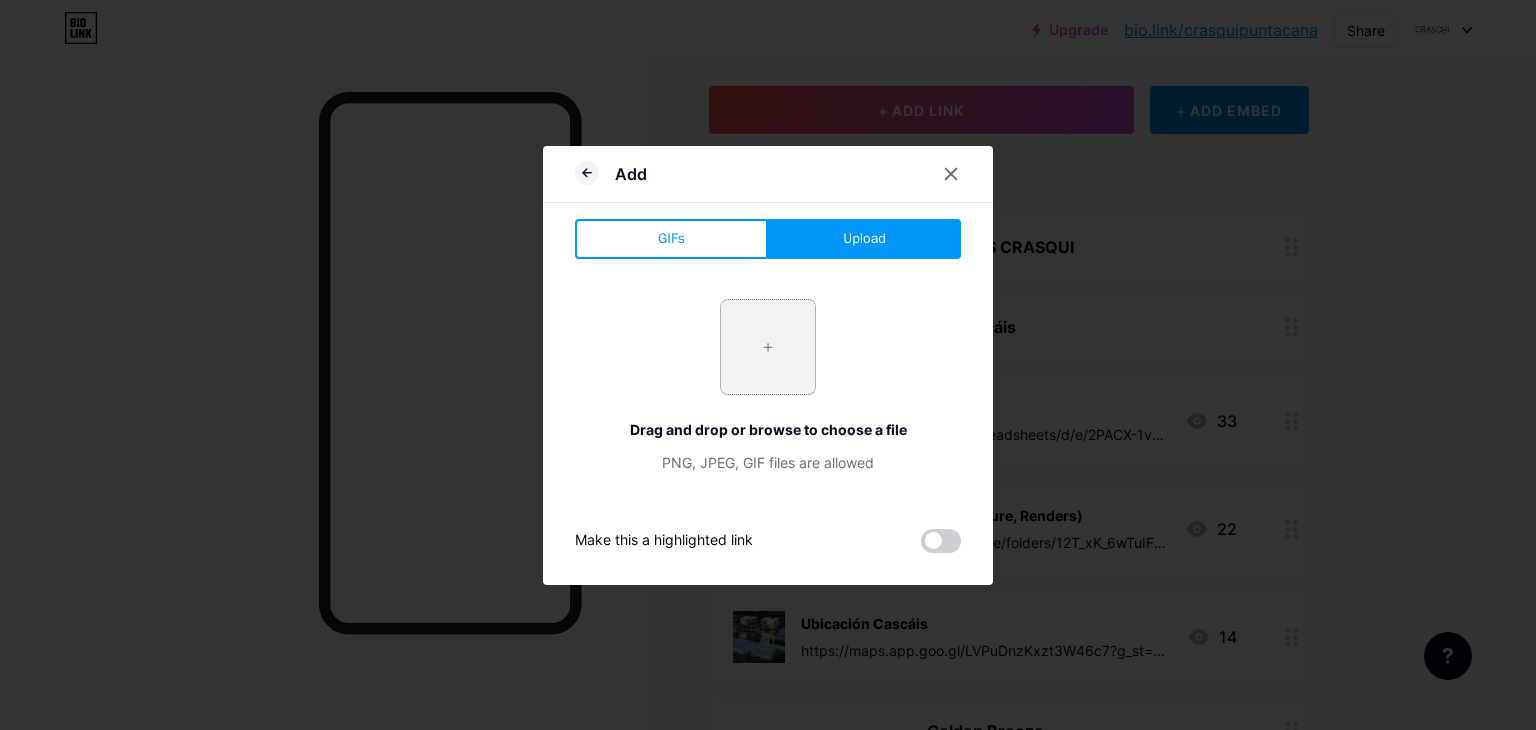 type on "C:\fakepath\WhatsApp Image 2025-08-05 at 11.15.14 AM.jpeg" 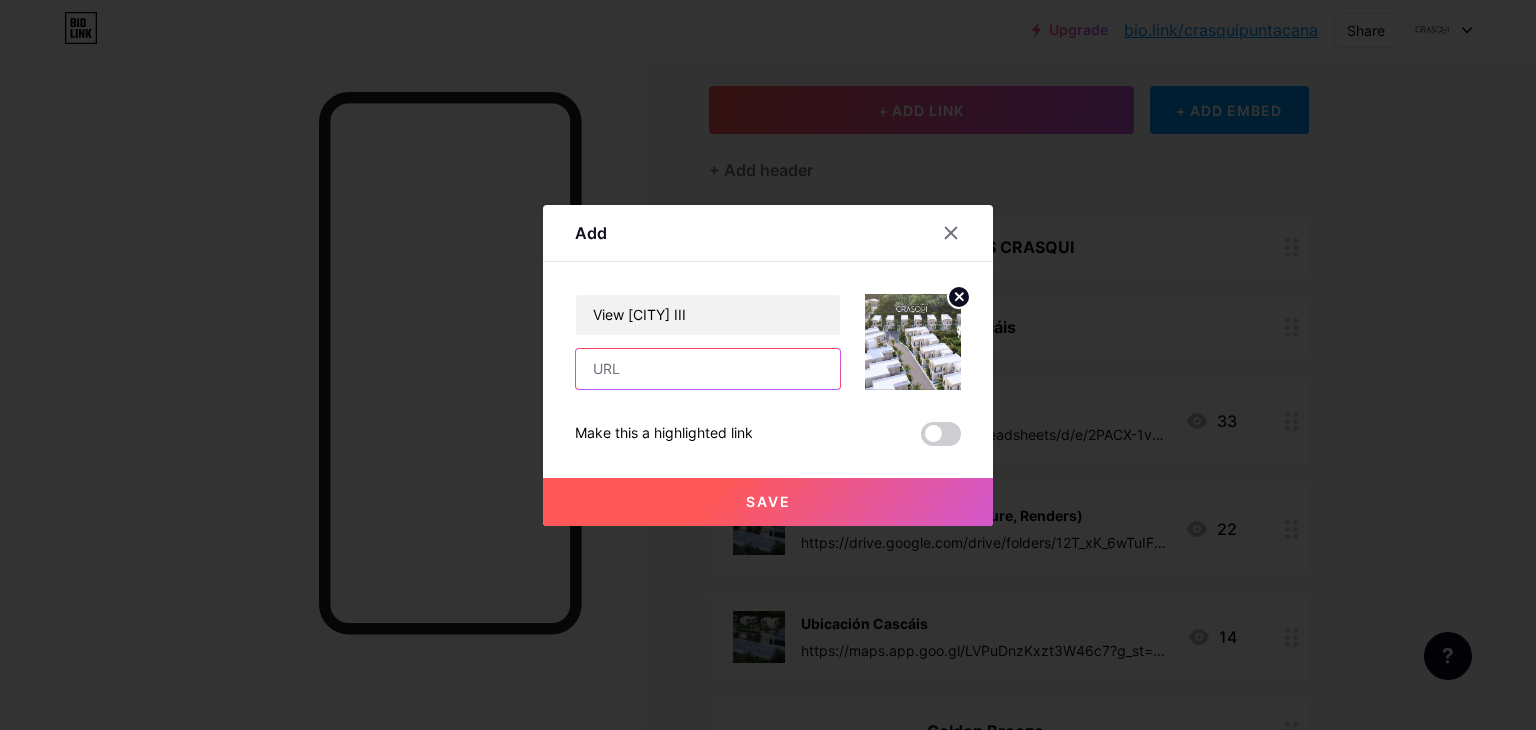 click at bounding box center (708, 369) 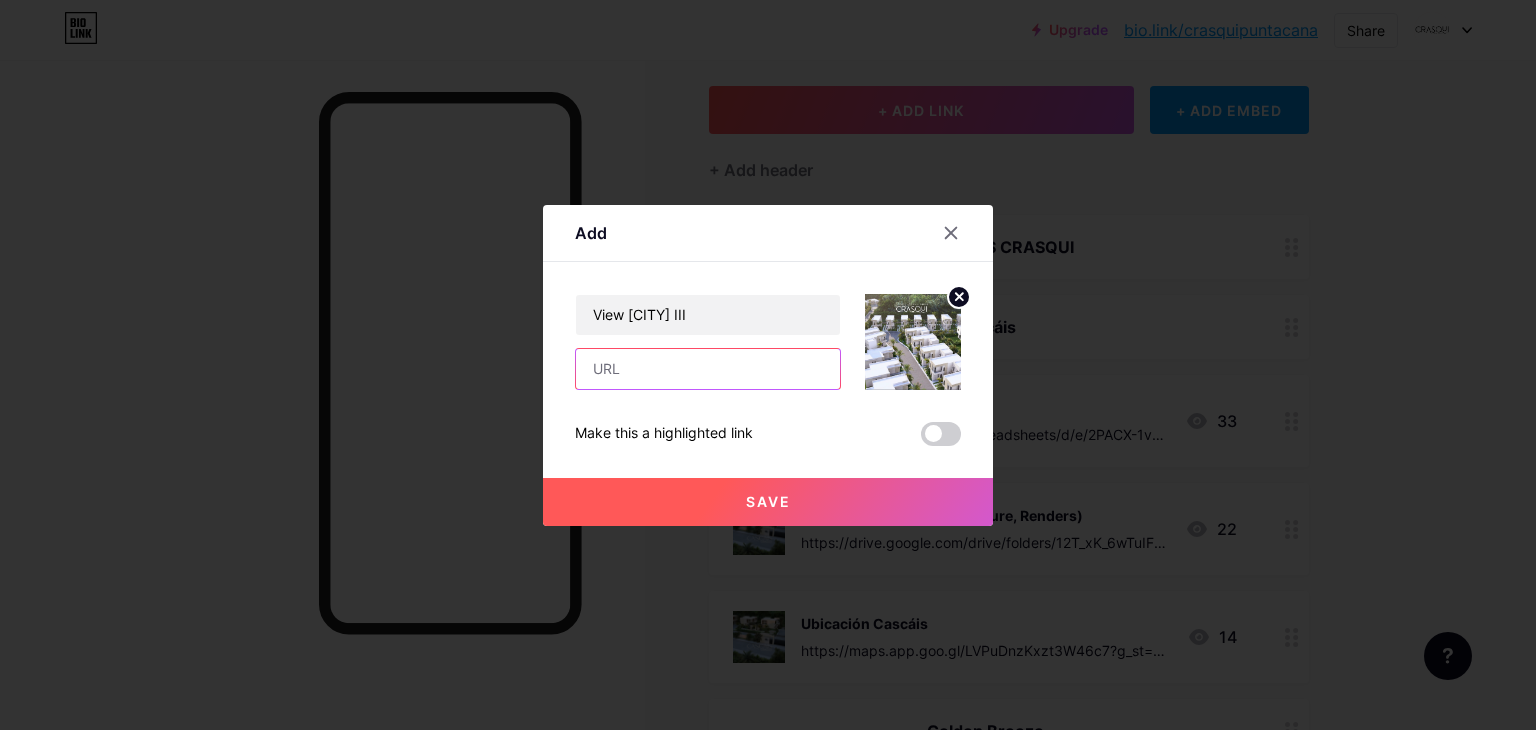 paste on "https://docs.google.com/spreadsheets/d/e/2PACX-1vSsdxBuBVycRAkrTWaI1GZRqKkQ3CcB0vHYbkoZiC9bk62ToURRywaOAUzqMupuwvR0pZzfQ672wl2P/pubhtml?gid=297506260&single=true" 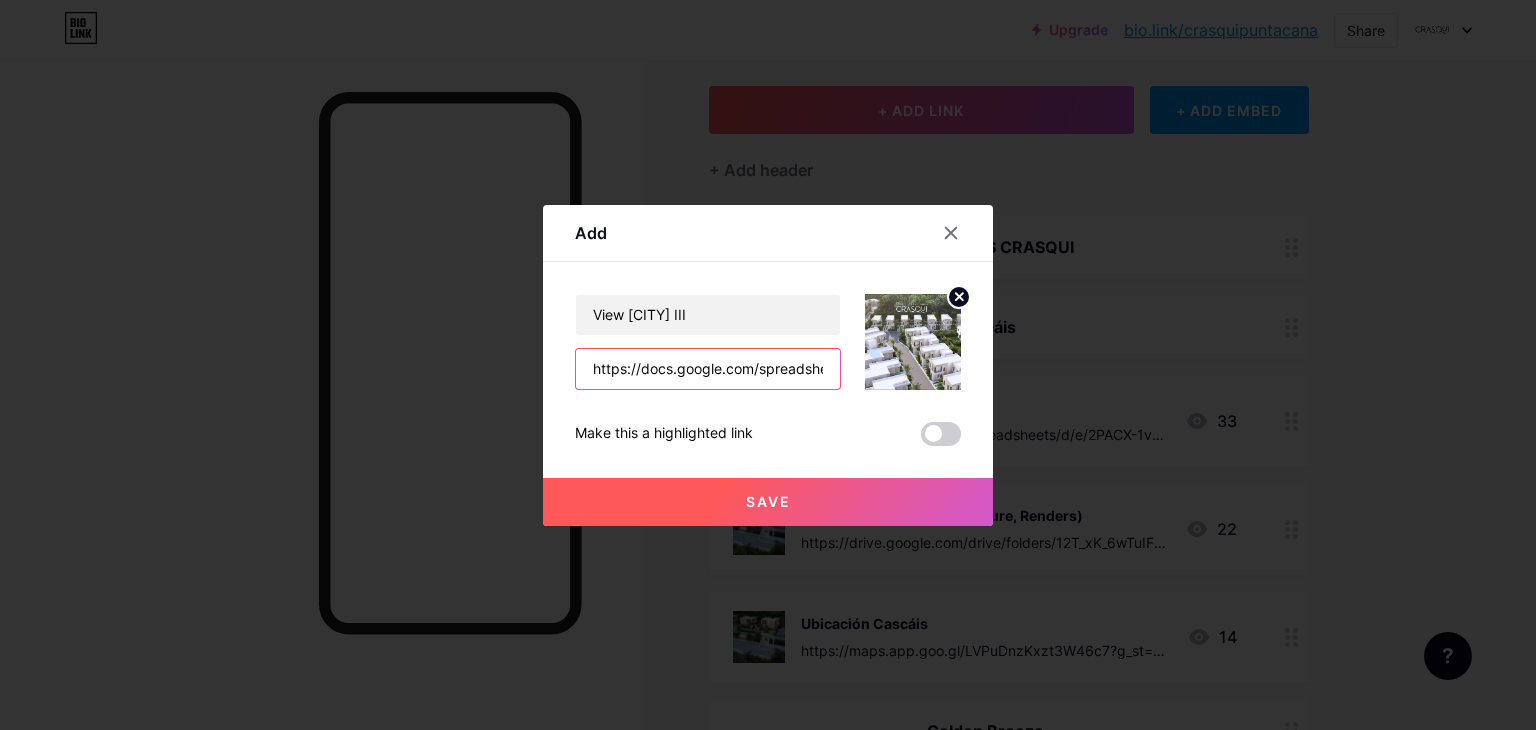 scroll, scrollTop: 0, scrollLeft: 1046, axis: horizontal 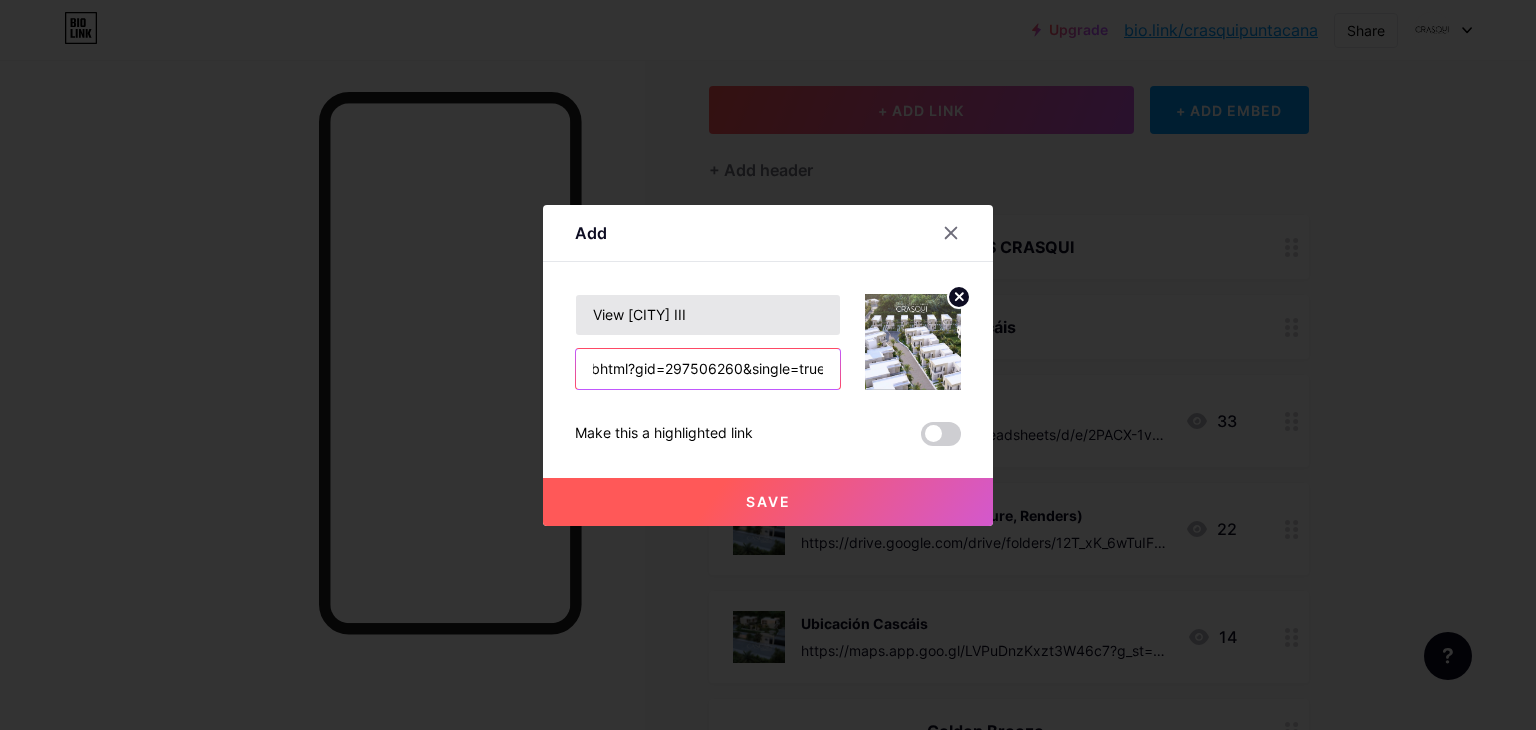 type on "https://docs.google.com/spreadsheets/d/e/2PACX-1vSsdxBuBVycRAkrTWaI1GZRqKkQ3CcB0vHYbkoZiC9bk62ToURRywaOAUzqMupuwvR0pZzfQ672wl2P/pubhtml?gid=297506260&single=true" 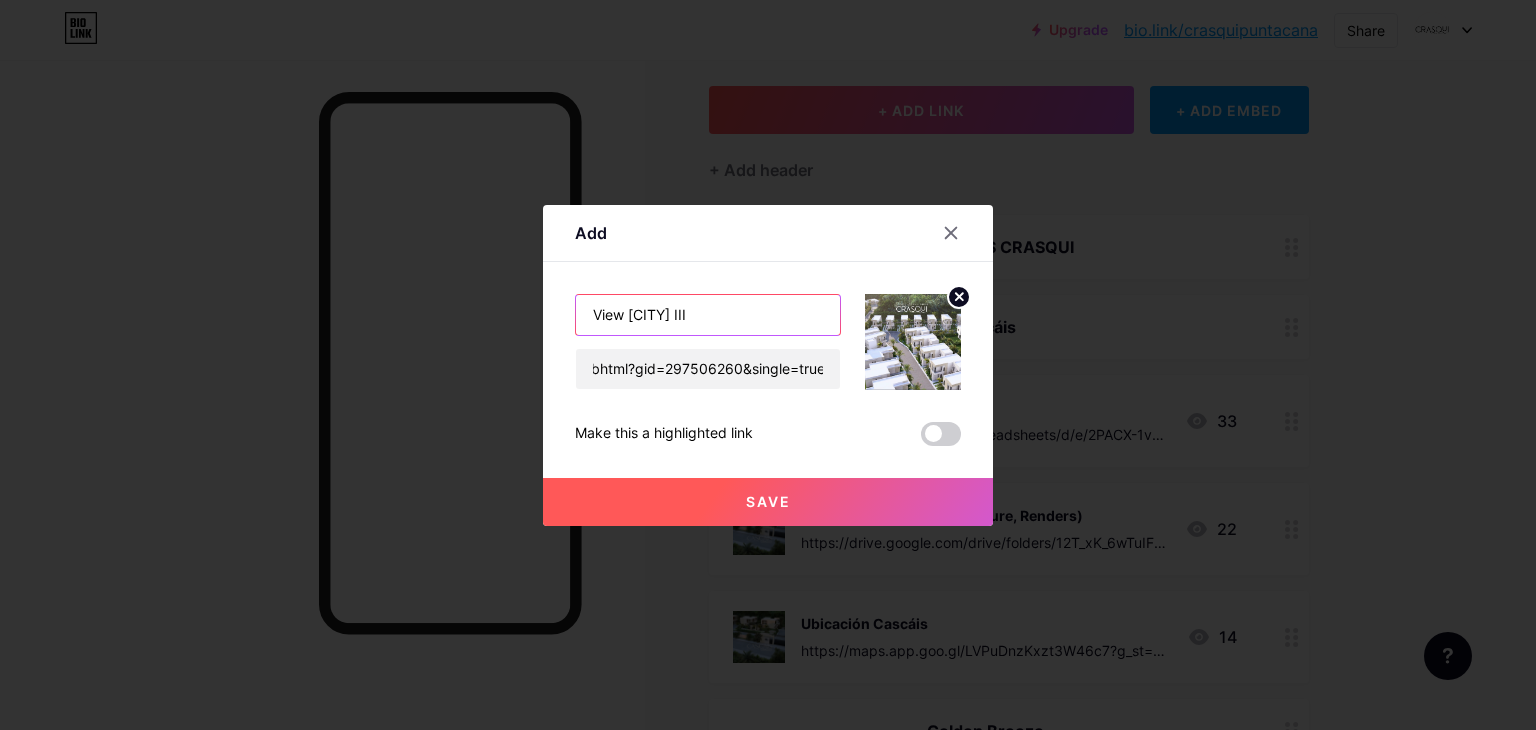 click on "View [CITY] III" at bounding box center [708, 315] 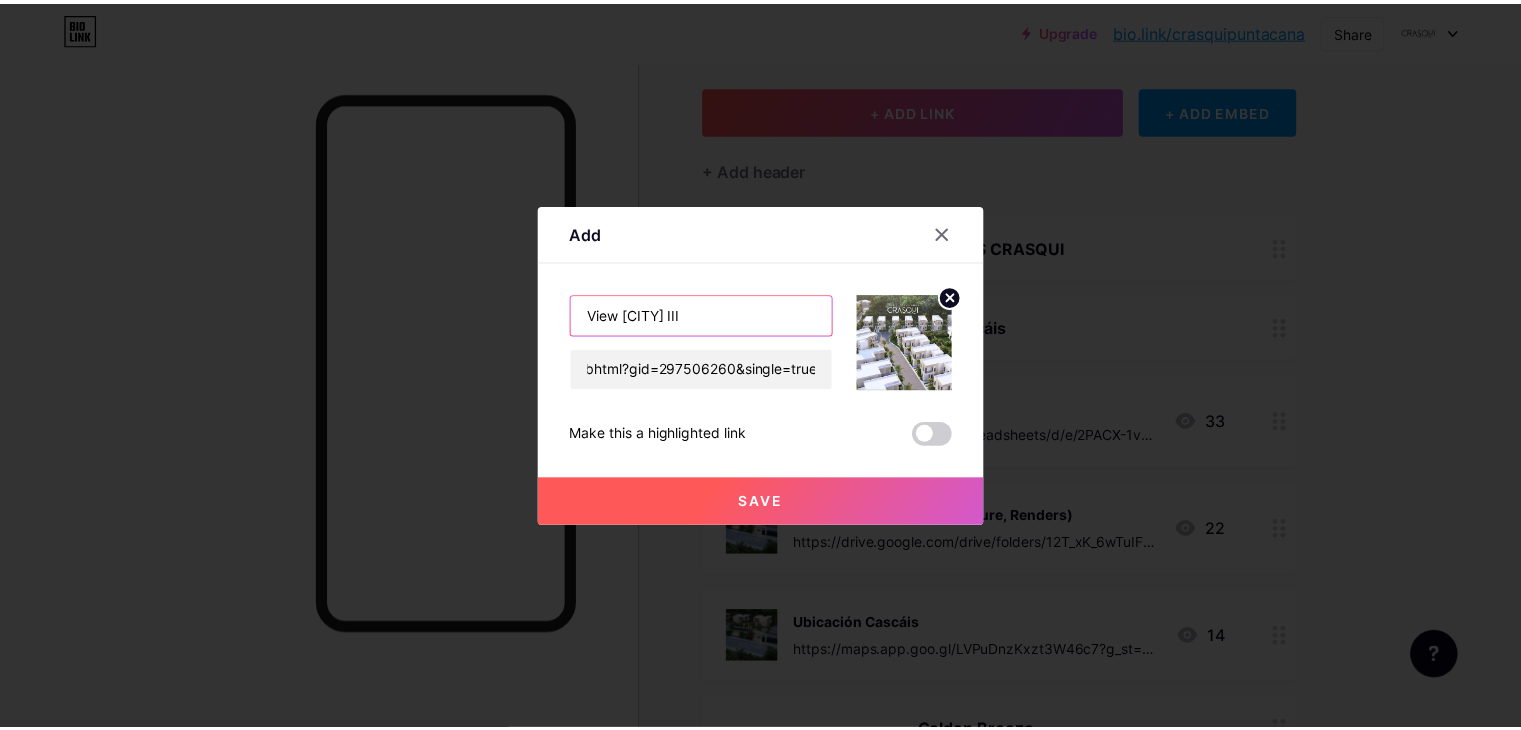 scroll, scrollTop: 0, scrollLeft: 0, axis: both 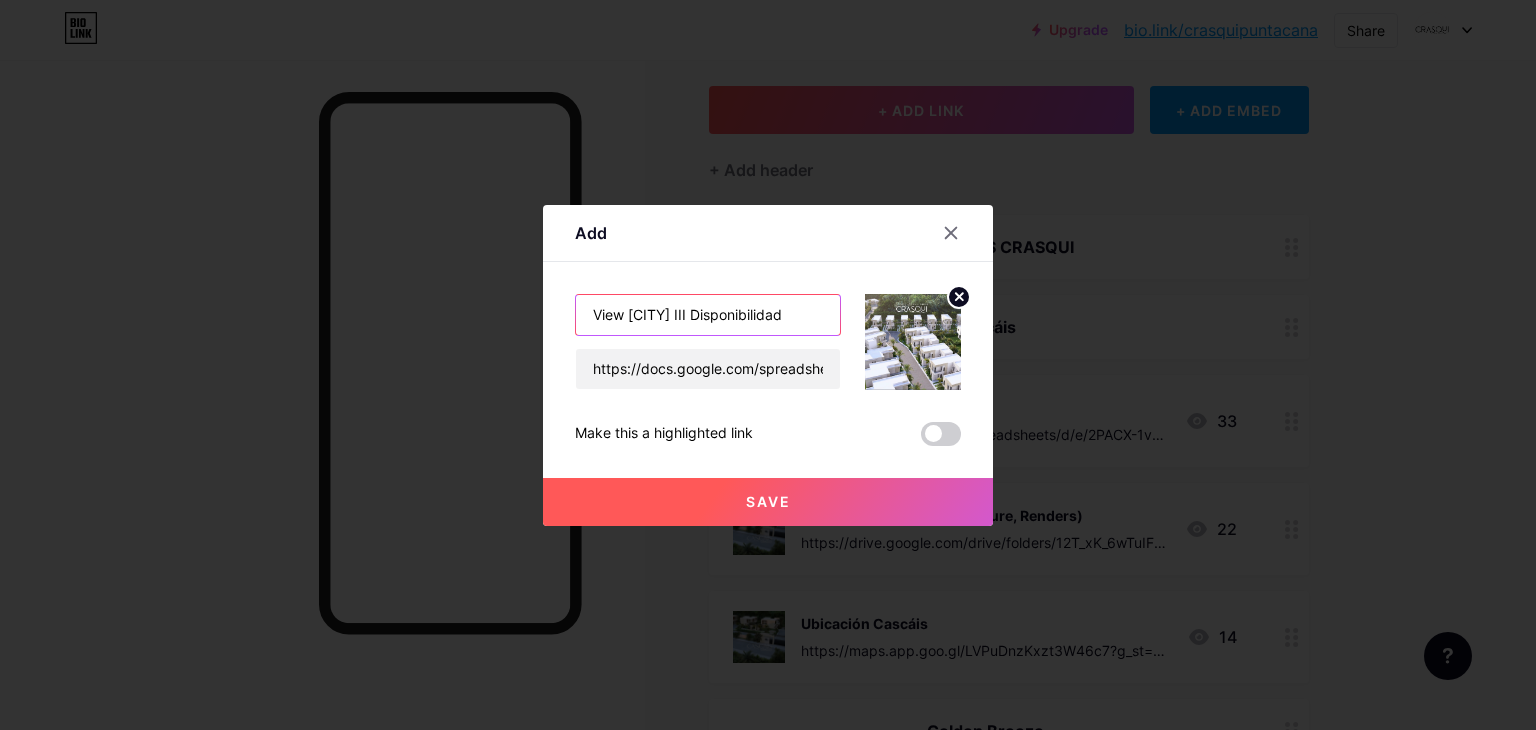 type on "View [CITY] III Disponibilidad" 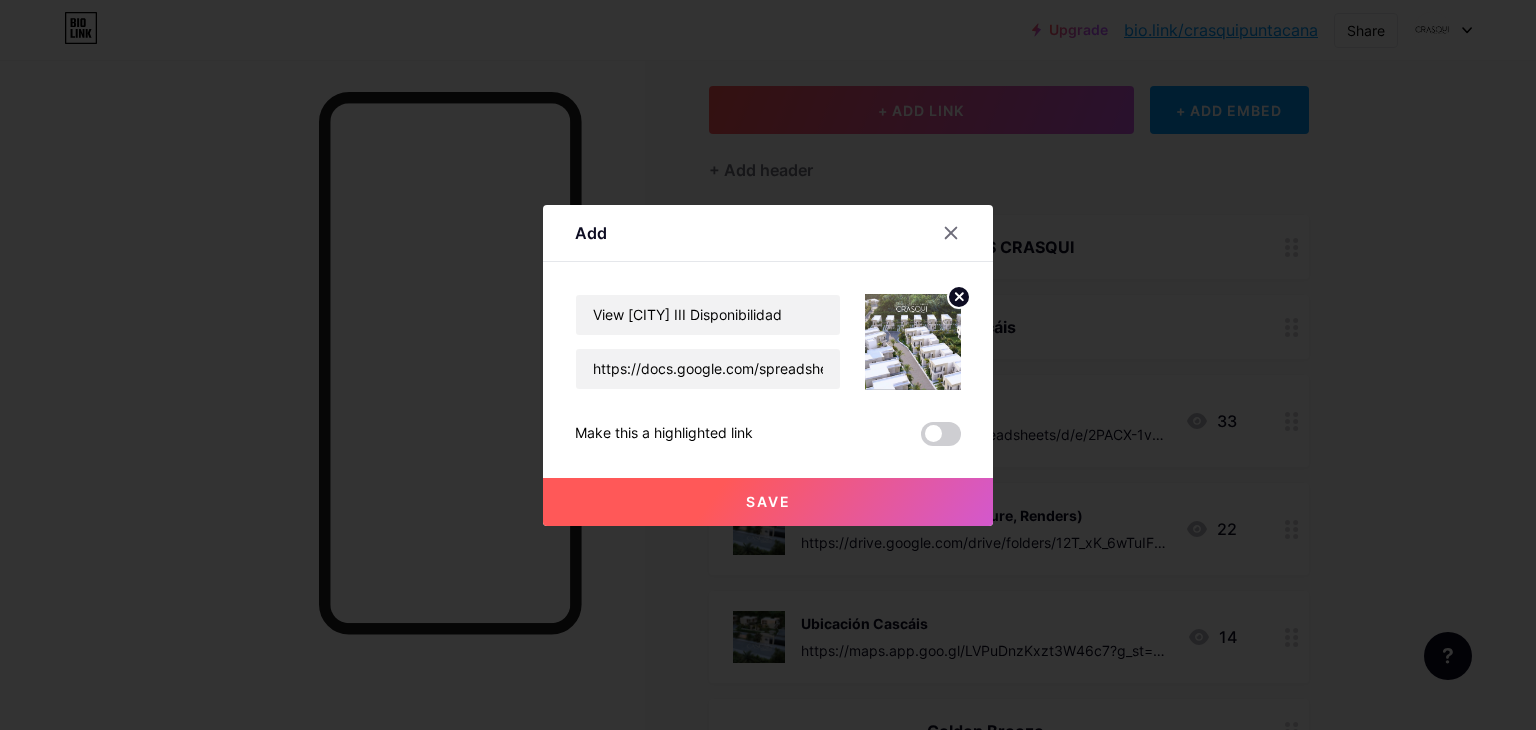 click on "Save" at bounding box center (768, 502) 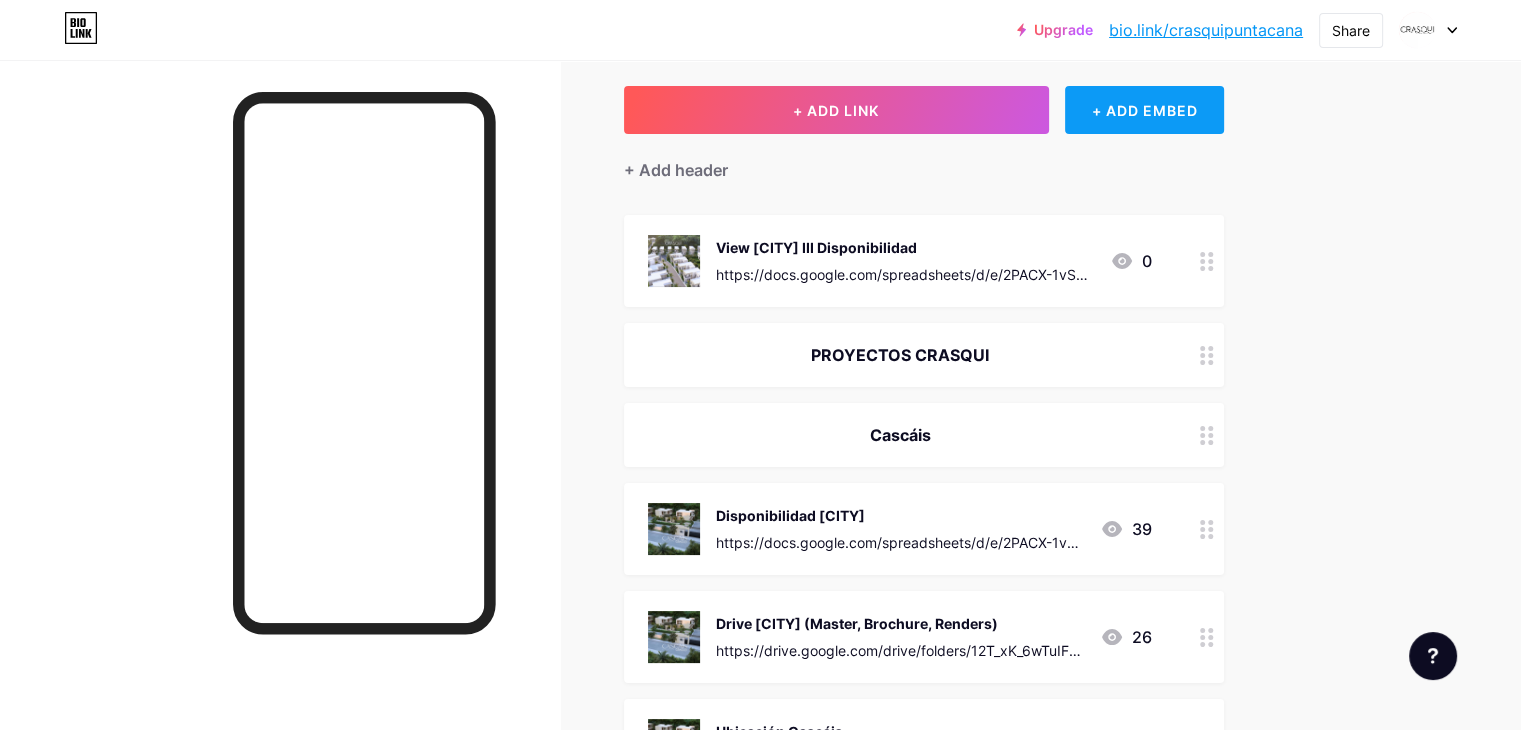 click on "+ ADD EMBED" at bounding box center (1144, 110) 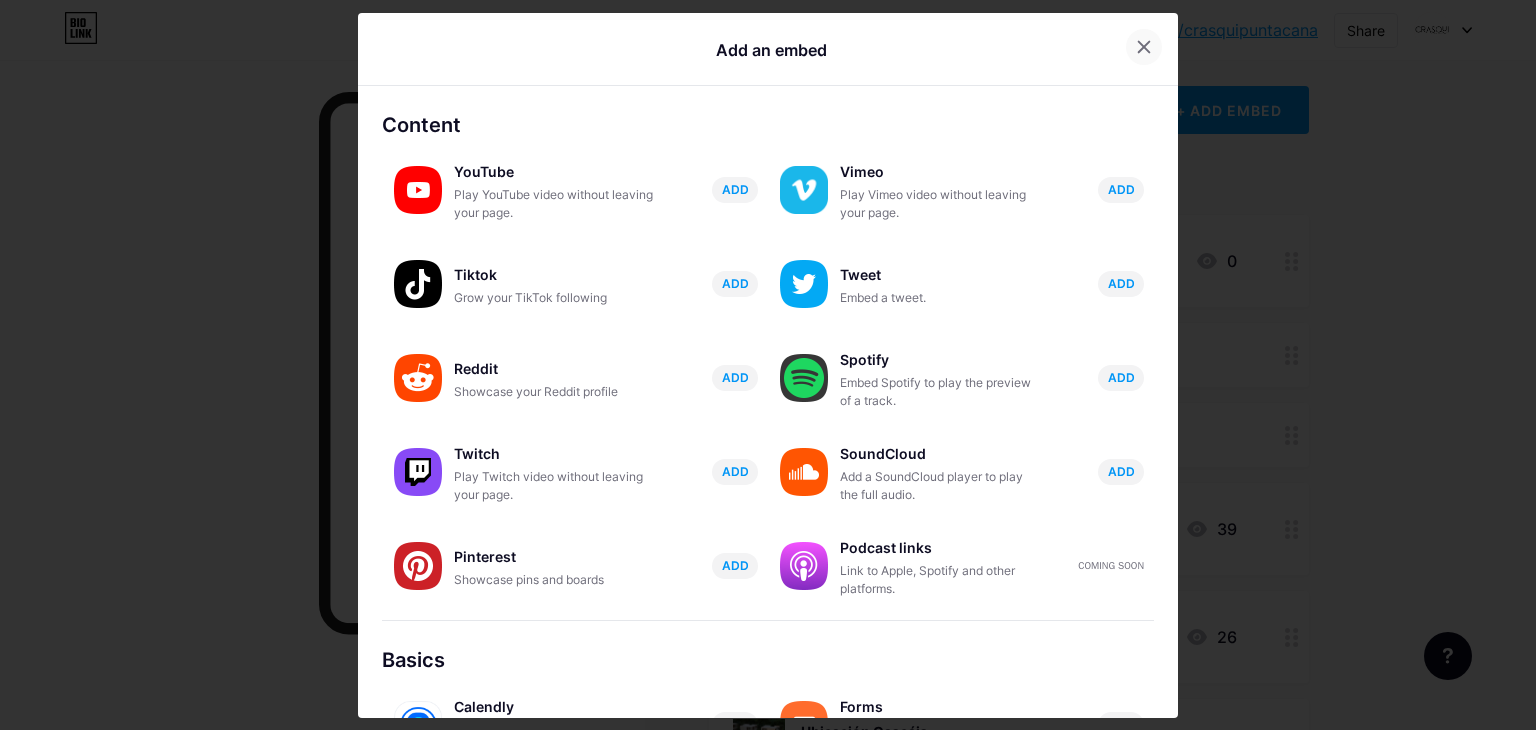 click 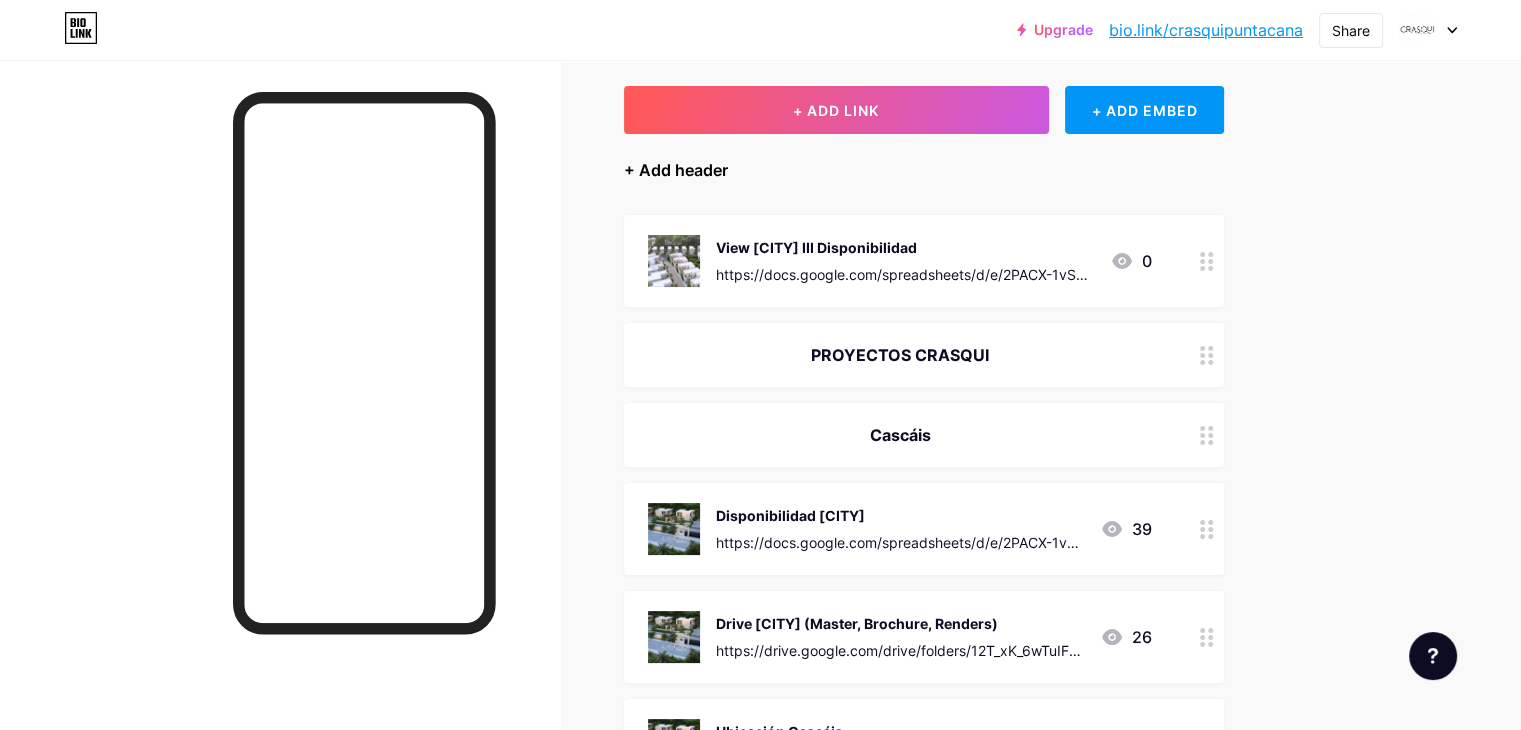 click on "+ Add header" at bounding box center [676, 170] 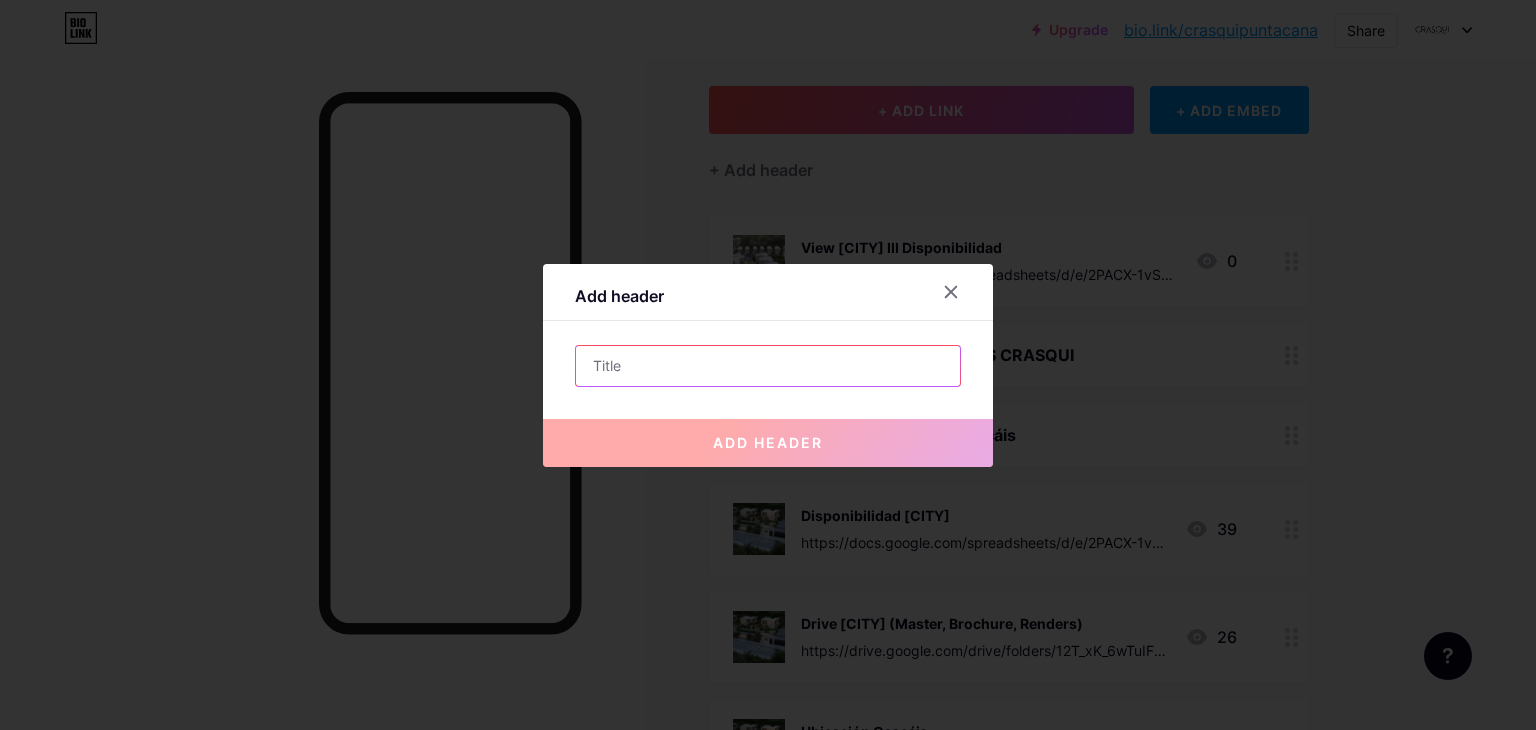 click at bounding box center (768, 366) 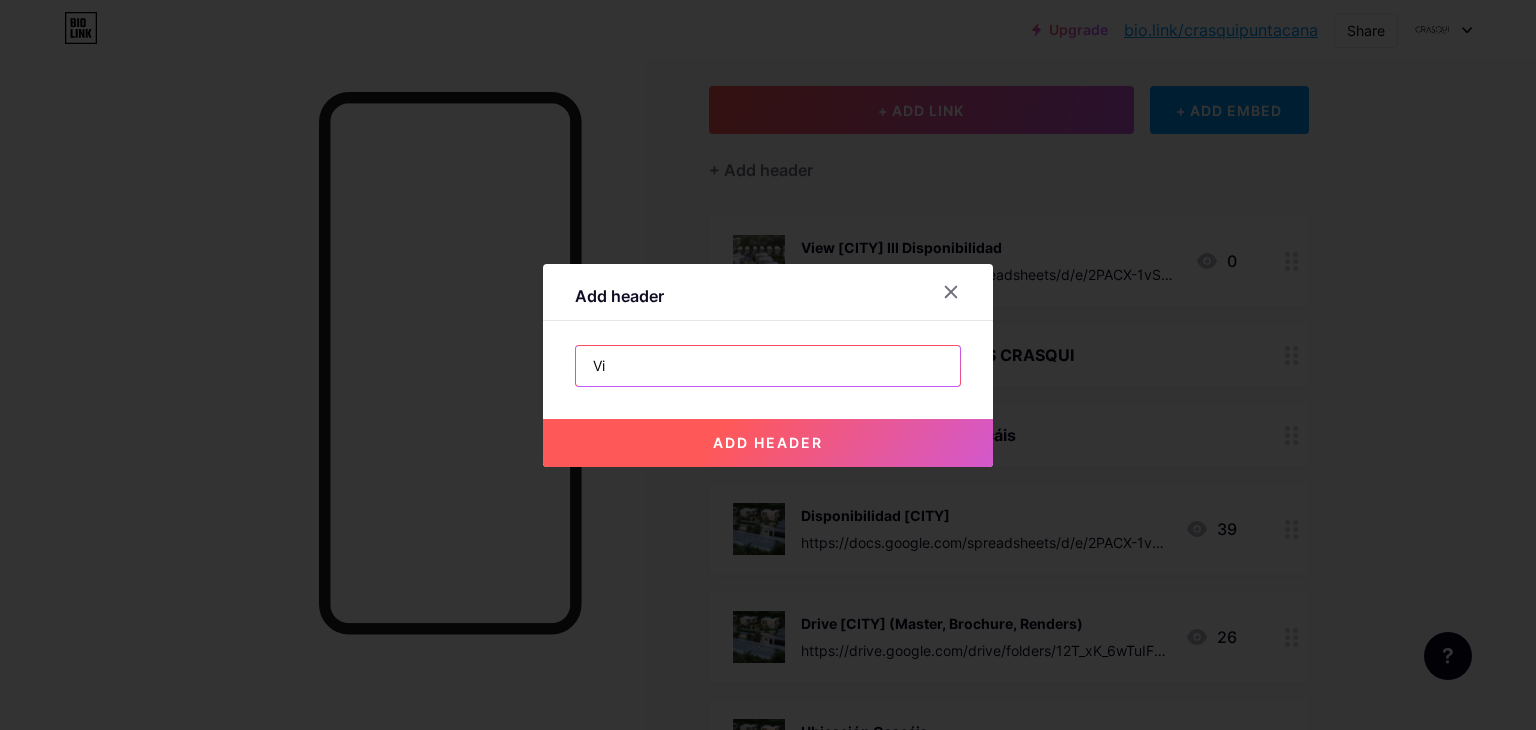 type on "V" 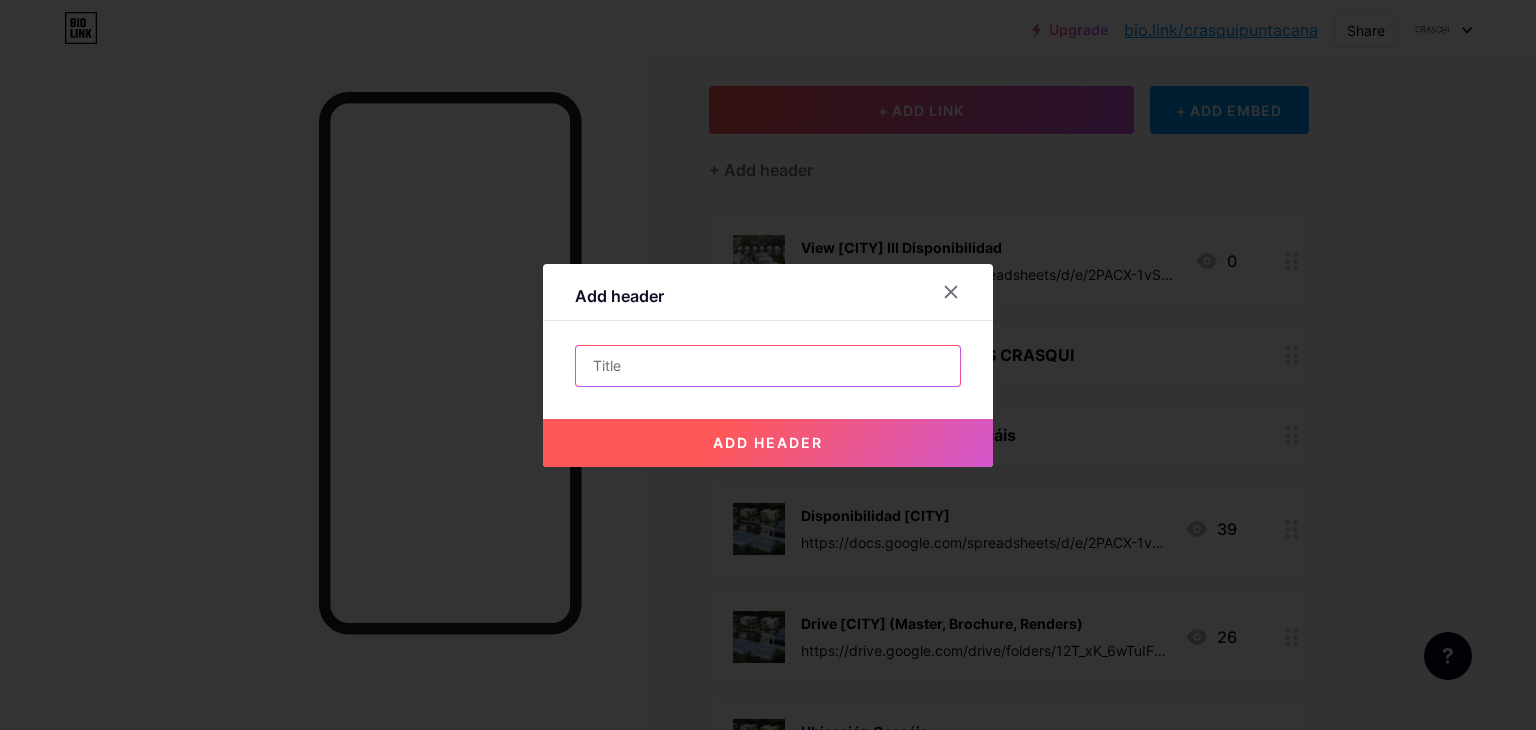 type on "E" 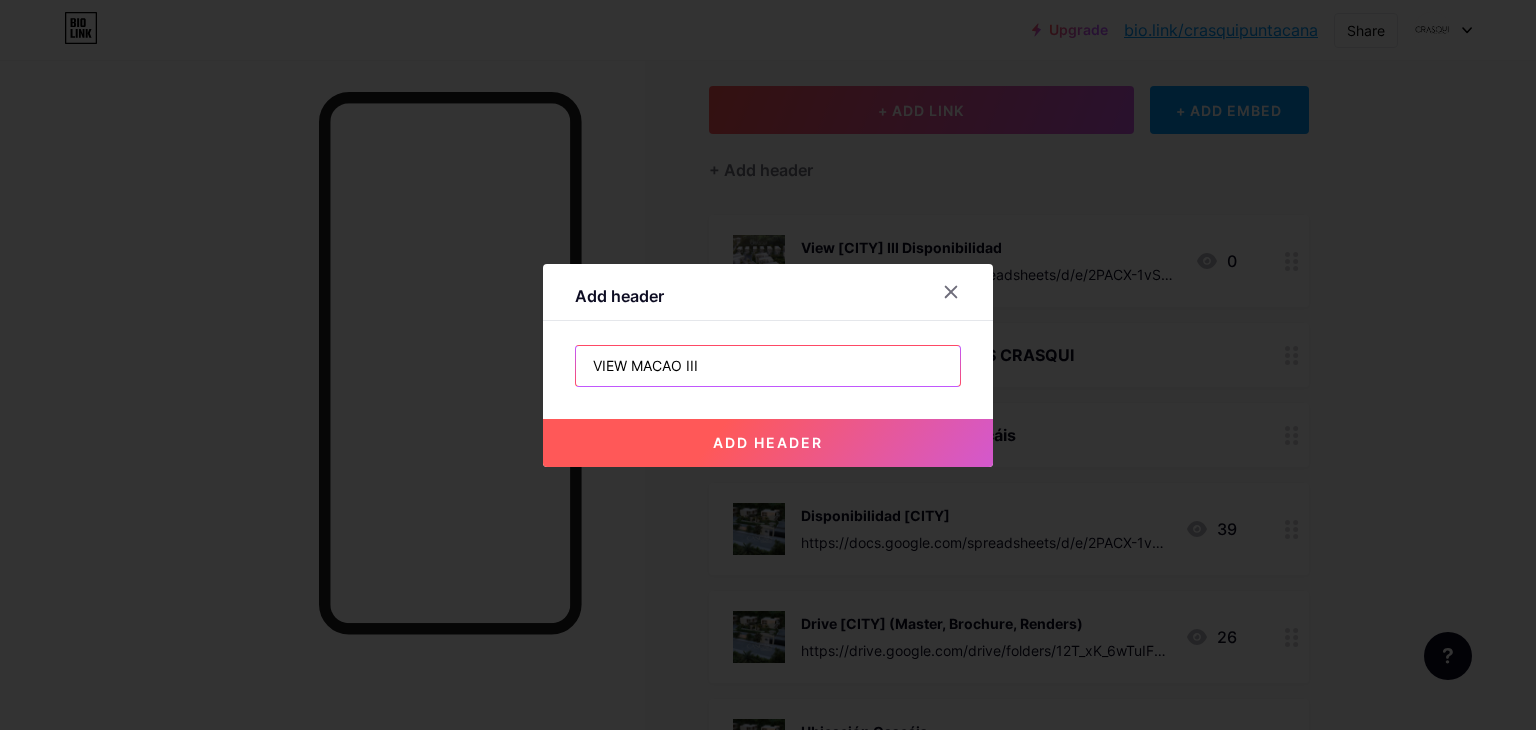 type on "VIEW MACAO III" 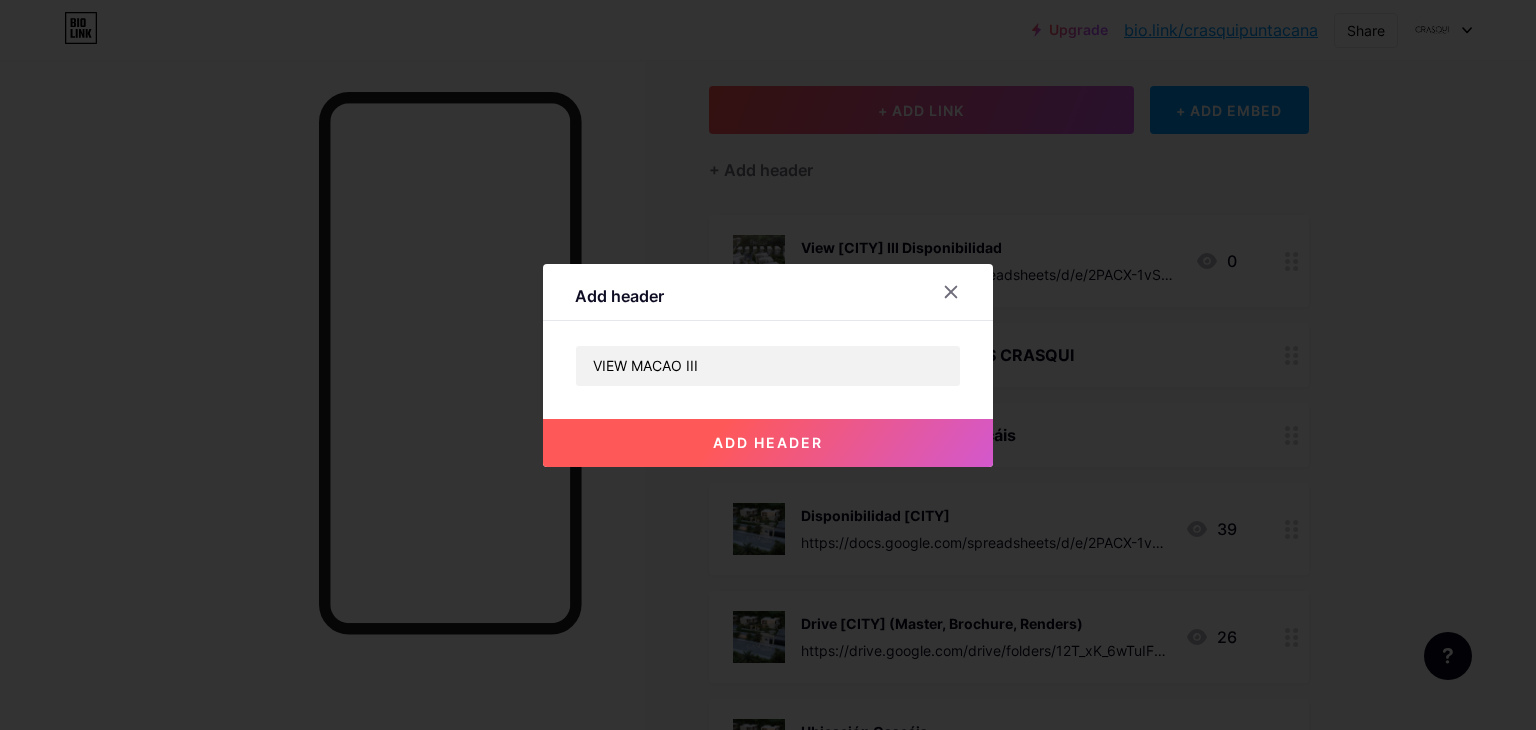 click on "add header" at bounding box center [768, 442] 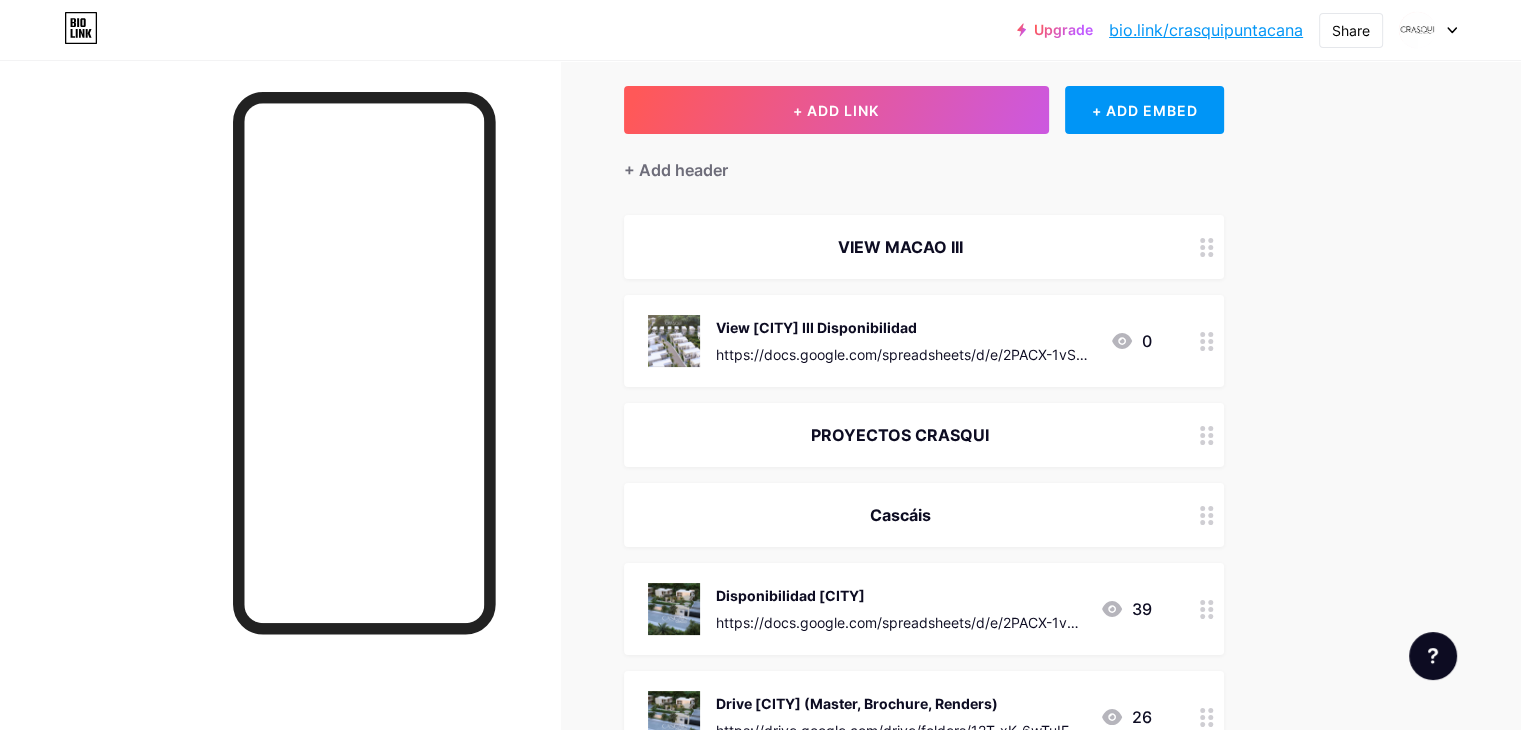 click 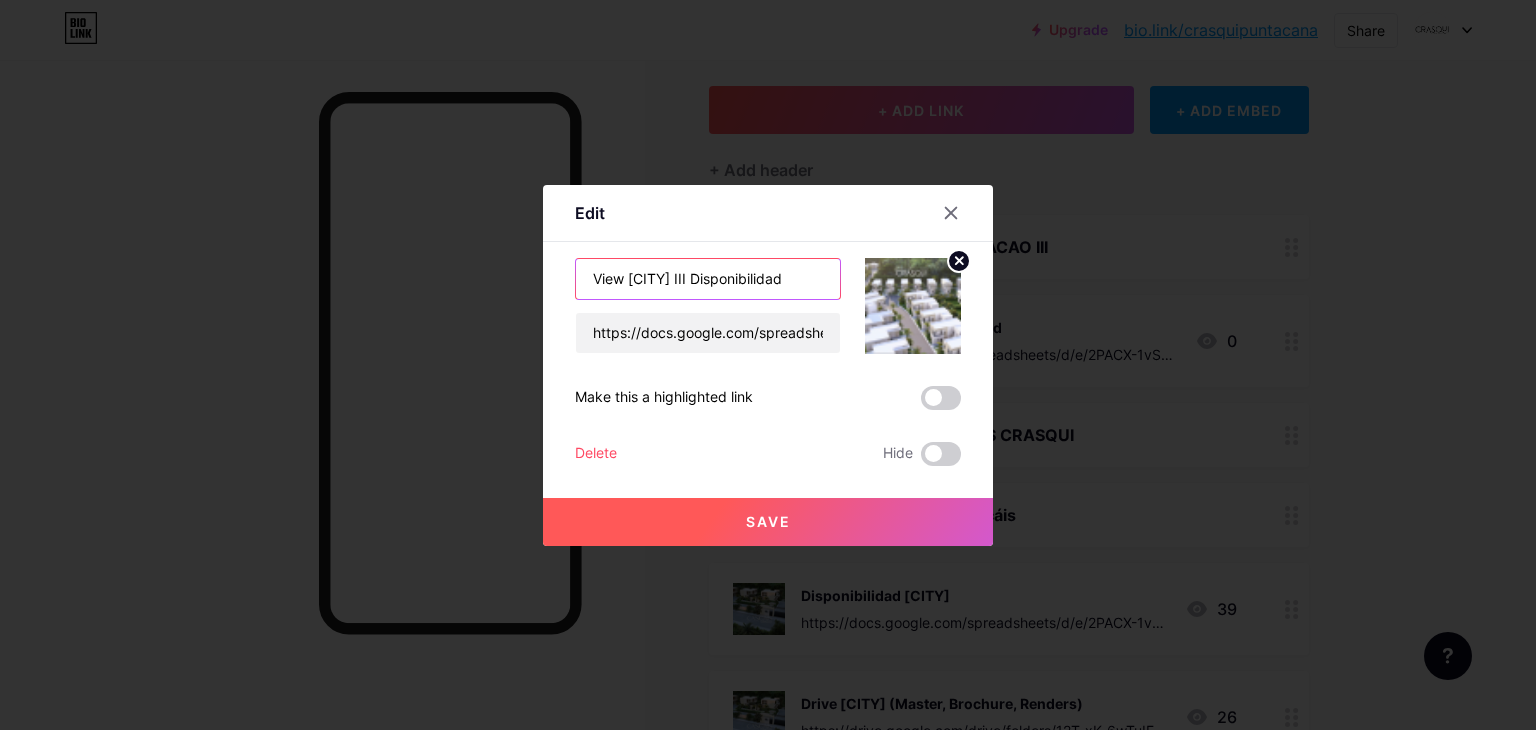 drag, startPoint x: 682, startPoint y: 277, endPoint x: 580, endPoint y: 274, distance: 102.044106 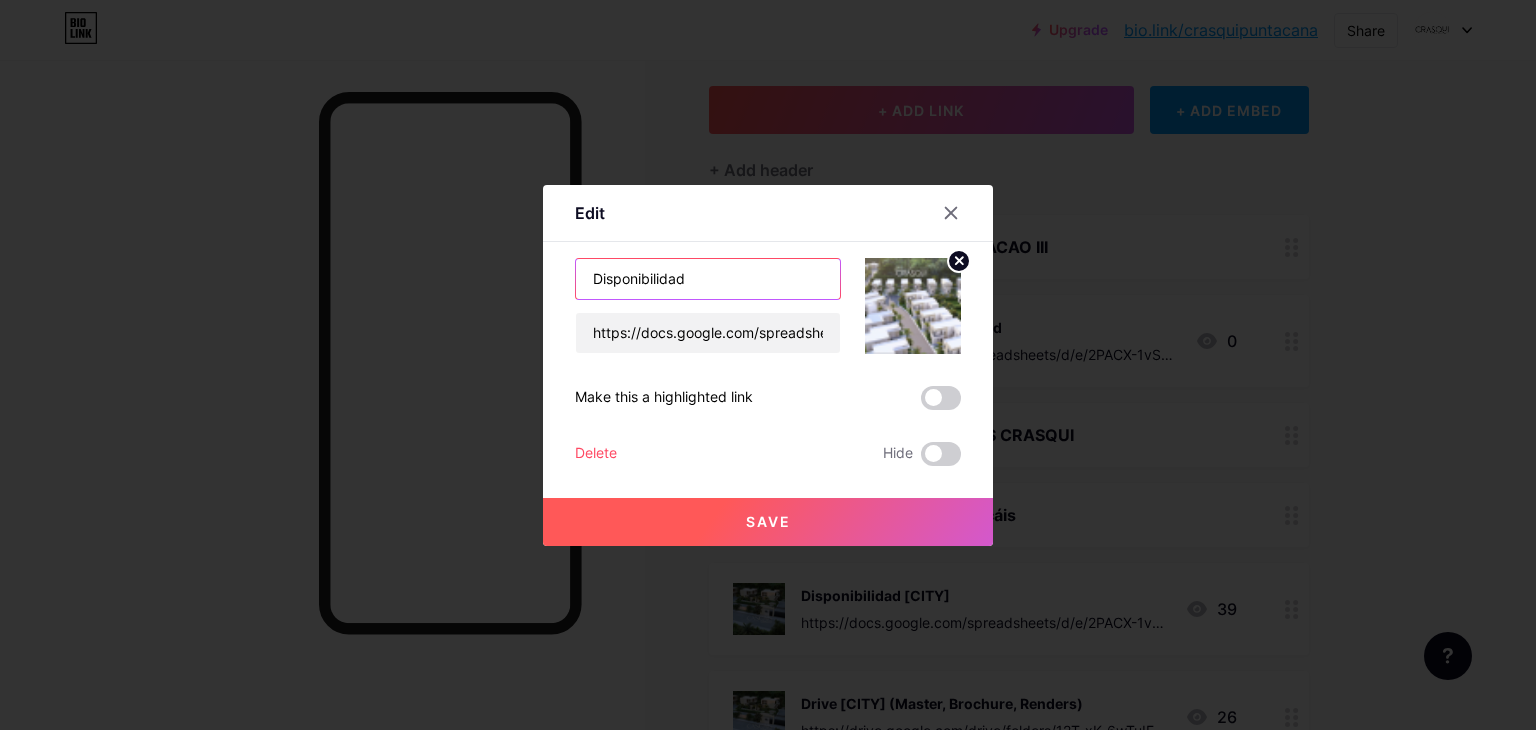 click on "Disponibilidad" at bounding box center [708, 279] 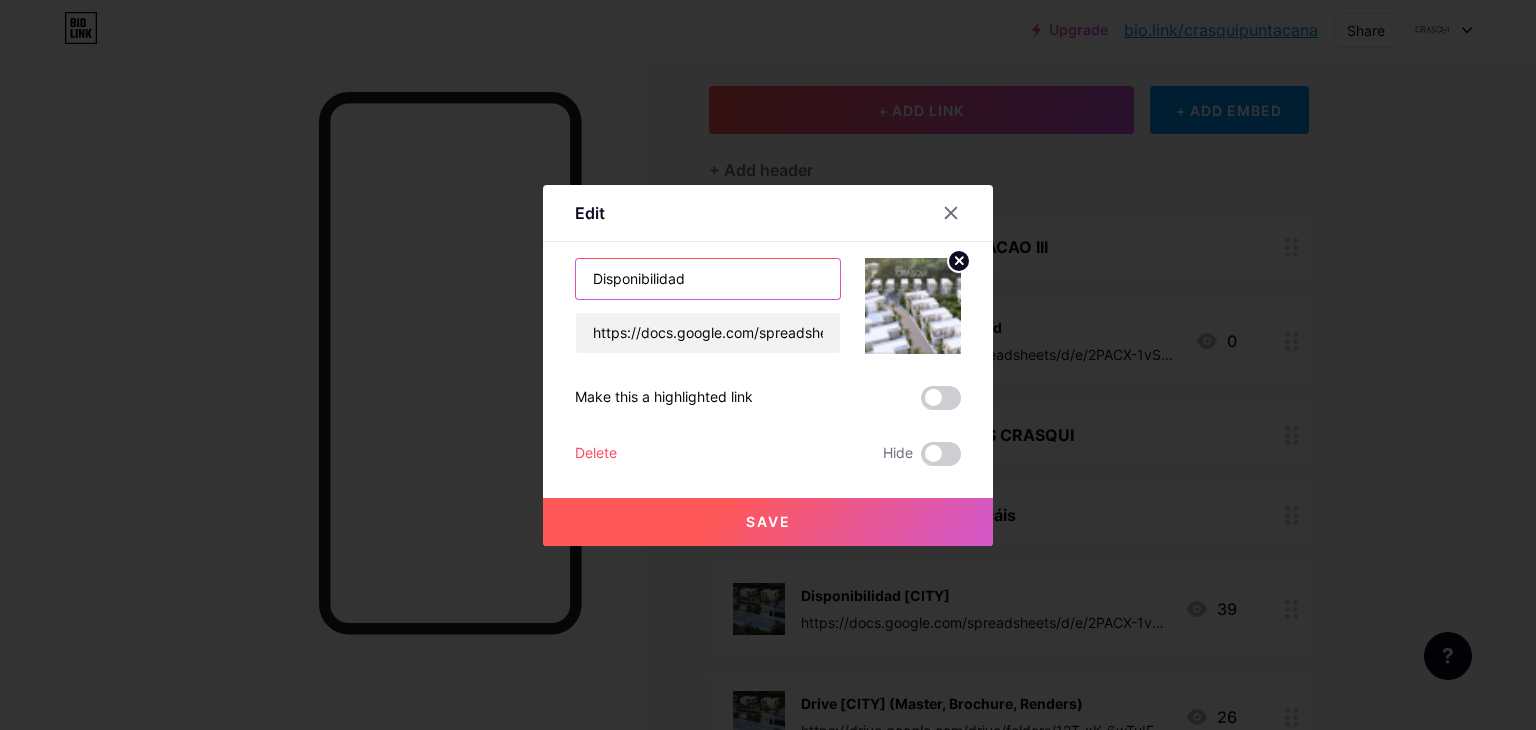 paste on "View [CITY] III" 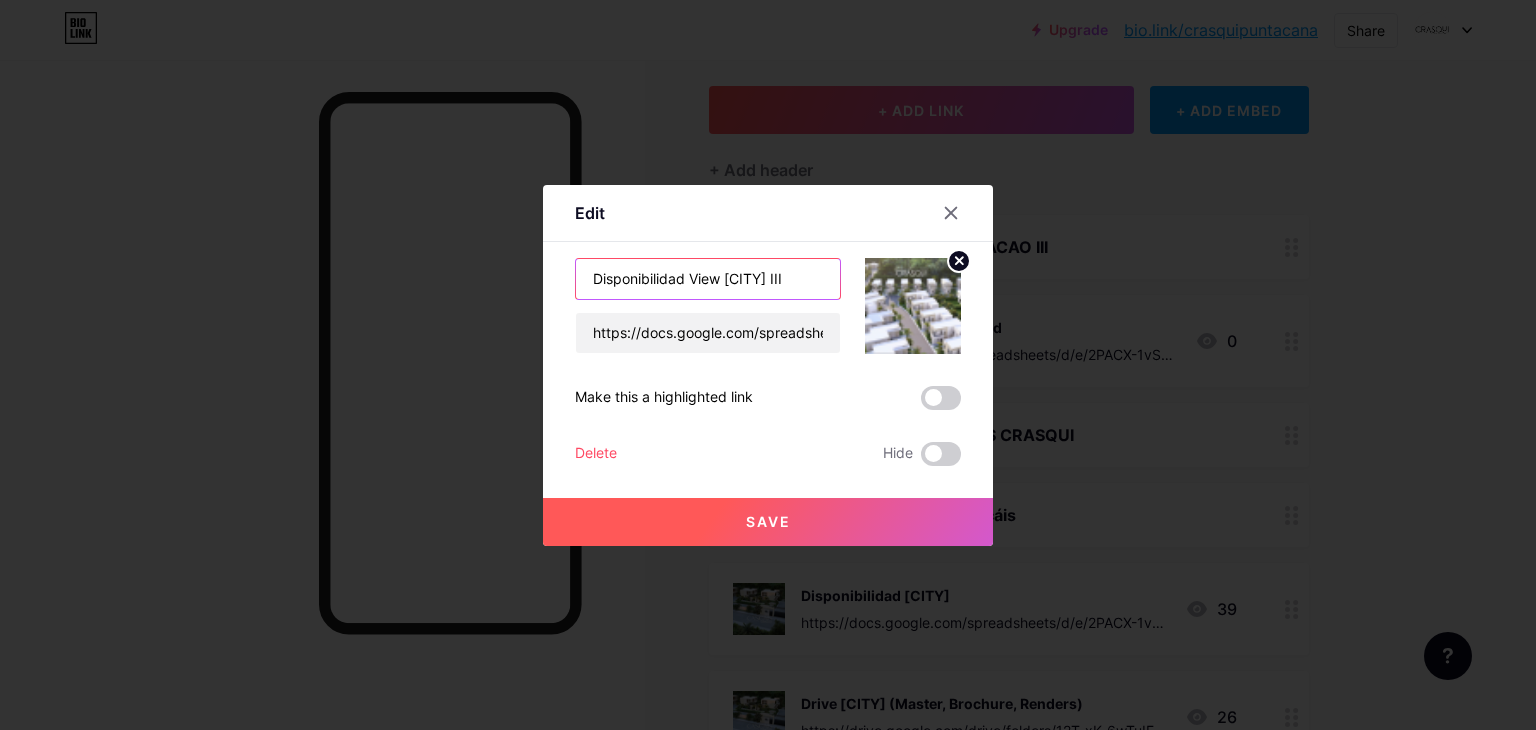 type on "Disponibilidad View [CITY] III" 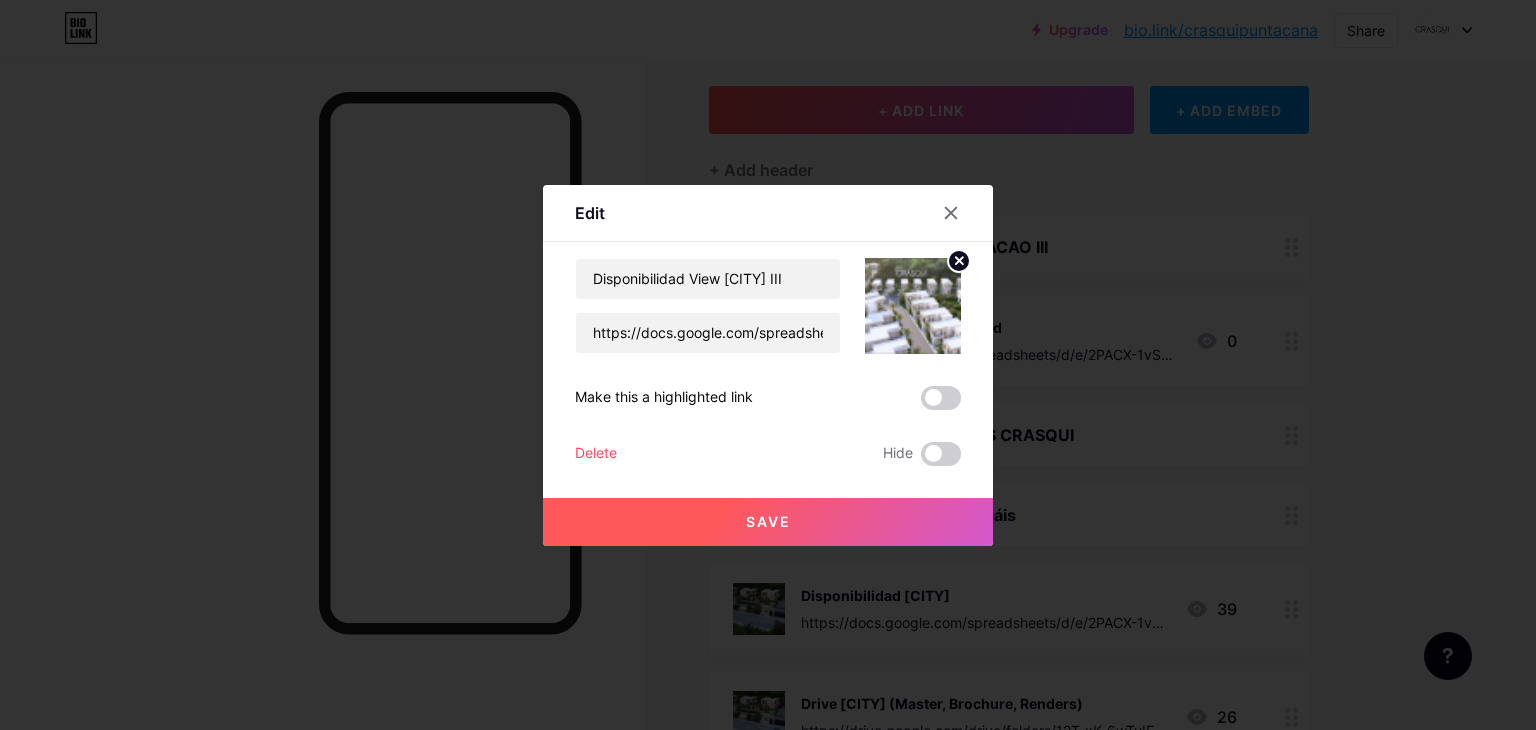 click on "Save" at bounding box center [768, 522] 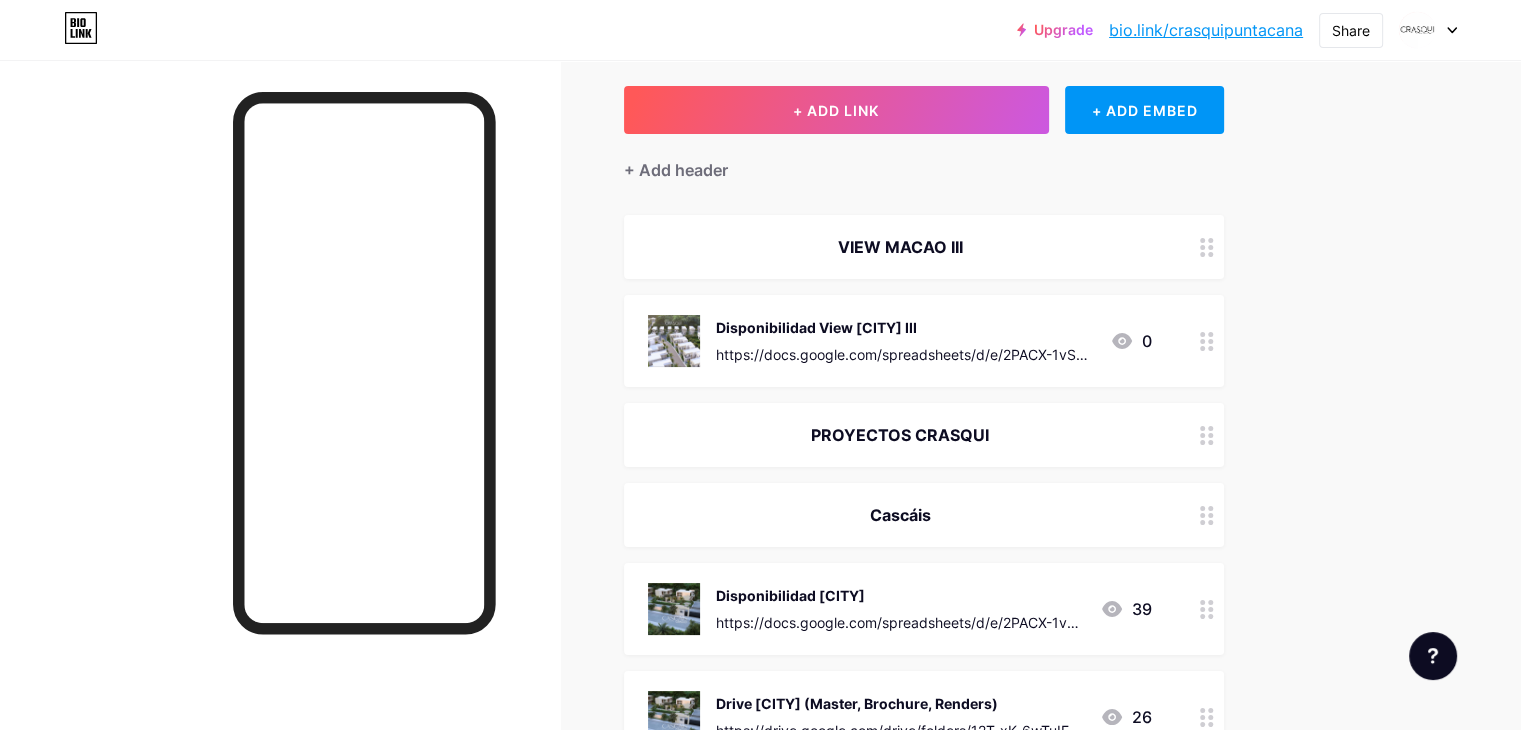 click 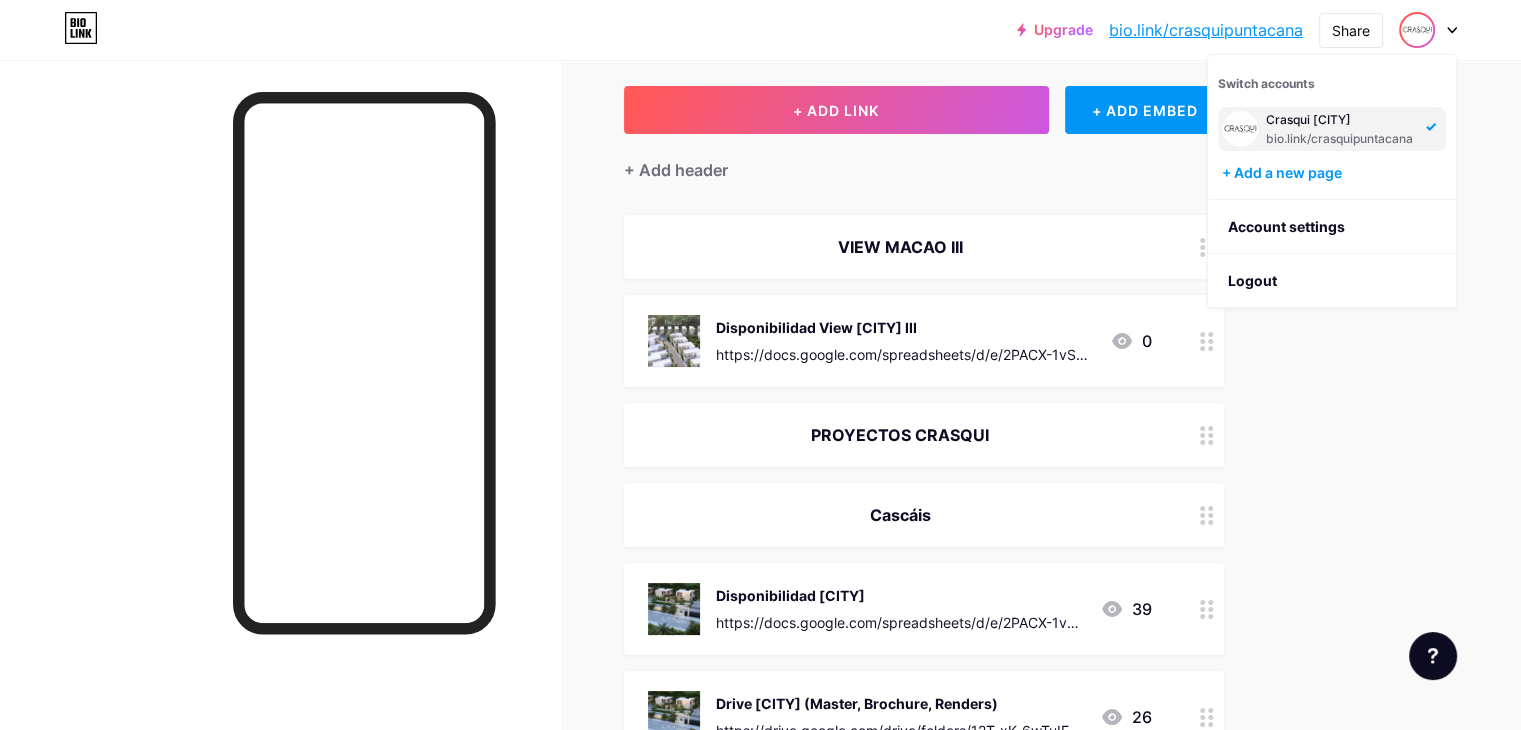 click on "Upgrade bio.link/crasqui... bio.link/crasquipuntacana Switch accounts Crasqui [CITY] bio.link/crasquipuntacana + Add a new page Account settings Logout Link Copied Links Posts Design Subscribers NEW Stats Settings + ADD LINK + ADD EMBED + Add header VIEW MACAO III Disponibilidad View [CITY] III https://docs.google.com/spreadsheets/d/e/2PACX-1vSsdxBuBVycRAkrTWaI1GZRqKkQ3CcB0vHYbkoZiC9bk62ToURRywaOAUzqMupuwvR0pZzfQ672wl2P/pubhtml?gid=297506260&single=true 0 PROYECTOS CRASQUI Cascáis Disponibilidad [CITY] 39 Drive [CITY] (Master, Brochure, Renders) 26" at bounding box center (760, 1457) 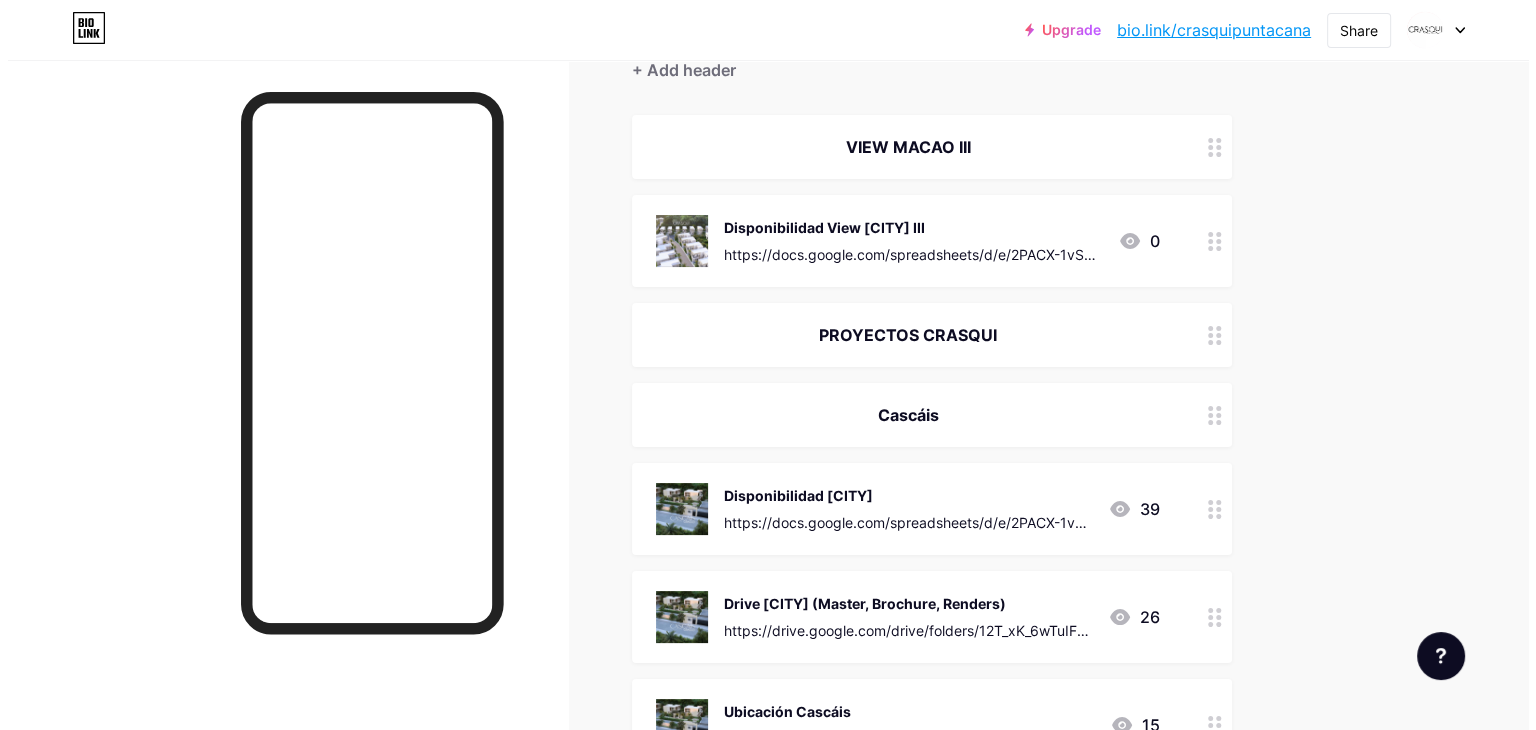 scroll, scrollTop: 100, scrollLeft: 0, axis: vertical 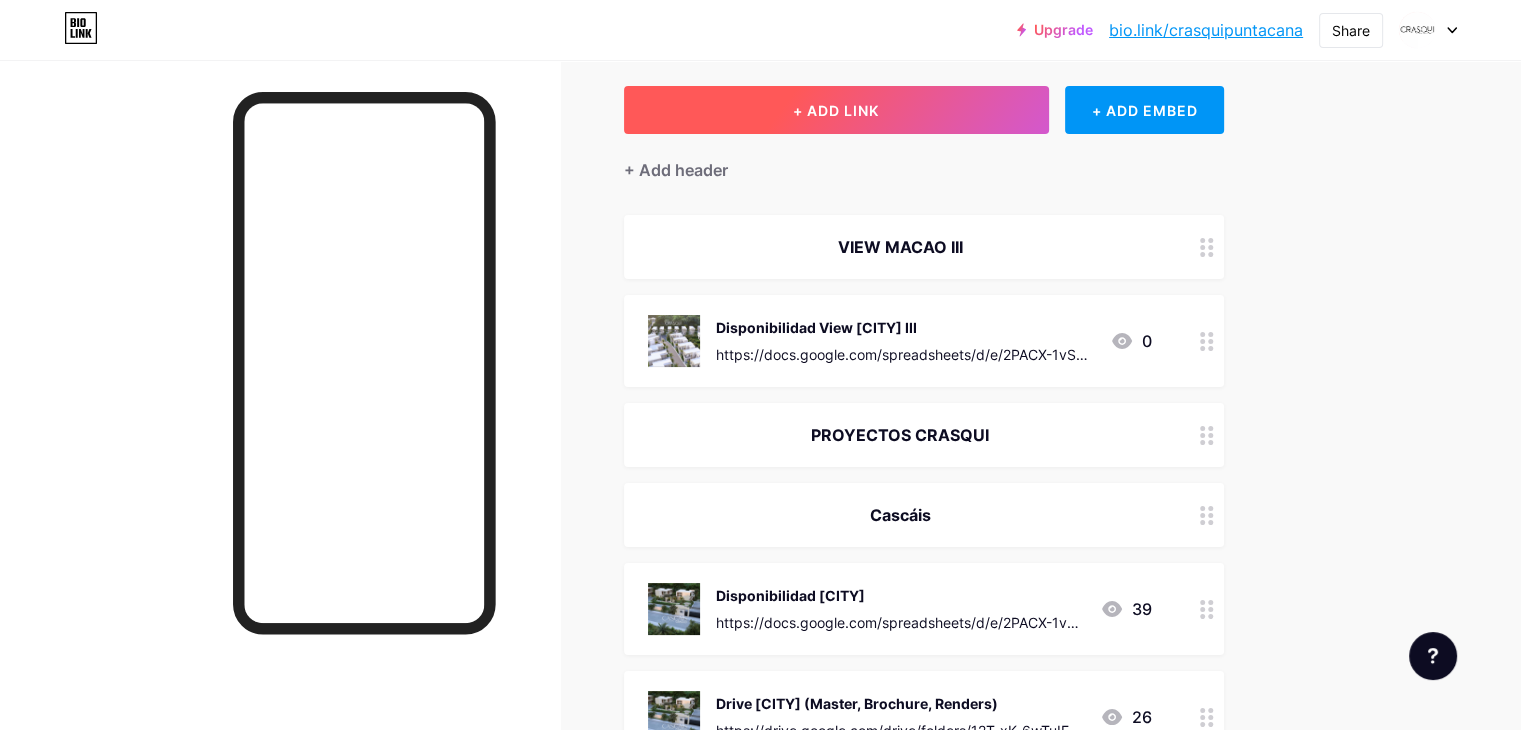 click on "+ ADD LINK" at bounding box center (836, 110) 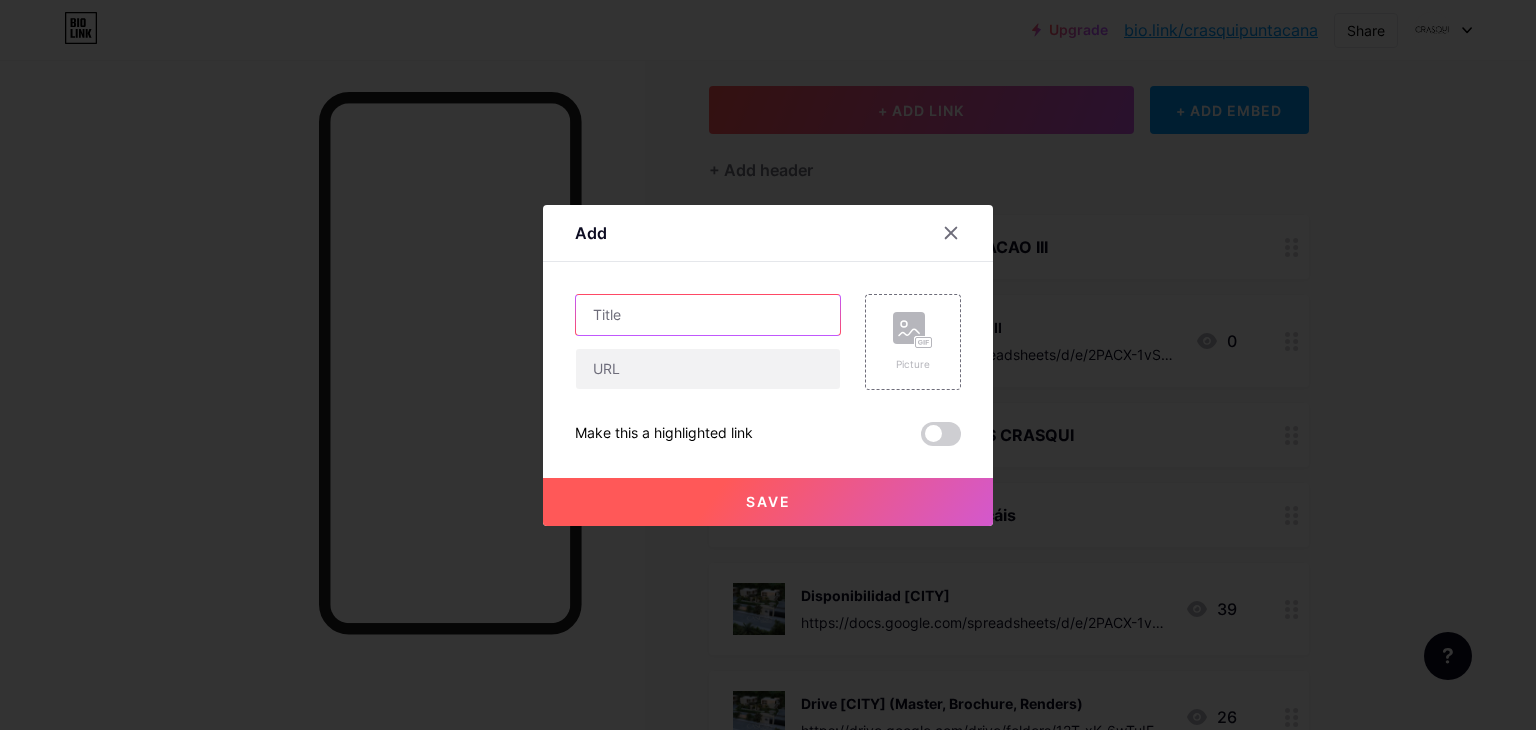 click at bounding box center [708, 315] 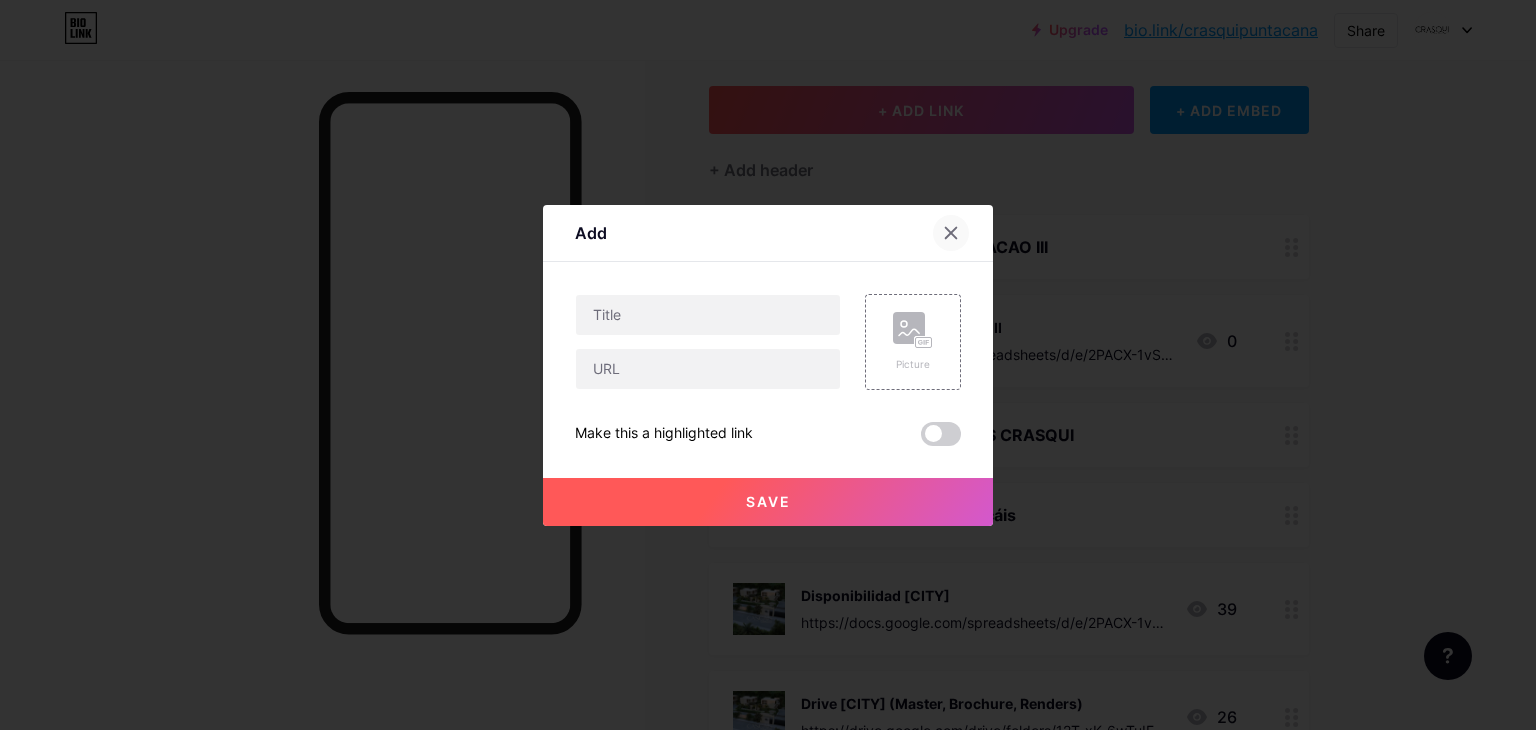 click 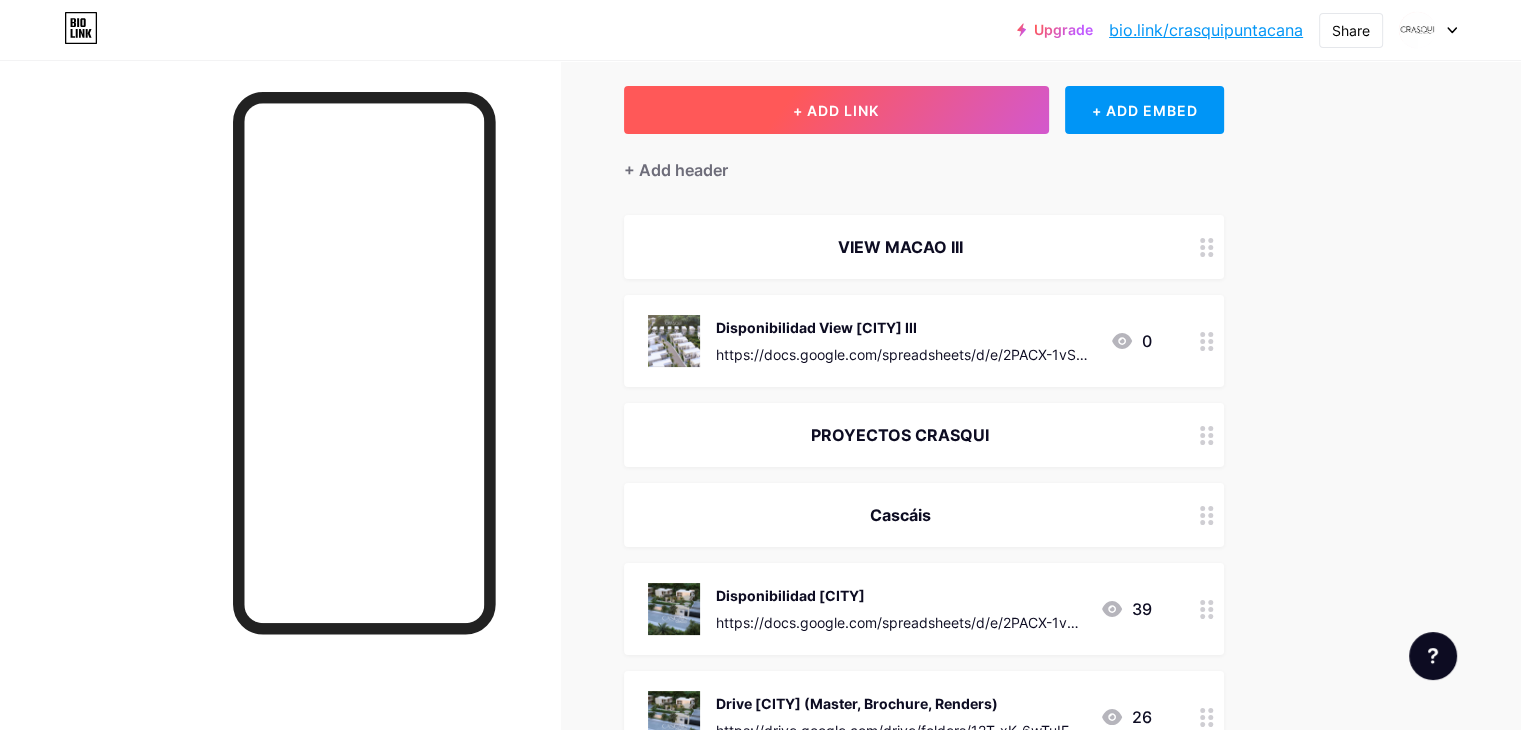 click on "+ ADD LINK" at bounding box center (836, 110) 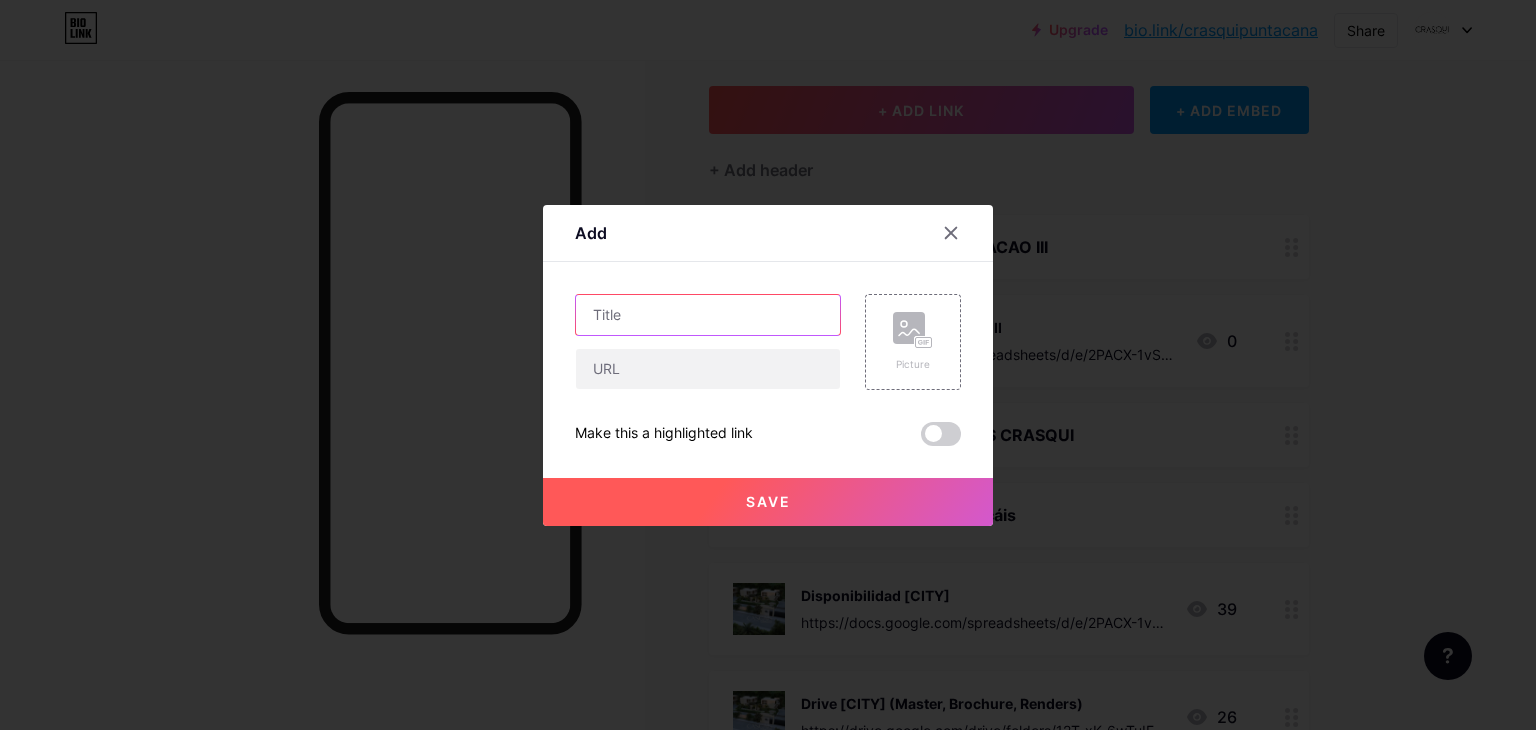 click at bounding box center [708, 315] 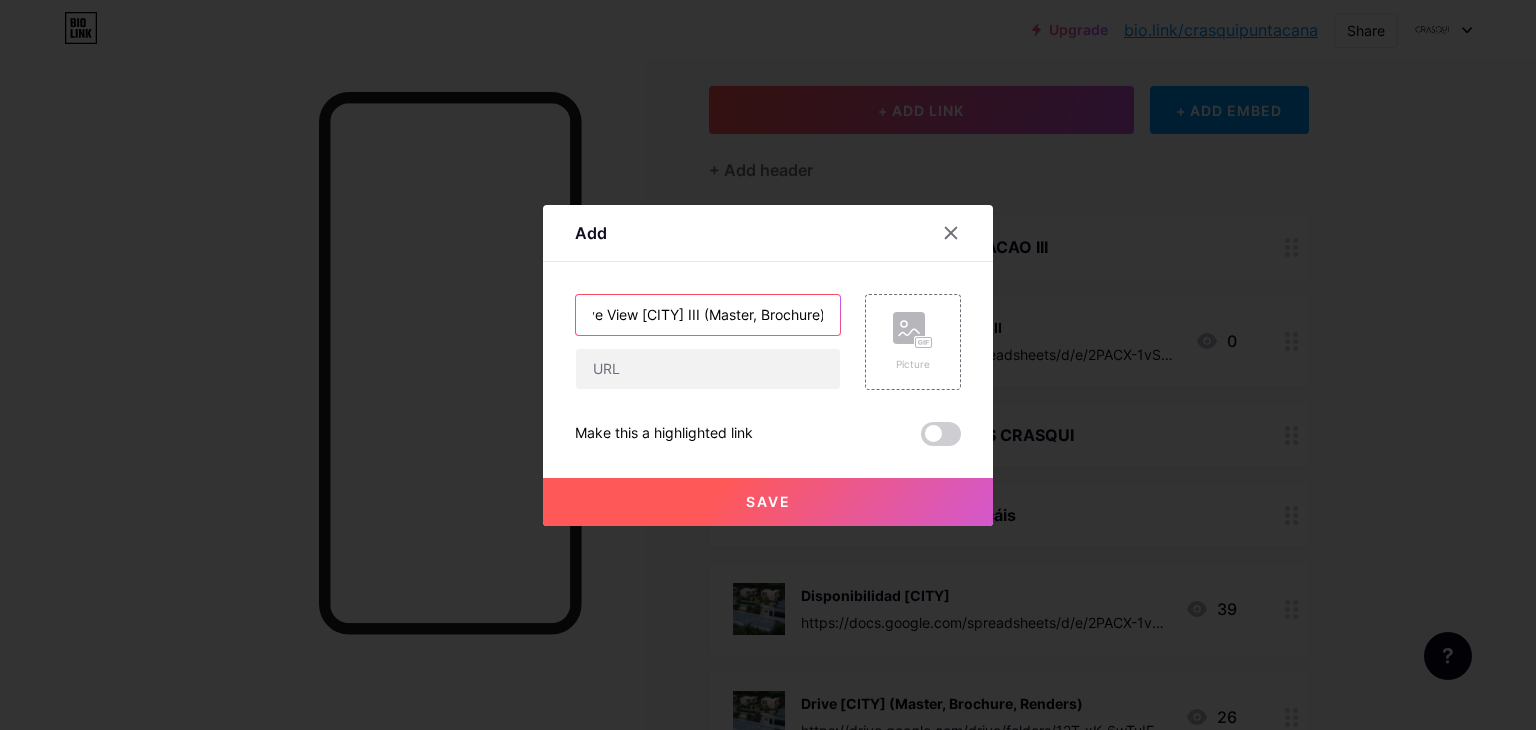 scroll, scrollTop: 0, scrollLeft: 29, axis: horizontal 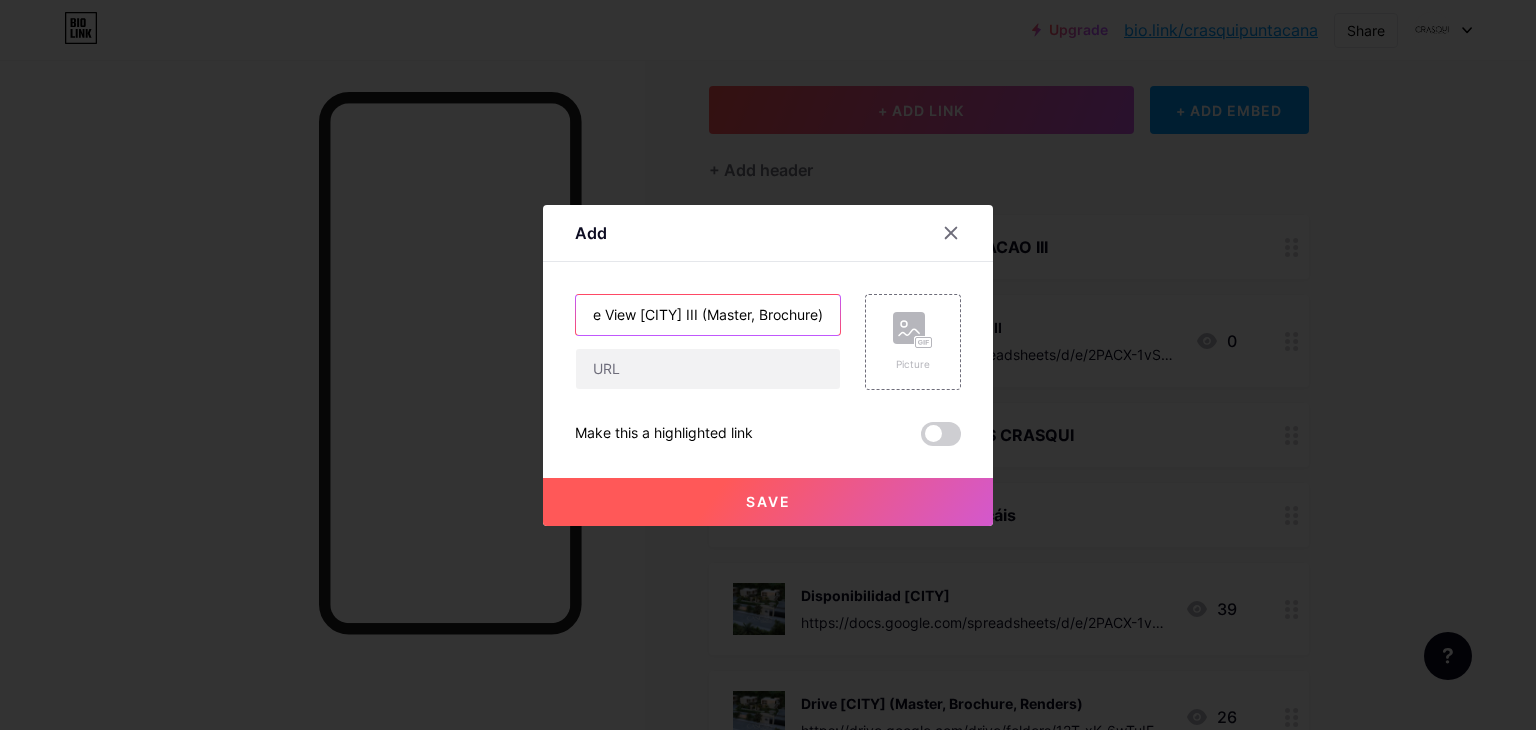 click on "Drive View [CITY] III (Master, Brochure)" at bounding box center (708, 315) 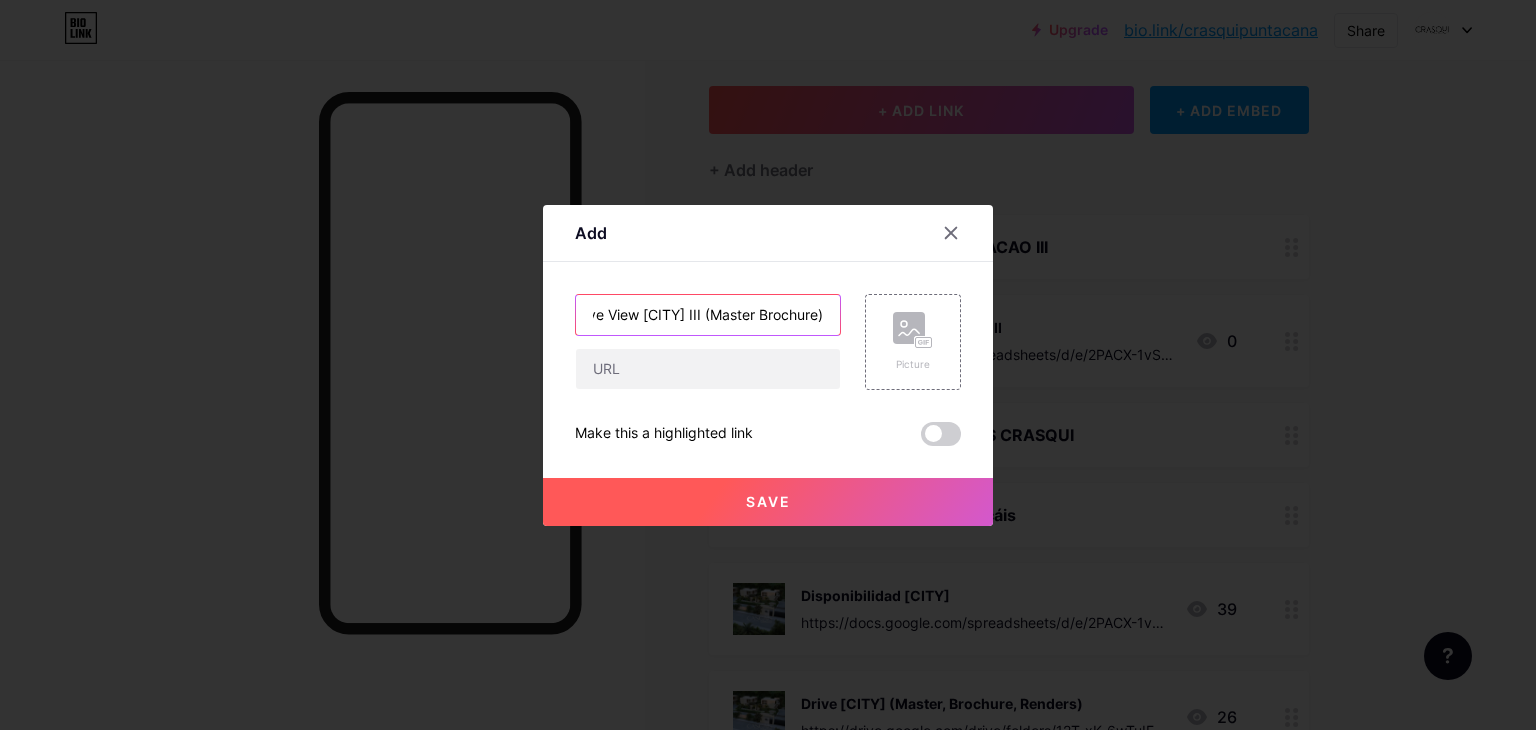 scroll, scrollTop: 0, scrollLeft: 26, axis: horizontal 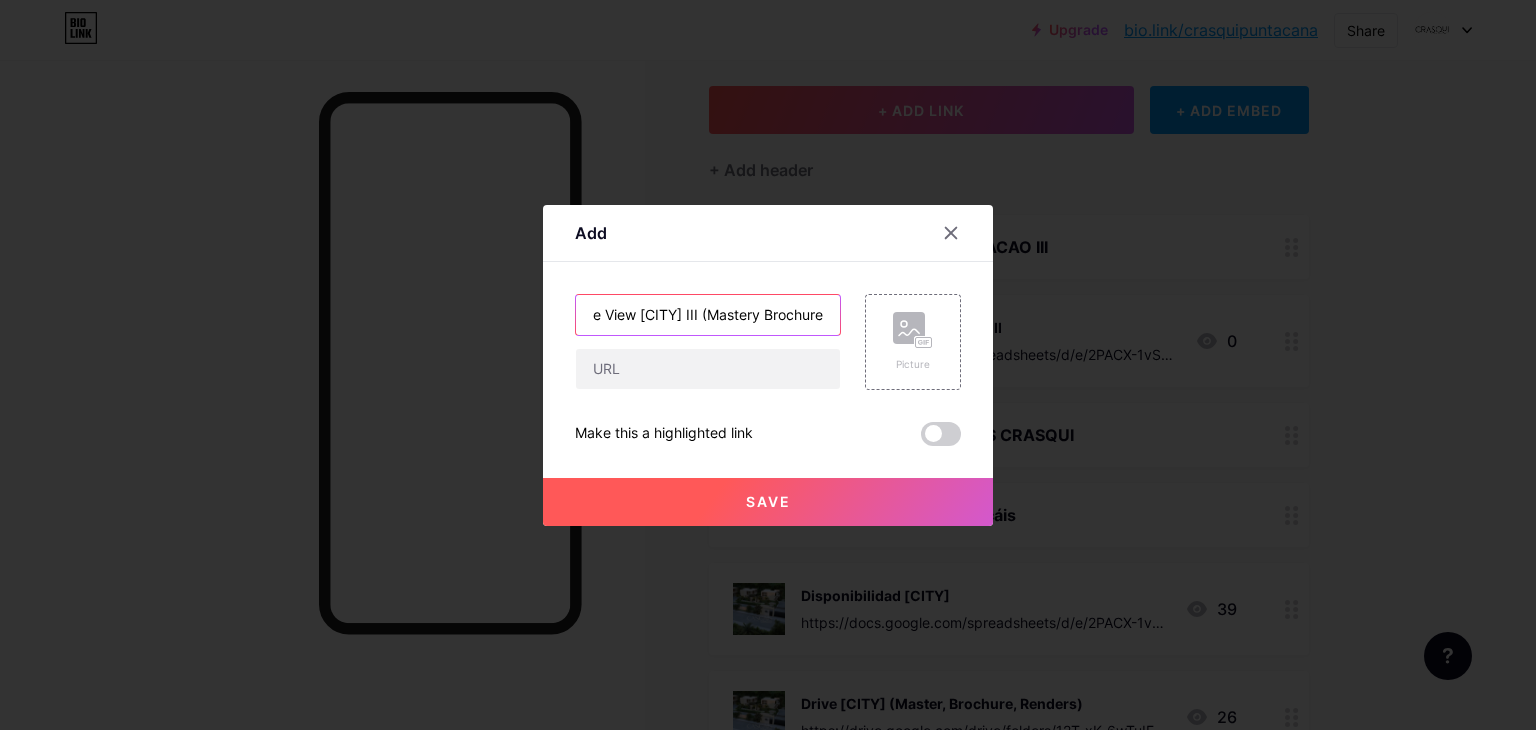 click on "Drive View [CITY] III (Mastery Brochure)" at bounding box center [708, 315] 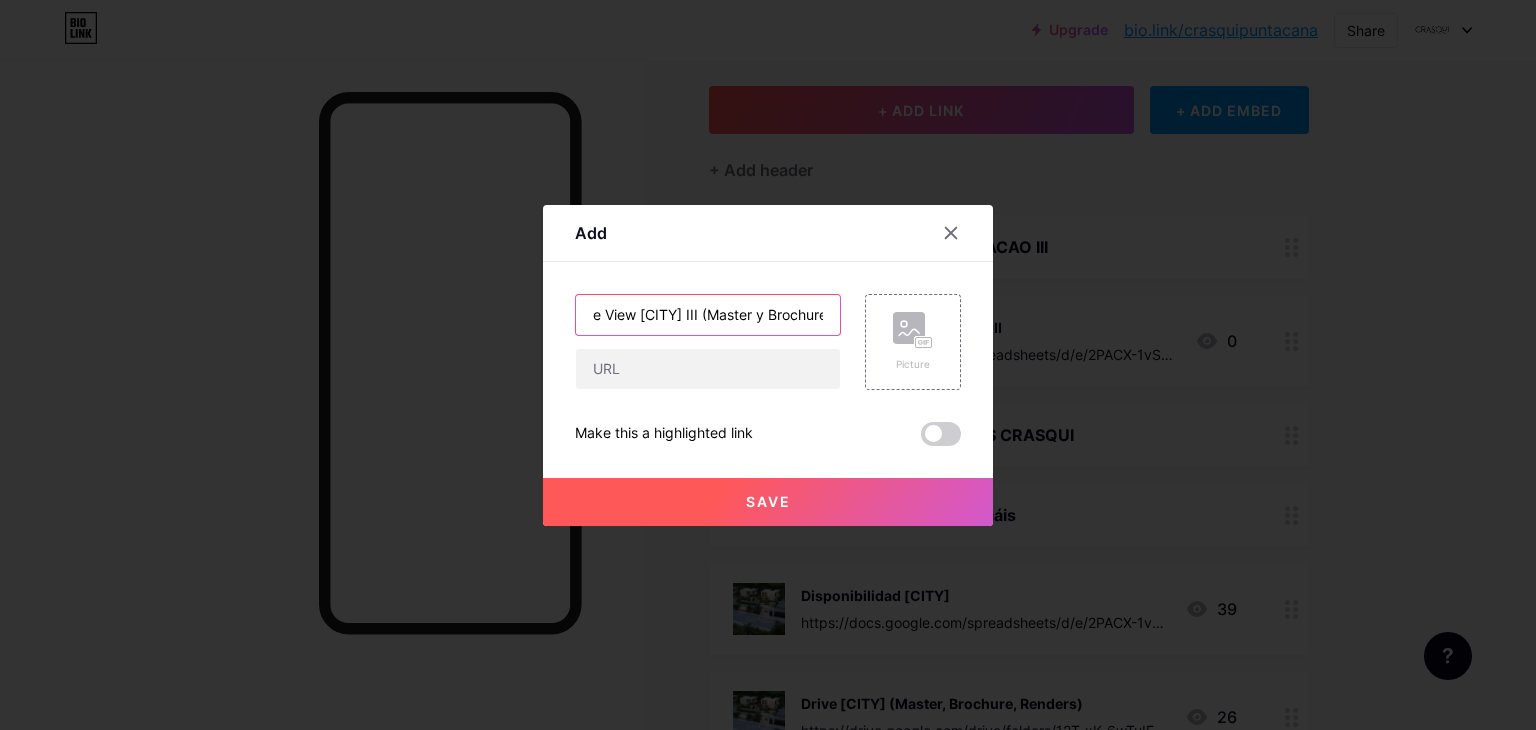 click on "Drive View [CITY] III (Master y Brochure)" at bounding box center (708, 315) 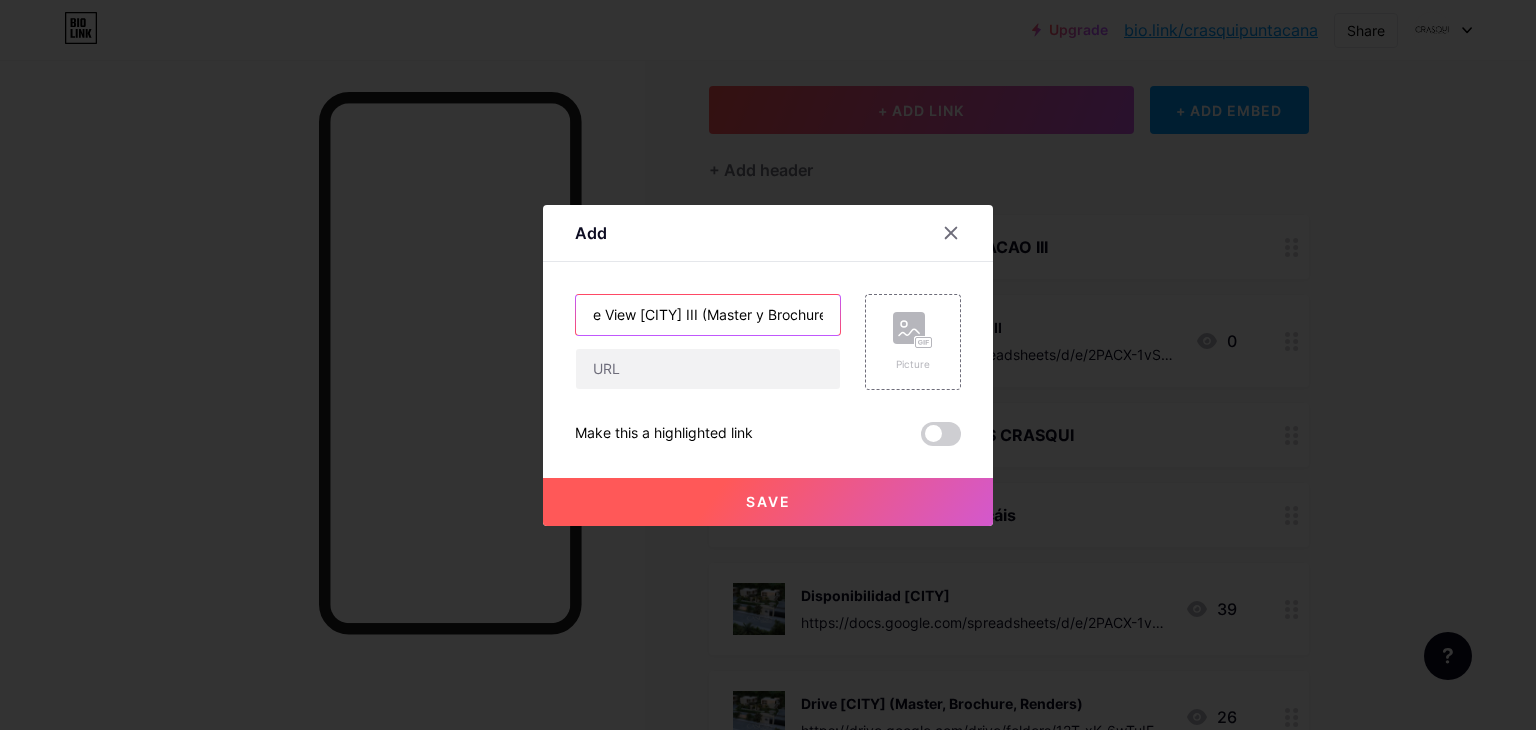 scroll, scrollTop: 0, scrollLeft: 38, axis: horizontal 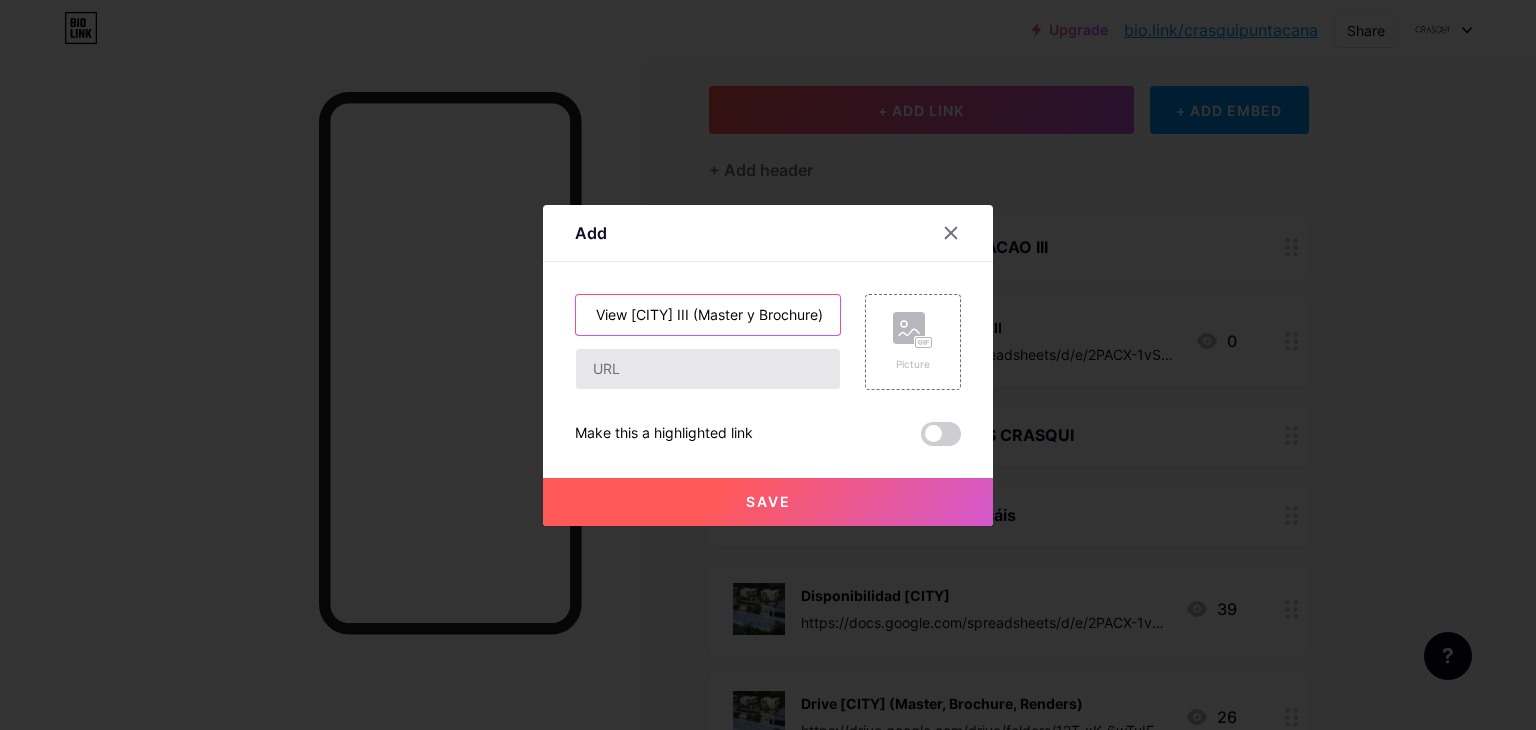 type on "Drive View [CITY] III (Master y Brochure)" 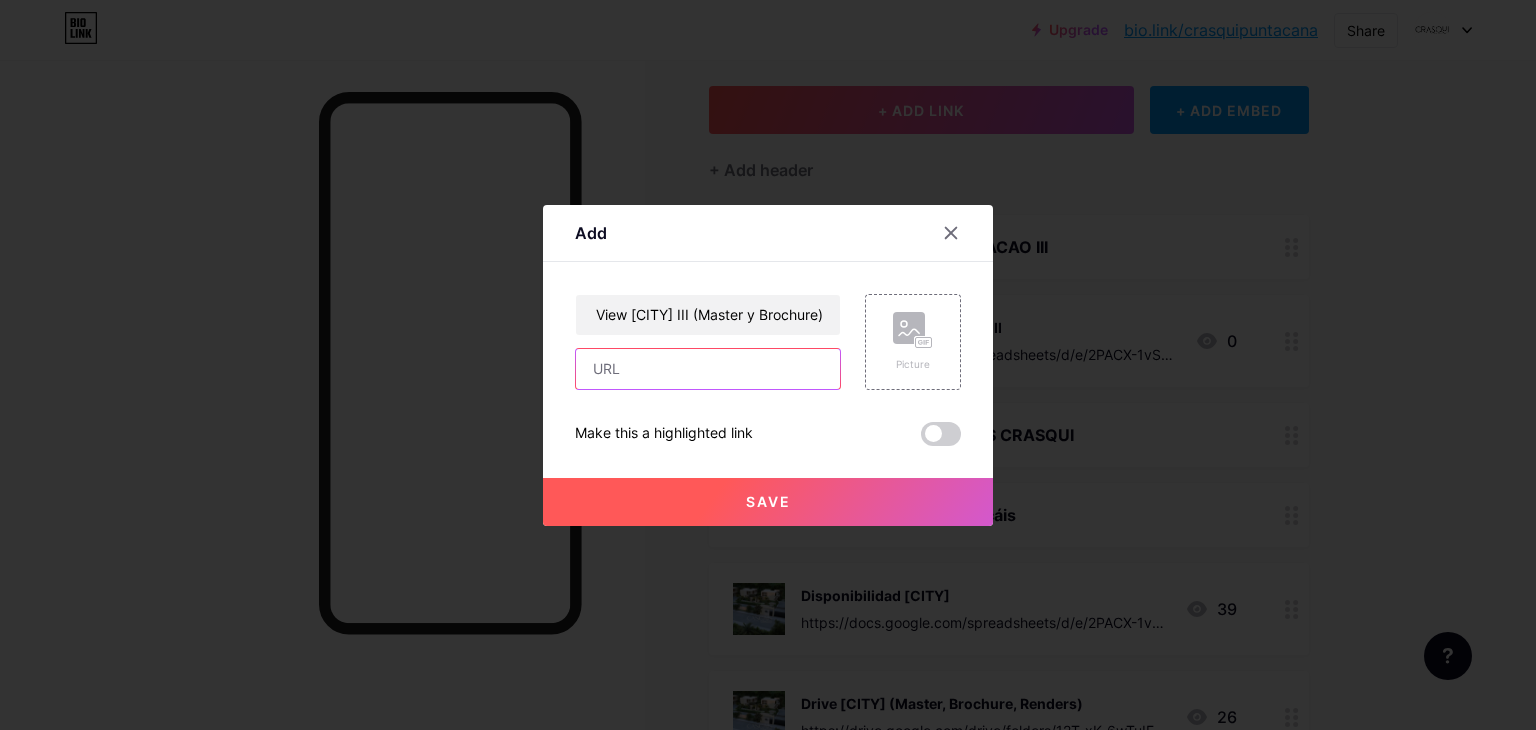 click at bounding box center (708, 369) 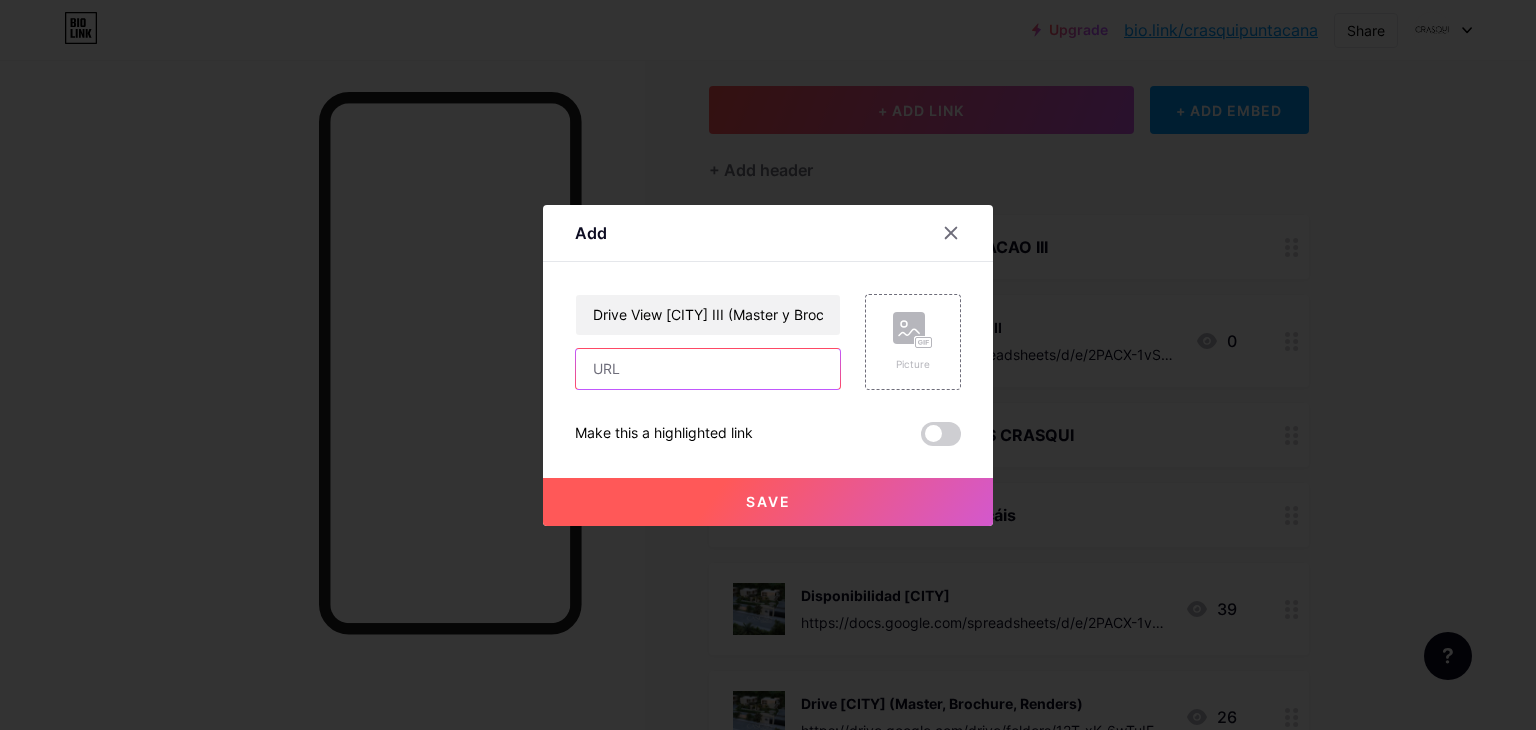 paste on "https://drive.google.com/drive/folders/1_GF9bYqiI1UNM132vzXc8aAXVKjRpeHh" 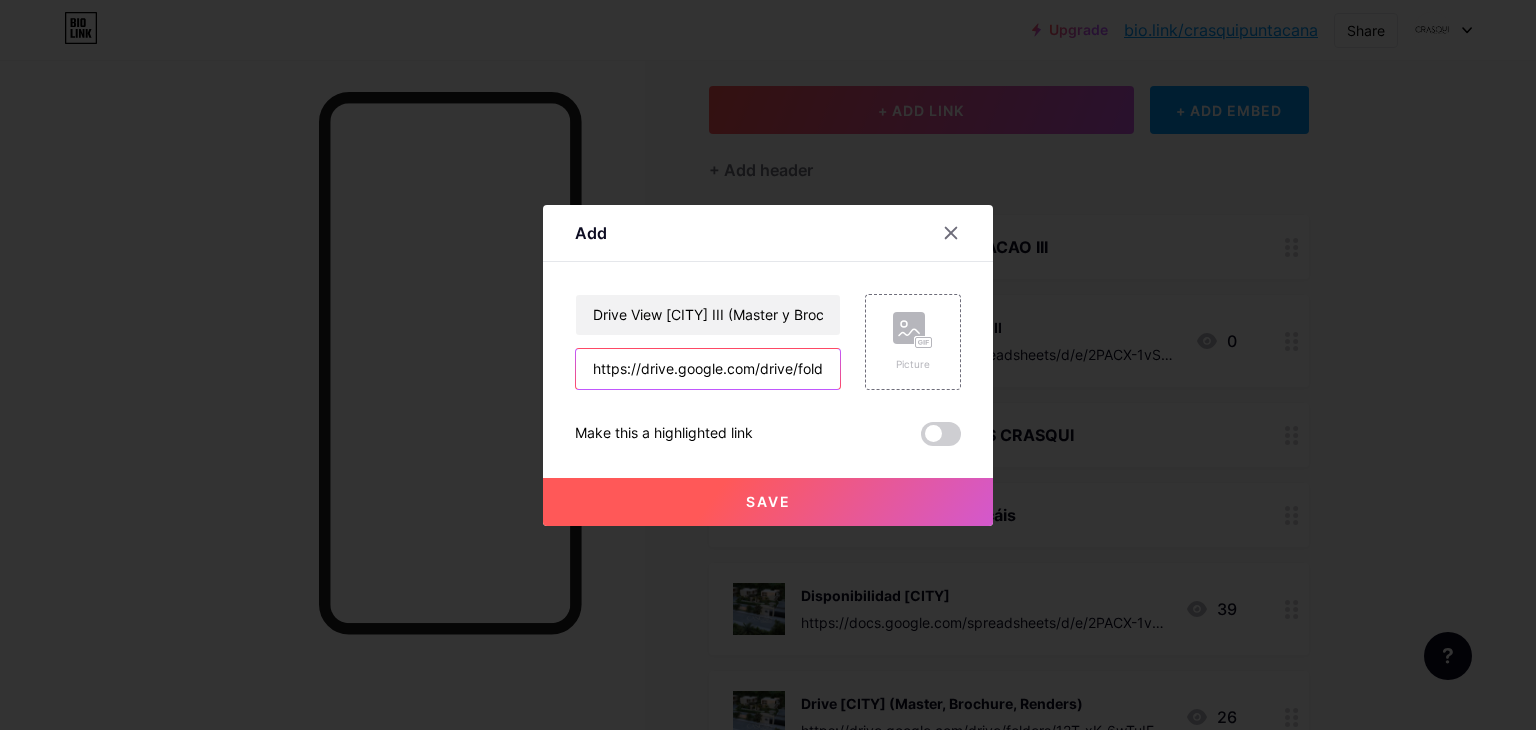 scroll, scrollTop: 0, scrollLeft: 292, axis: horizontal 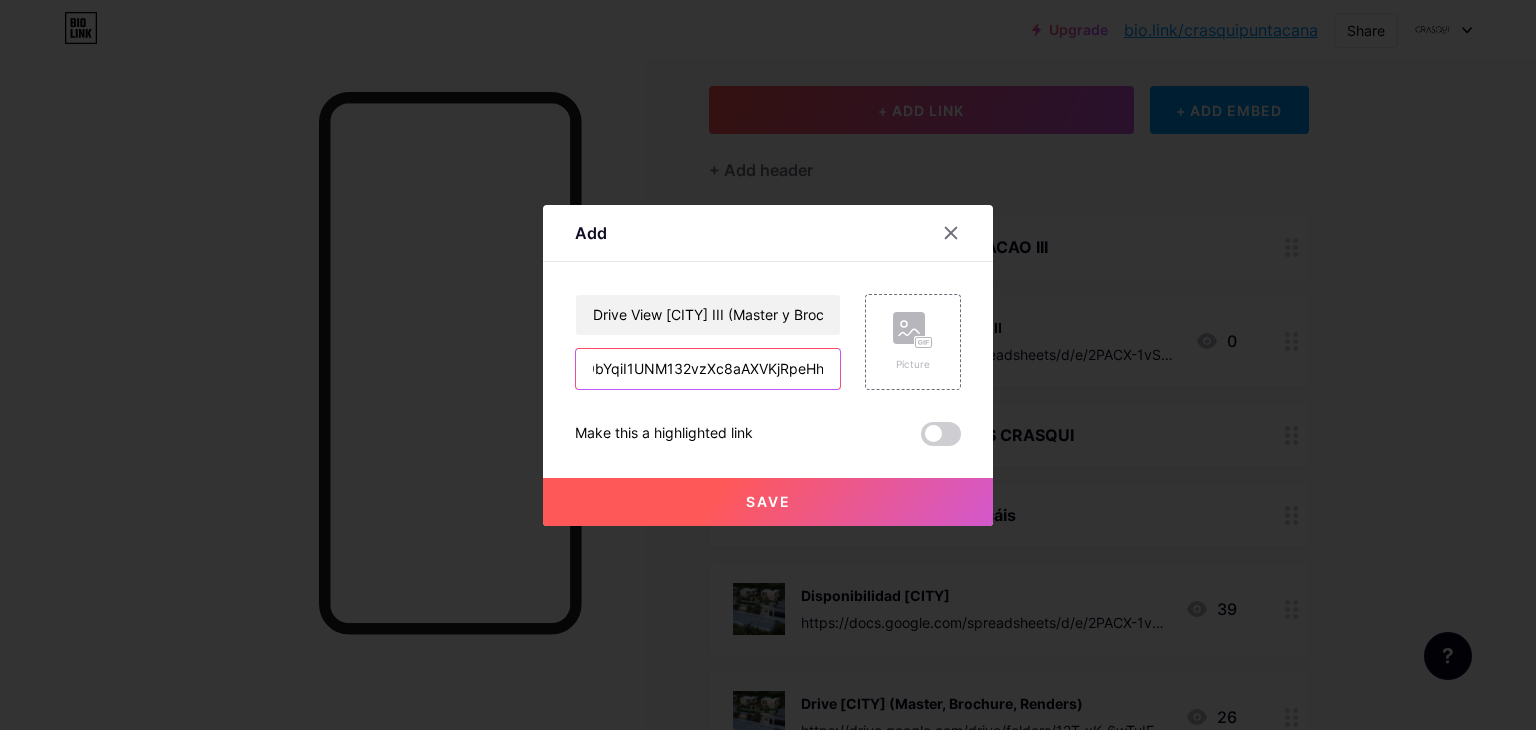 type on "https://drive.google.com/drive/folders/1_GF9bYqiI1UNM132vzXc8aAXVKjRpeHh" 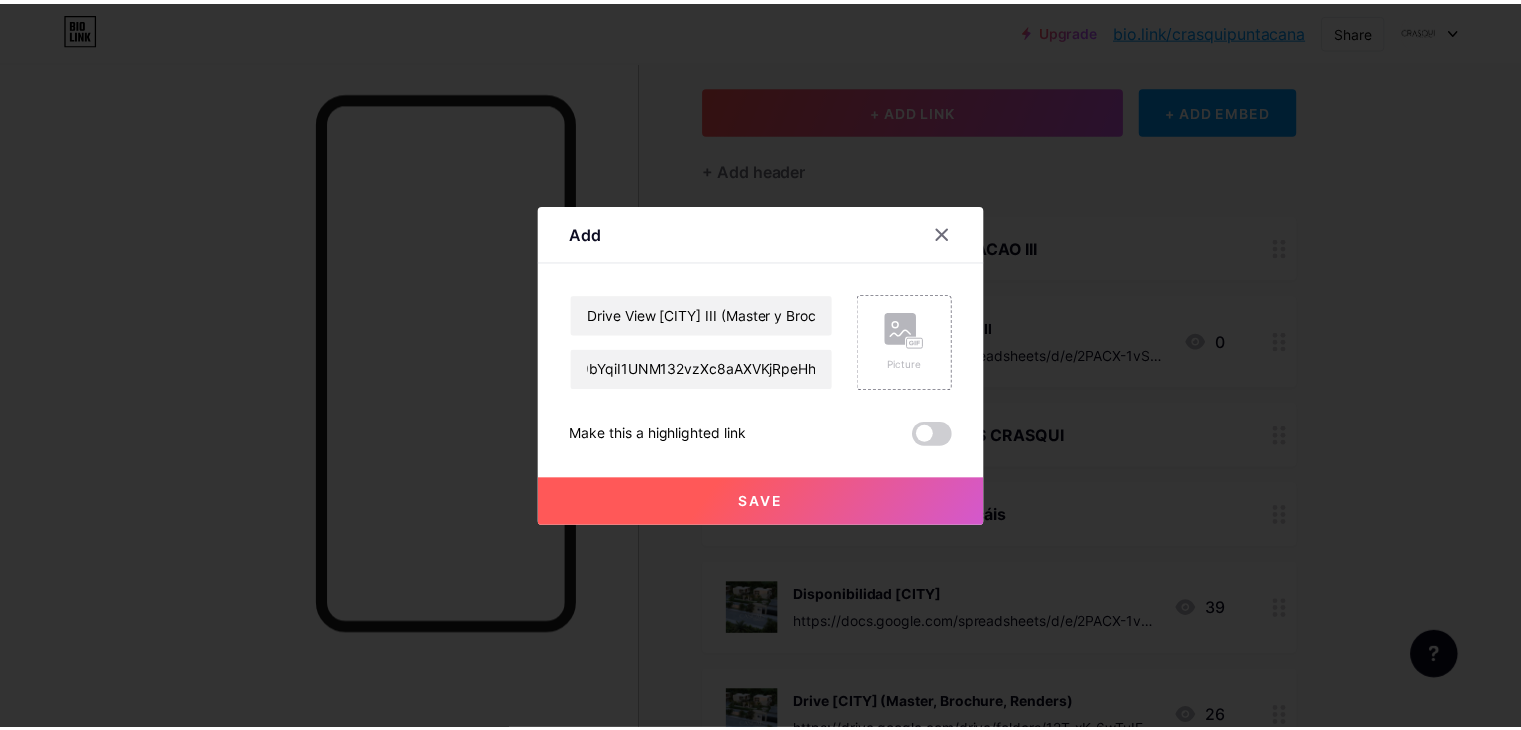 scroll, scrollTop: 0, scrollLeft: 0, axis: both 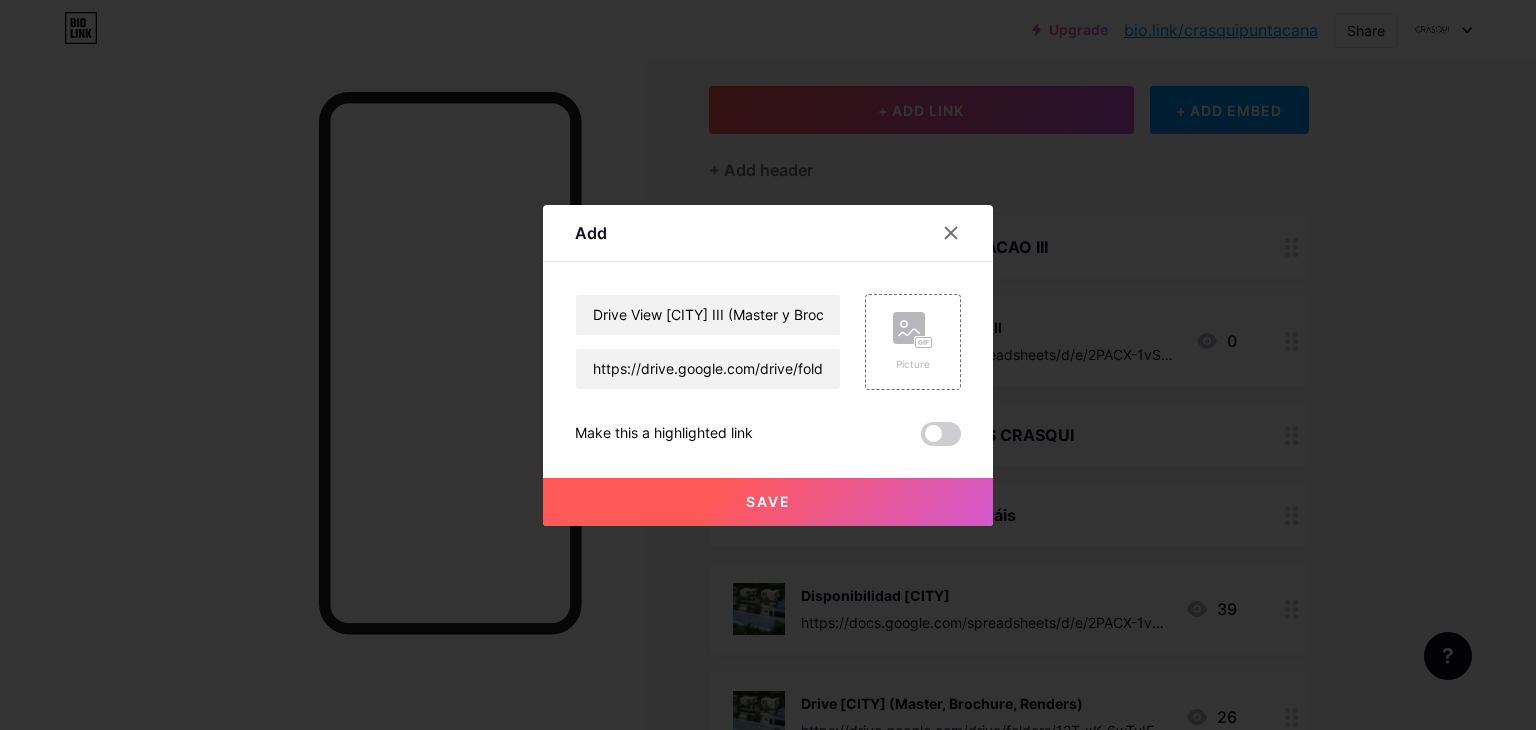 click on "Save" at bounding box center [768, 502] 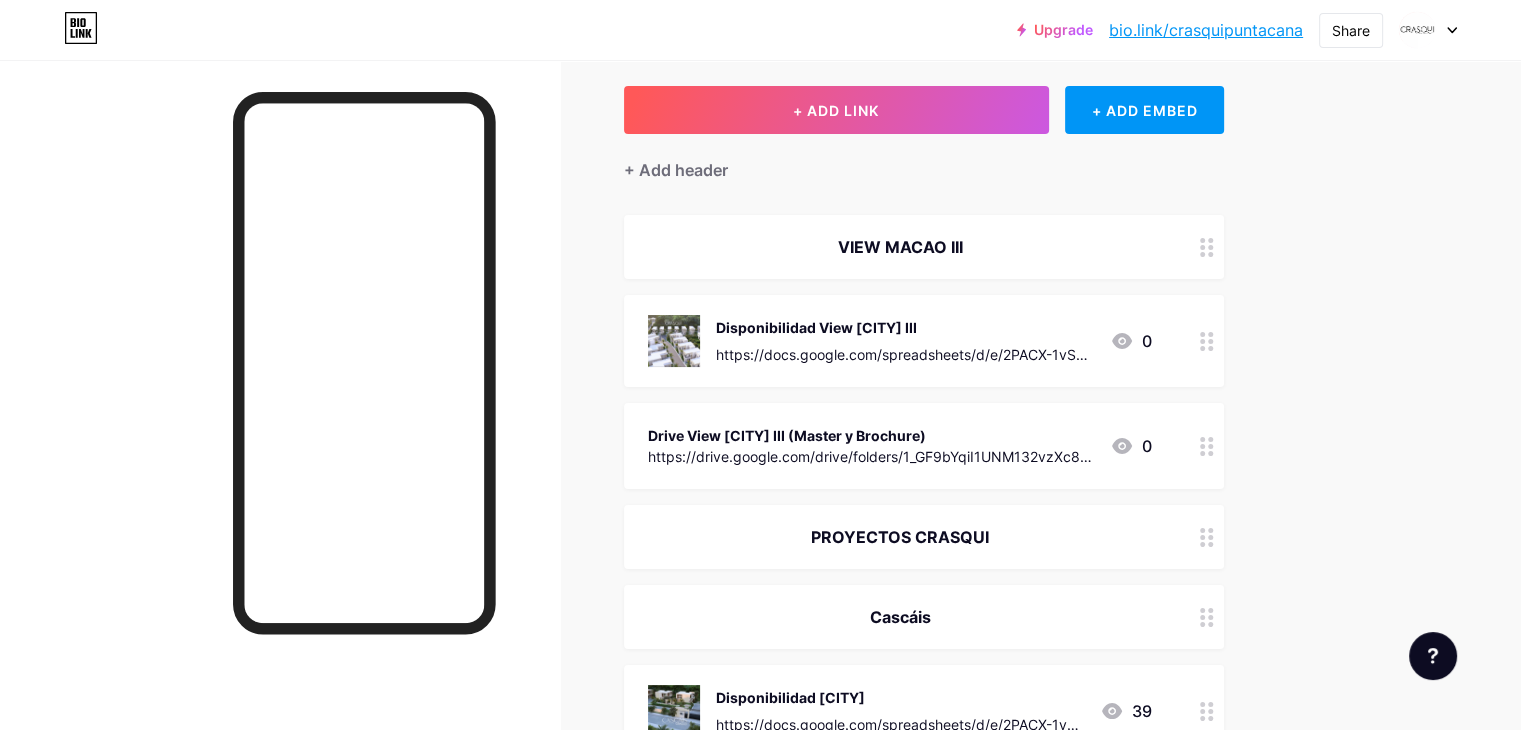 click at bounding box center [1207, 446] 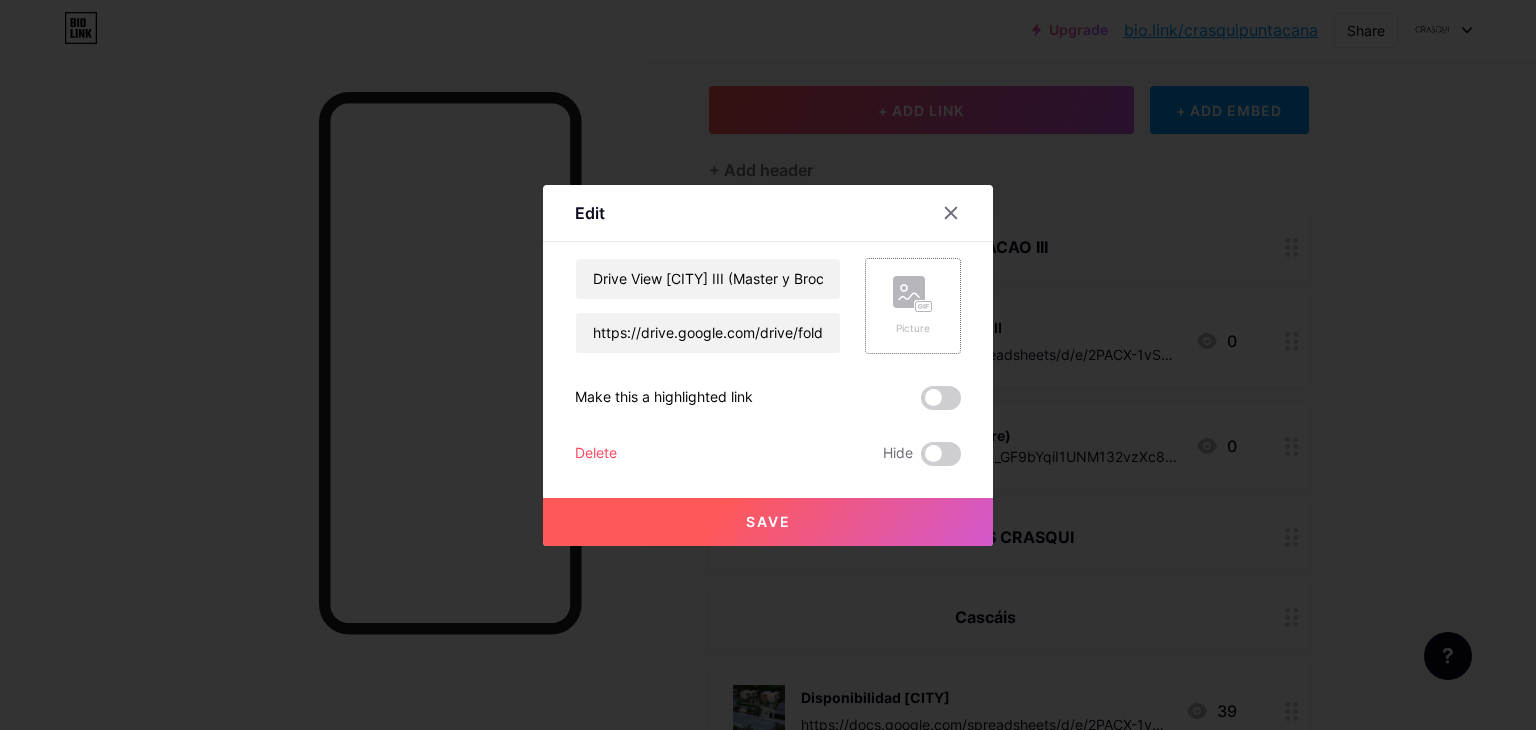 click 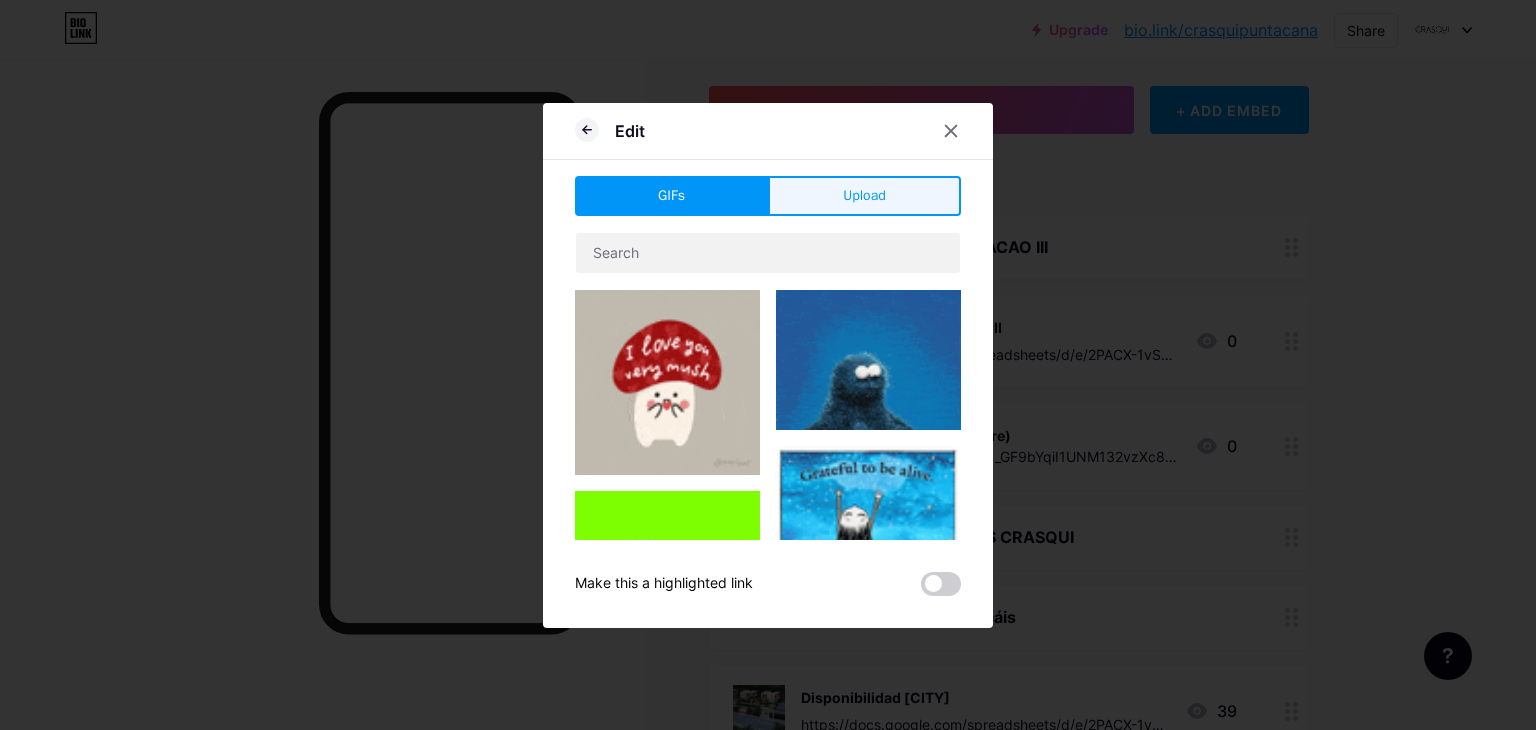 click on "Upload" at bounding box center [864, 196] 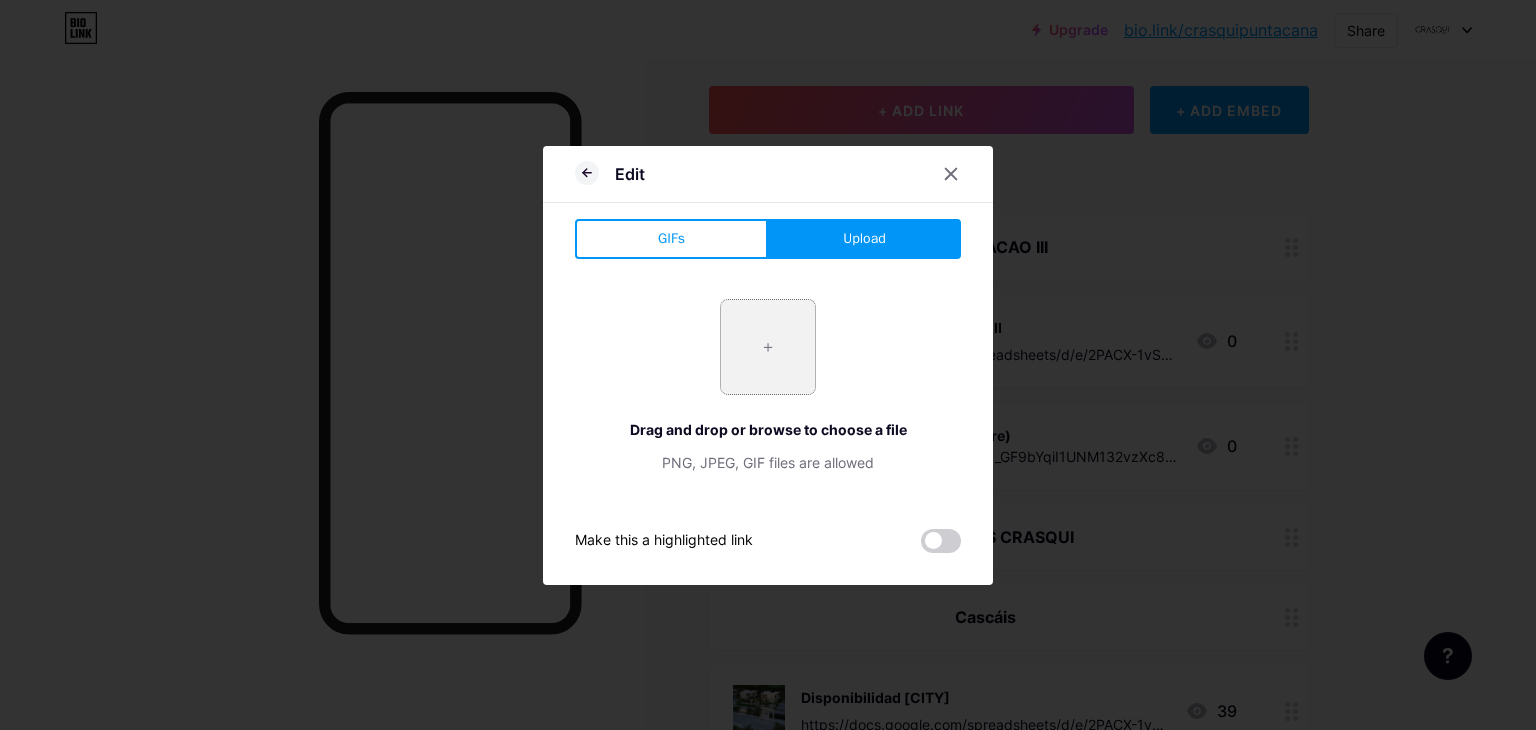 click at bounding box center [768, 347] 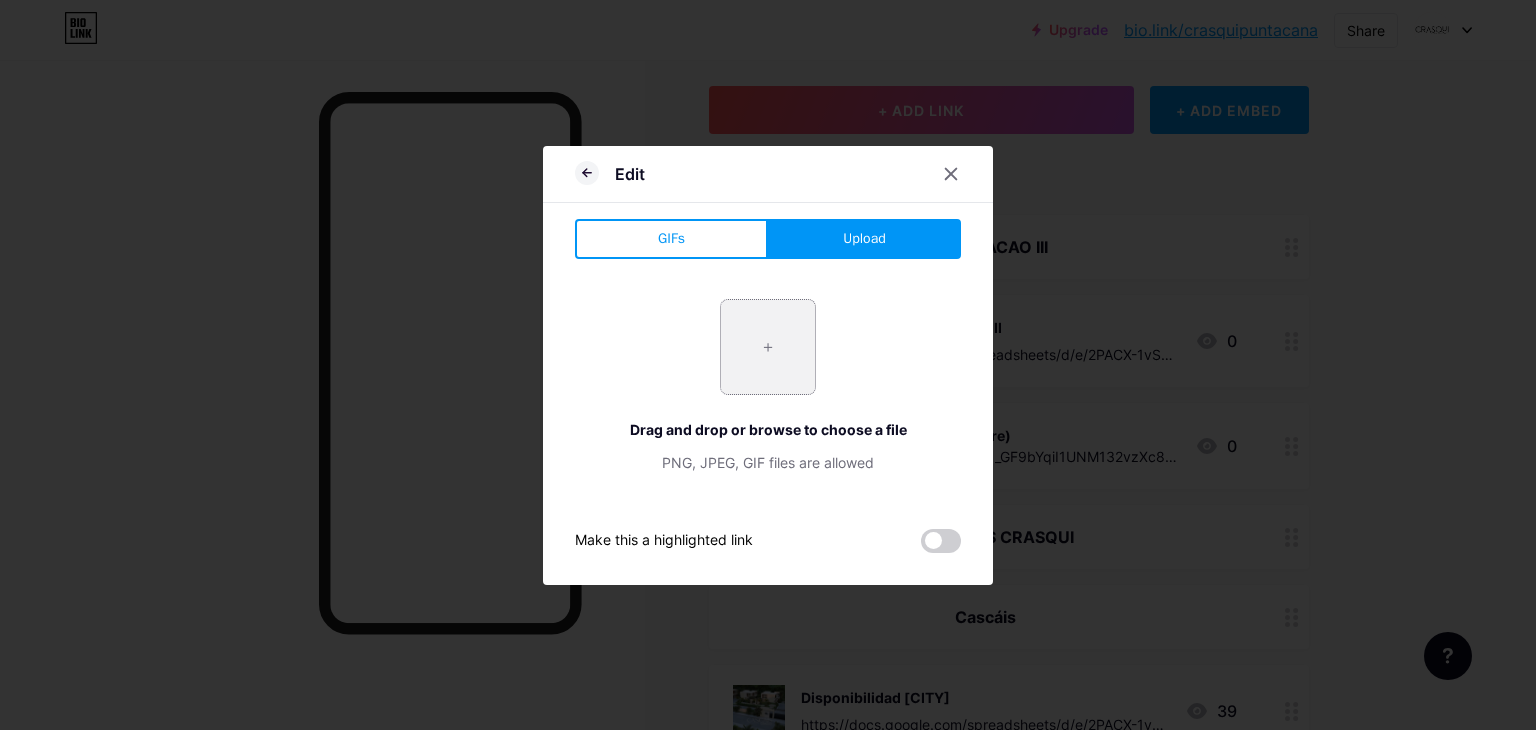 type on "C:\fakepath\WhatsApp Image 2025-08-05 at 11.15.14 AM.jpeg" 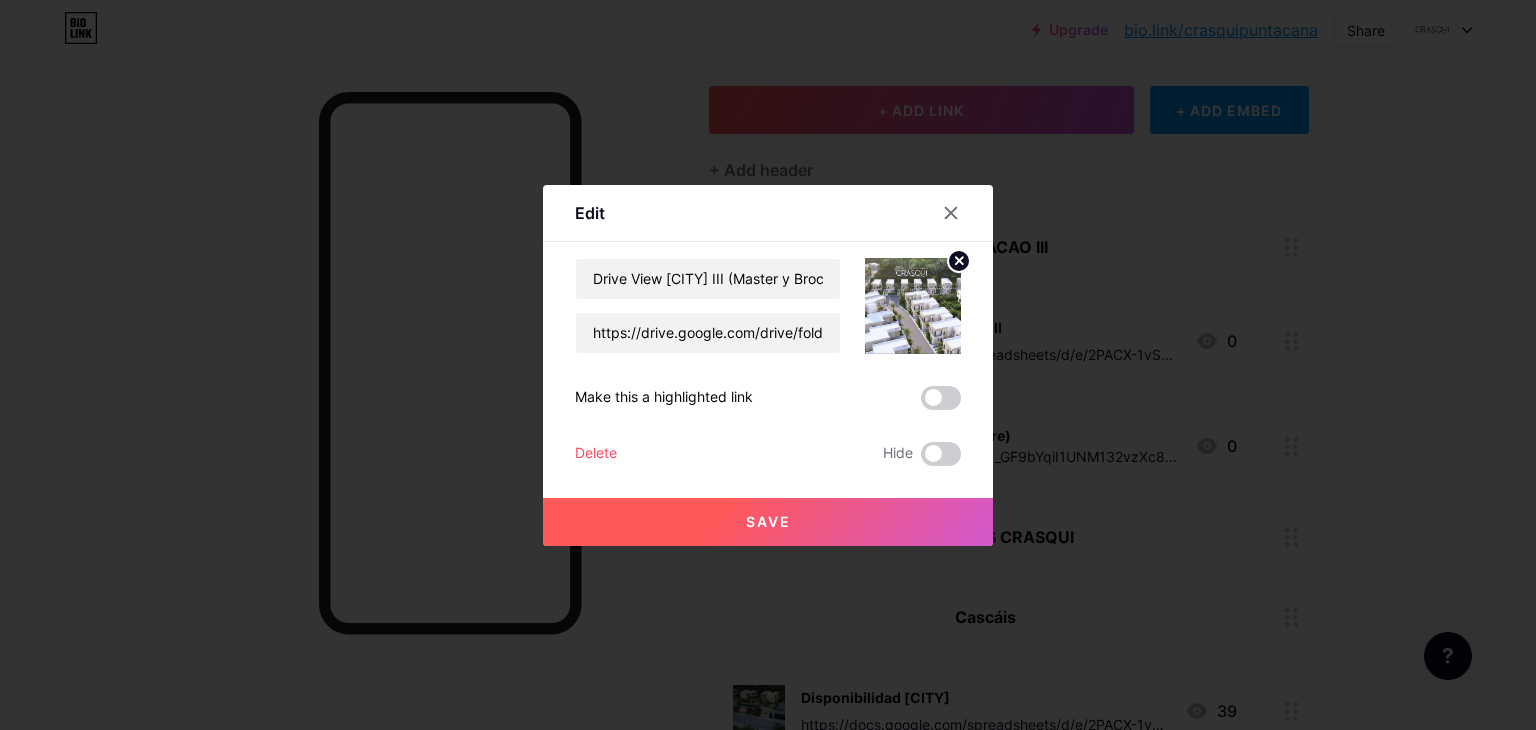 click on "Save" at bounding box center [768, 522] 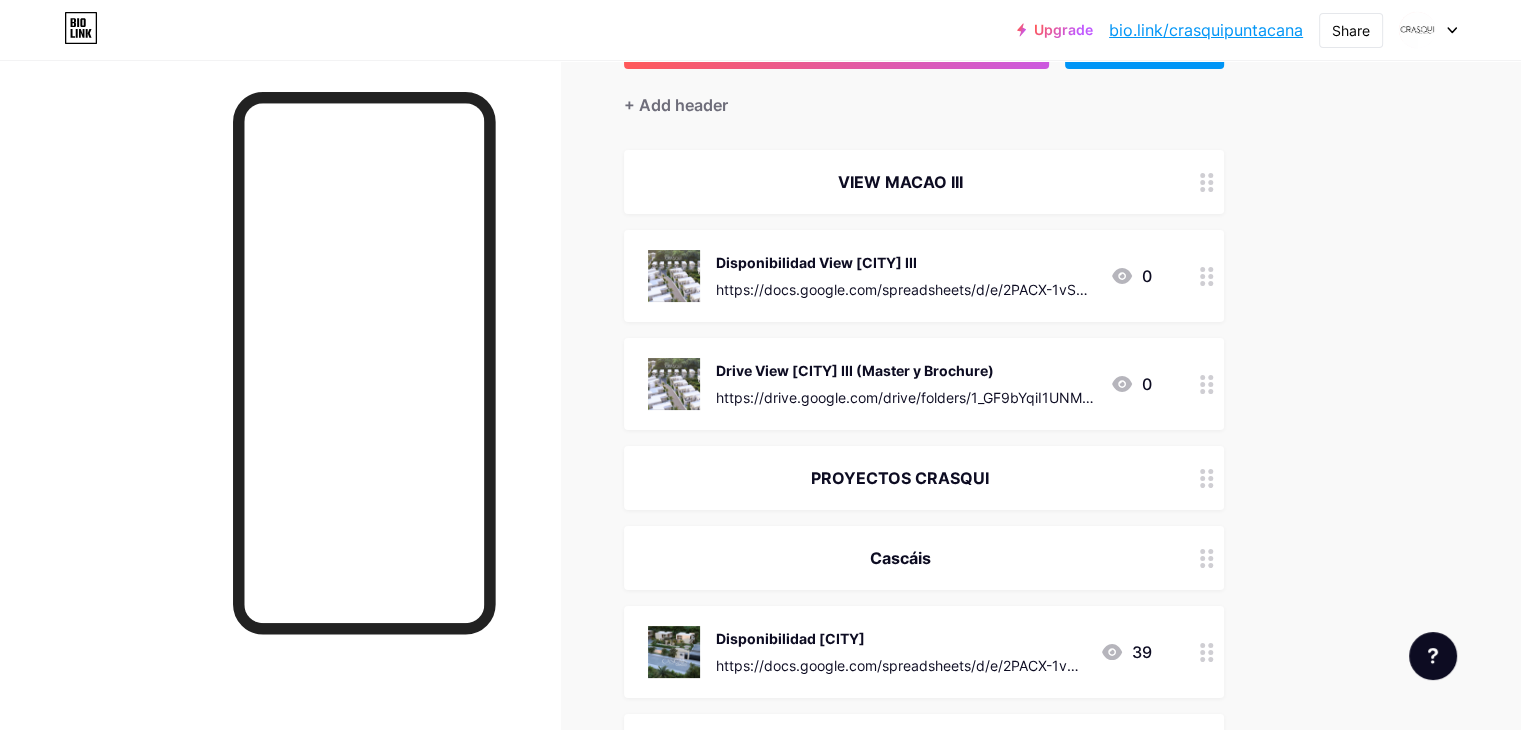 scroll, scrollTop: 200, scrollLeft: 0, axis: vertical 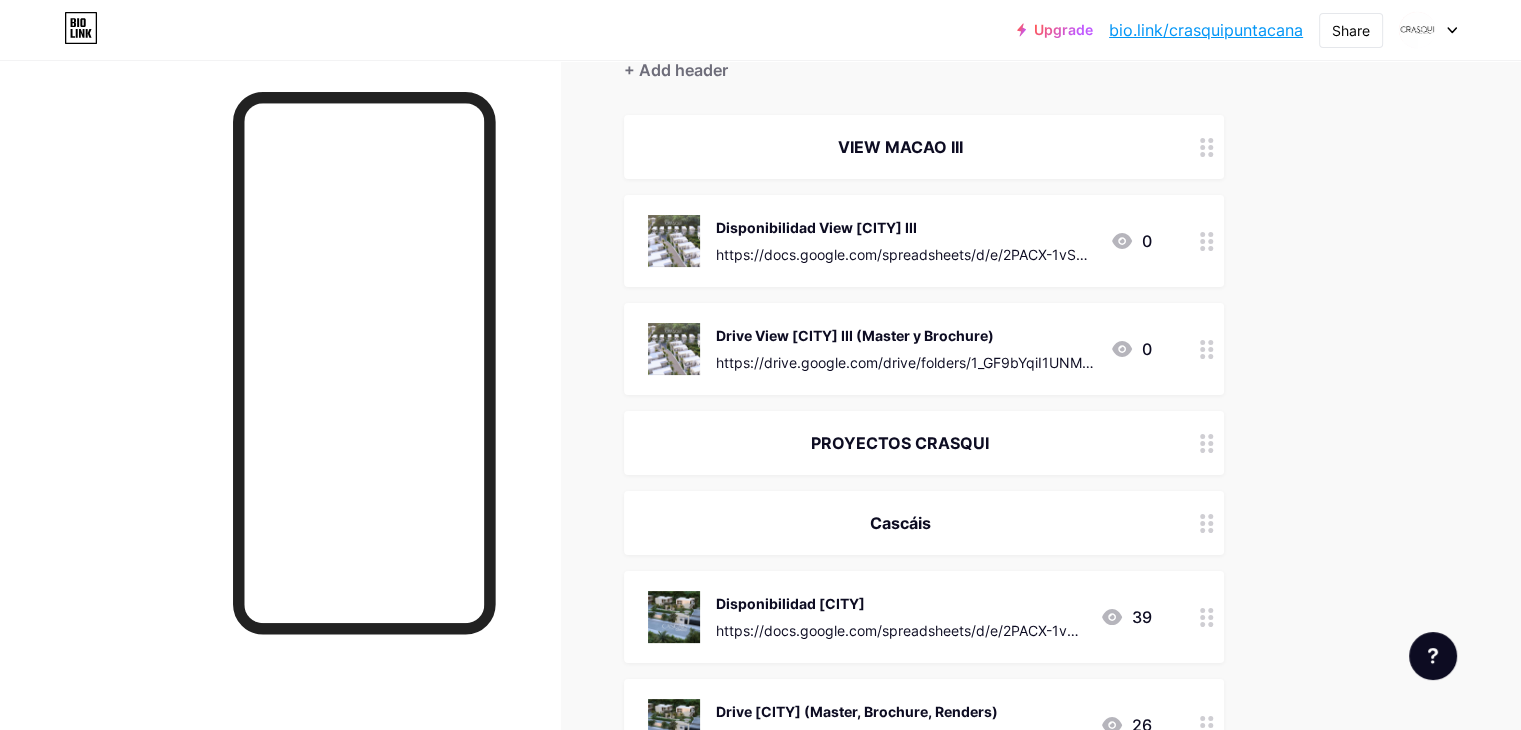 click 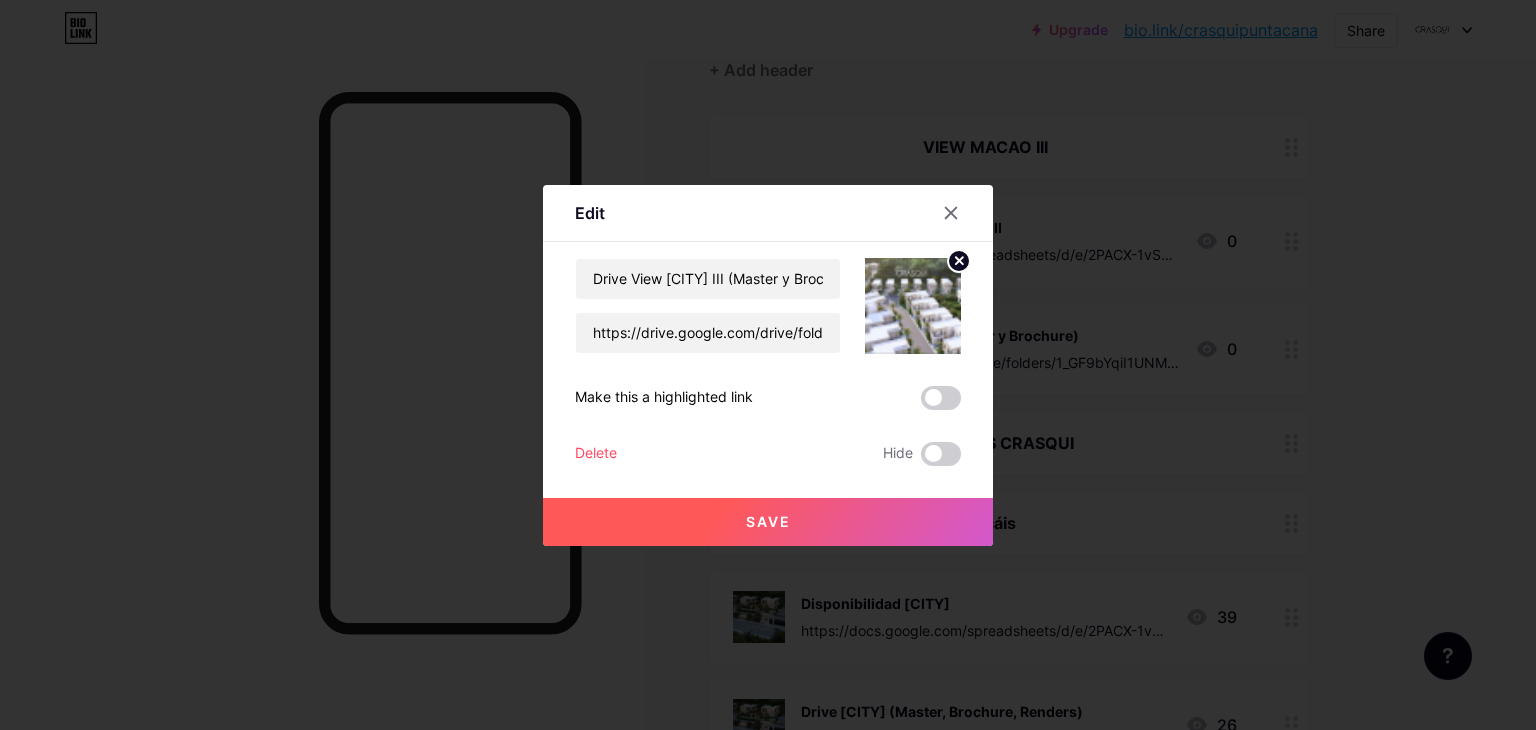 click on "Save" at bounding box center [768, 522] 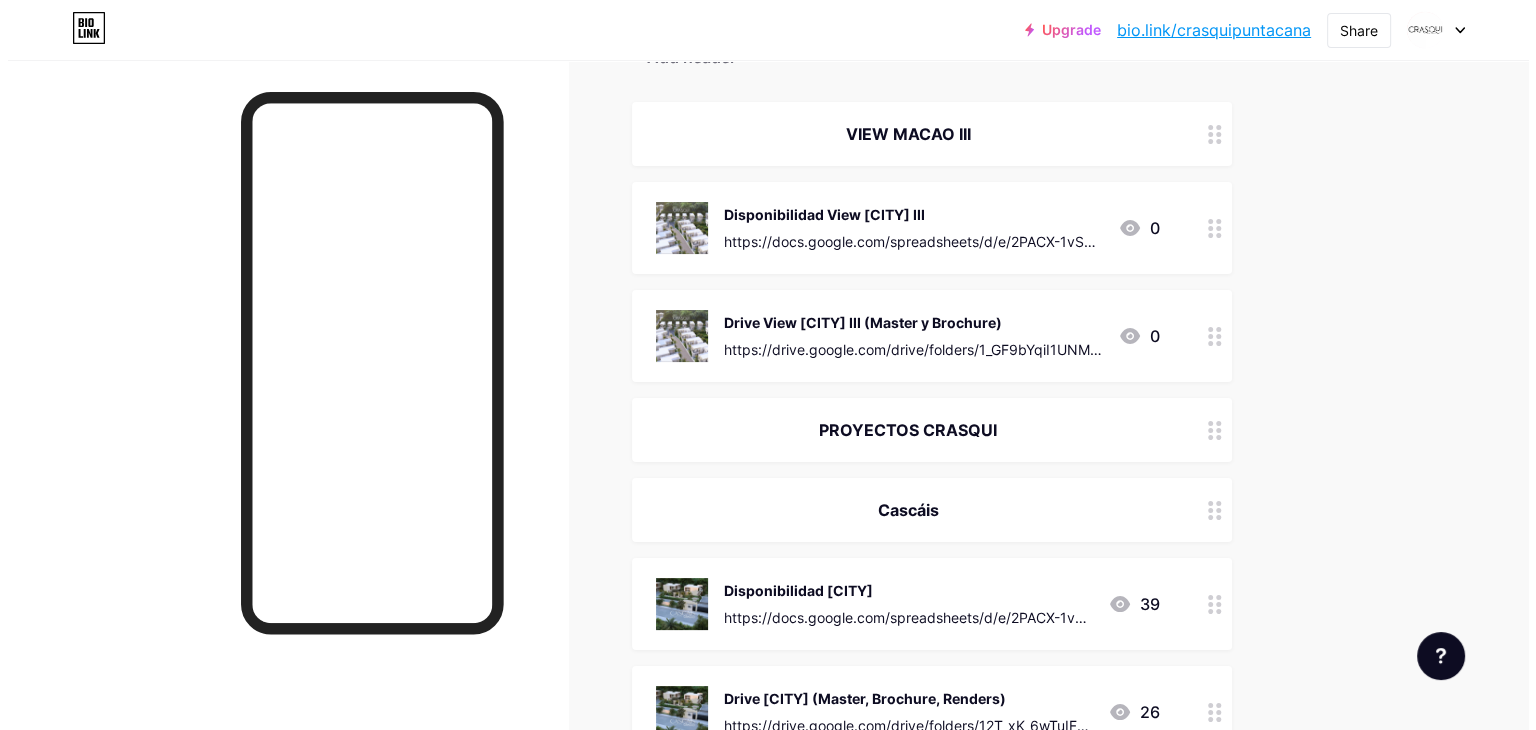 scroll, scrollTop: 13, scrollLeft: 0, axis: vertical 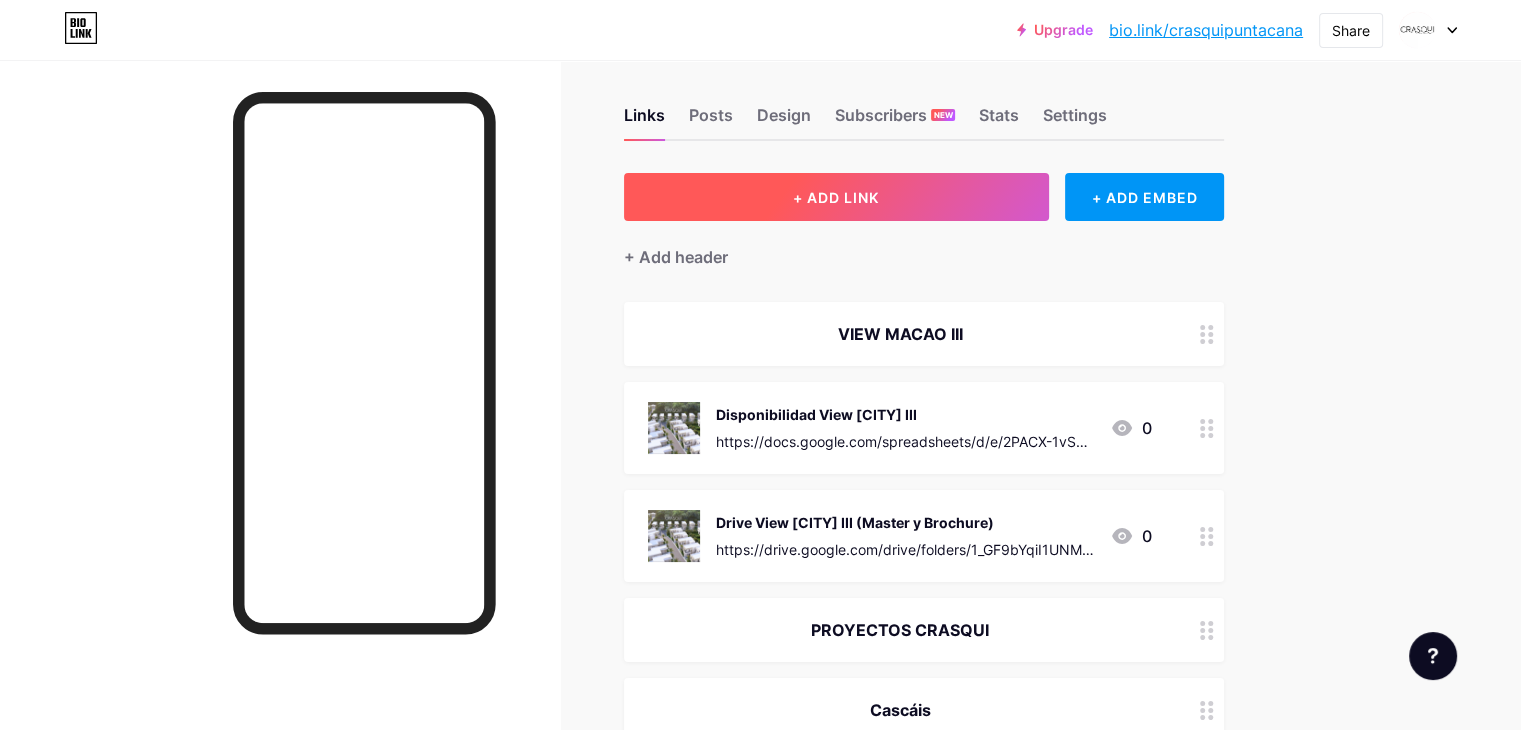 click on "+ ADD LINK" at bounding box center [836, 197] 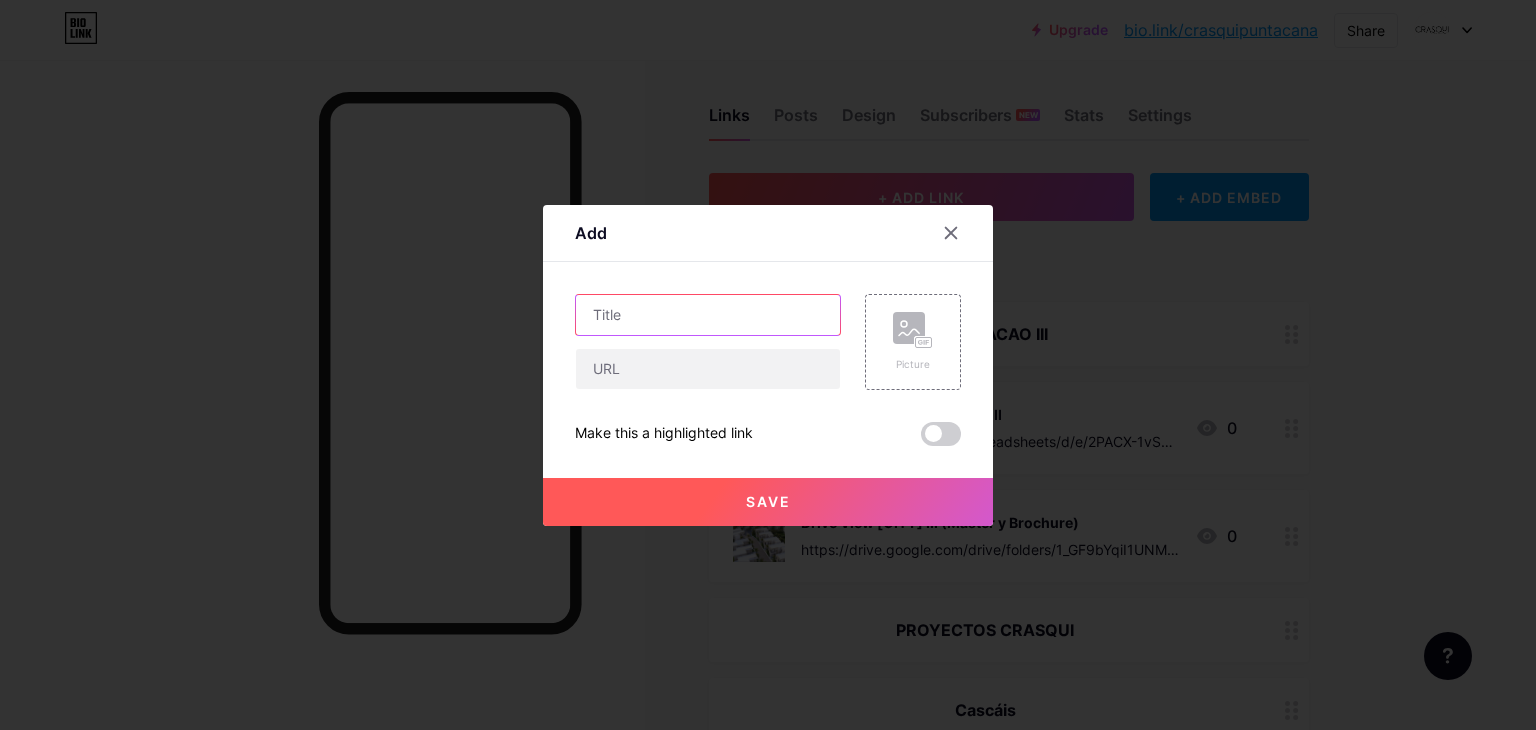 click at bounding box center (708, 315) 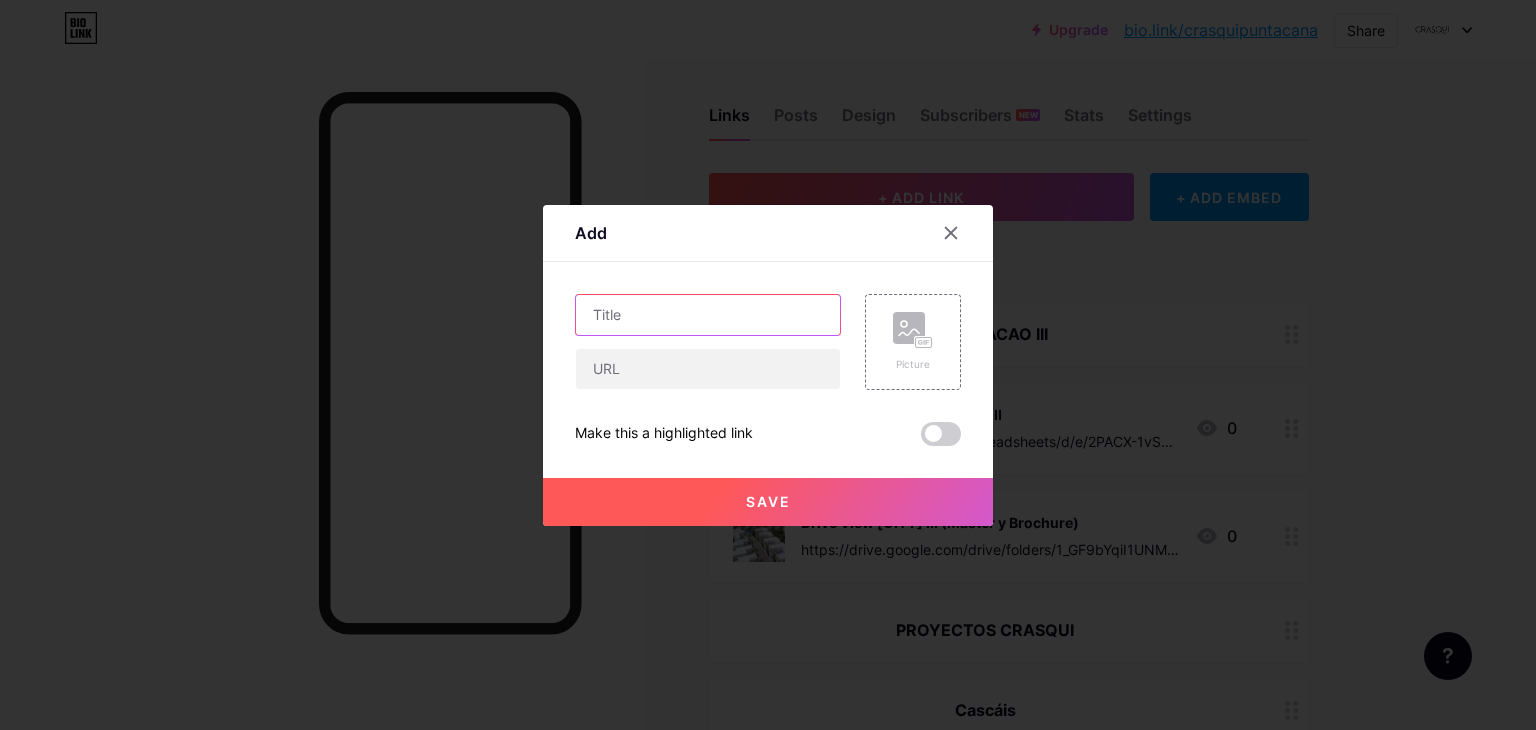 type on "V" 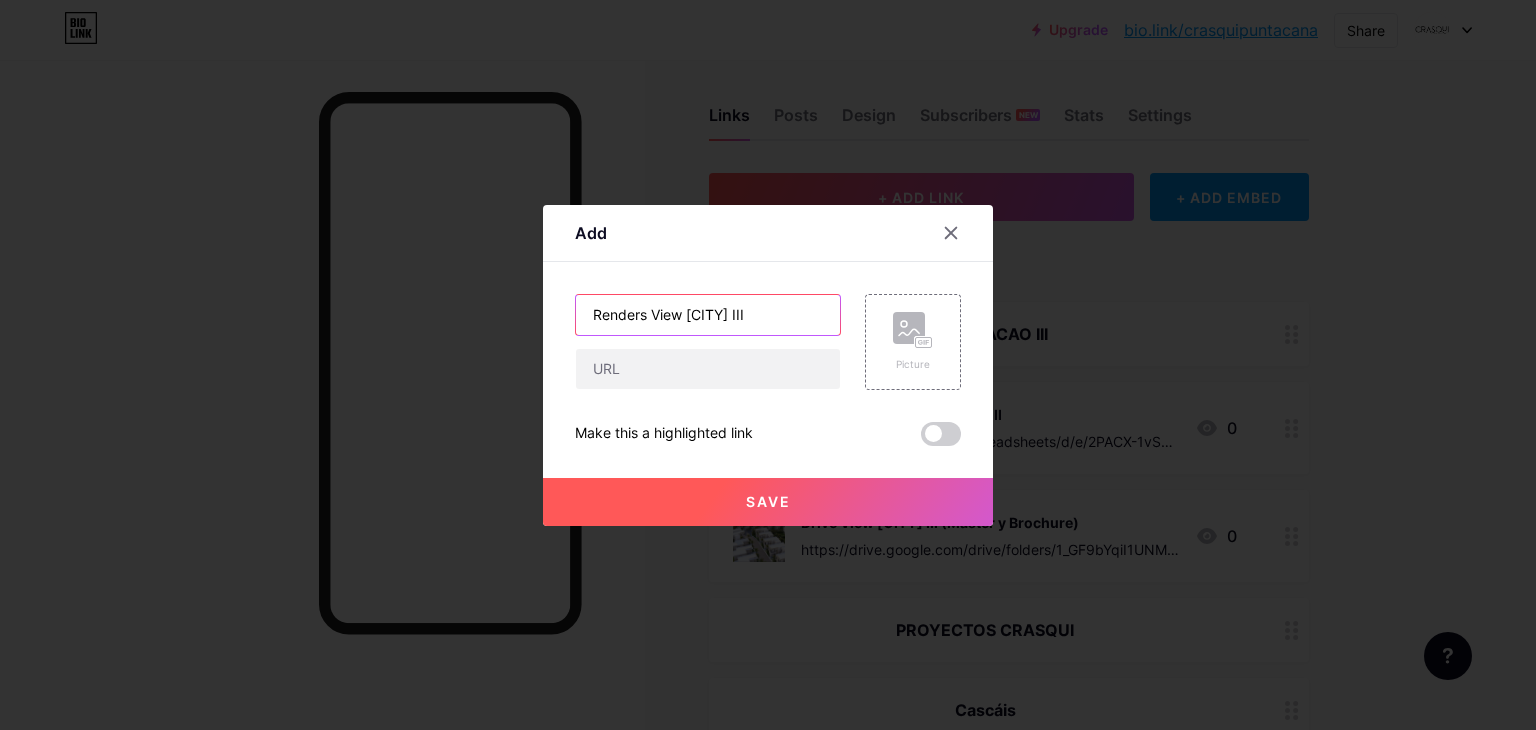 click on "Renders View [CITY] III" at bounding box center (708, 315) 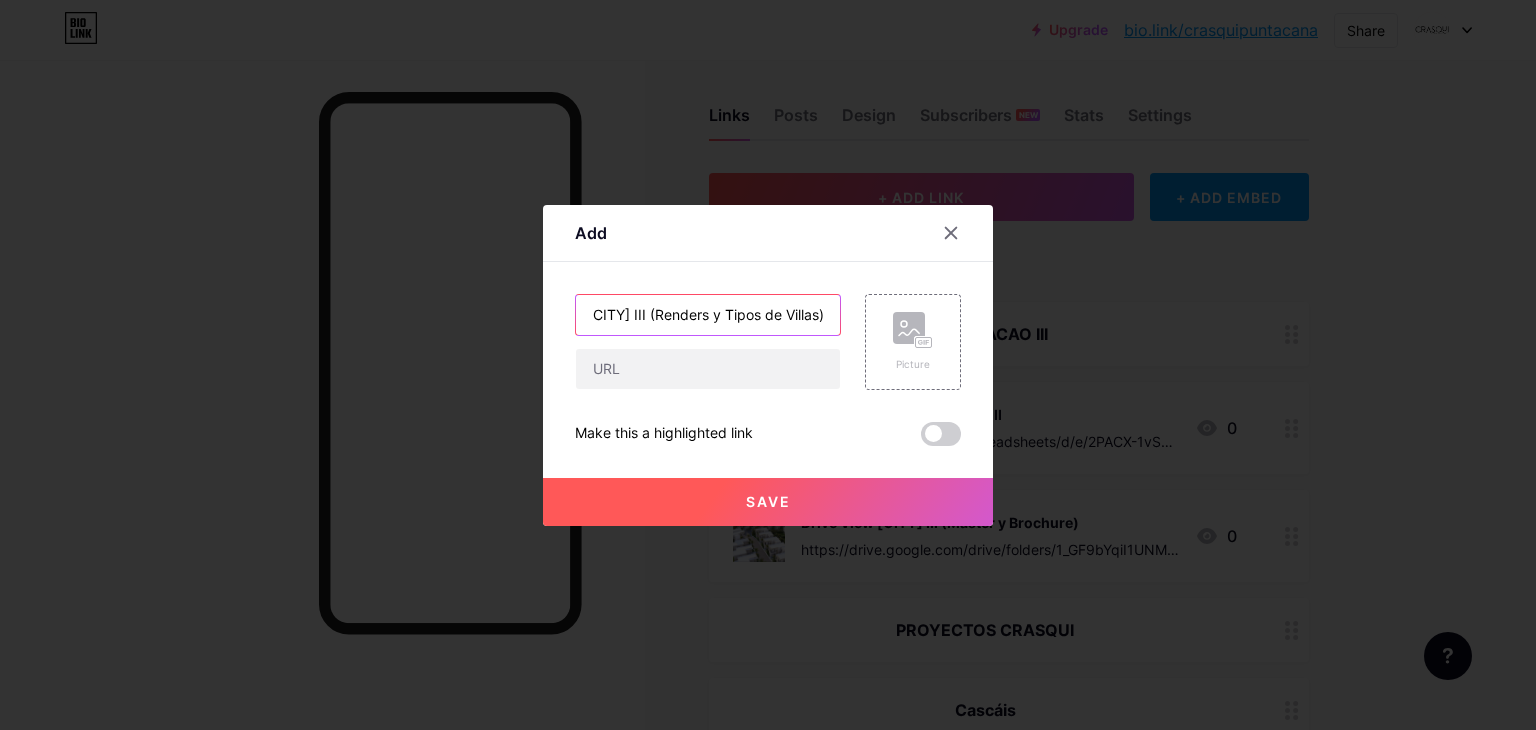scroll, scrollTop: 0, scrollLeft: 44, axis: horizontal 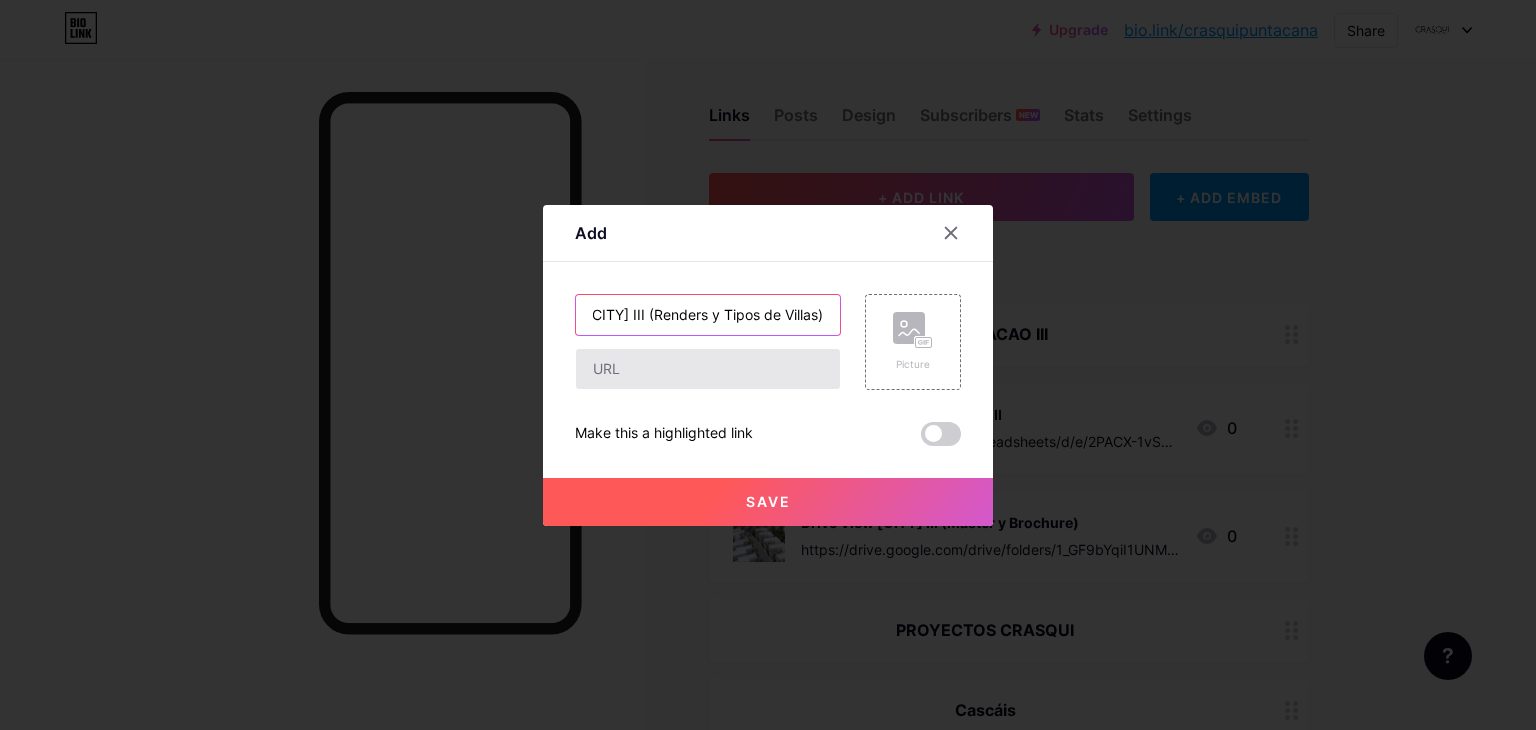 type on "View [CITY] III (Renders y Tipos de Villas)" 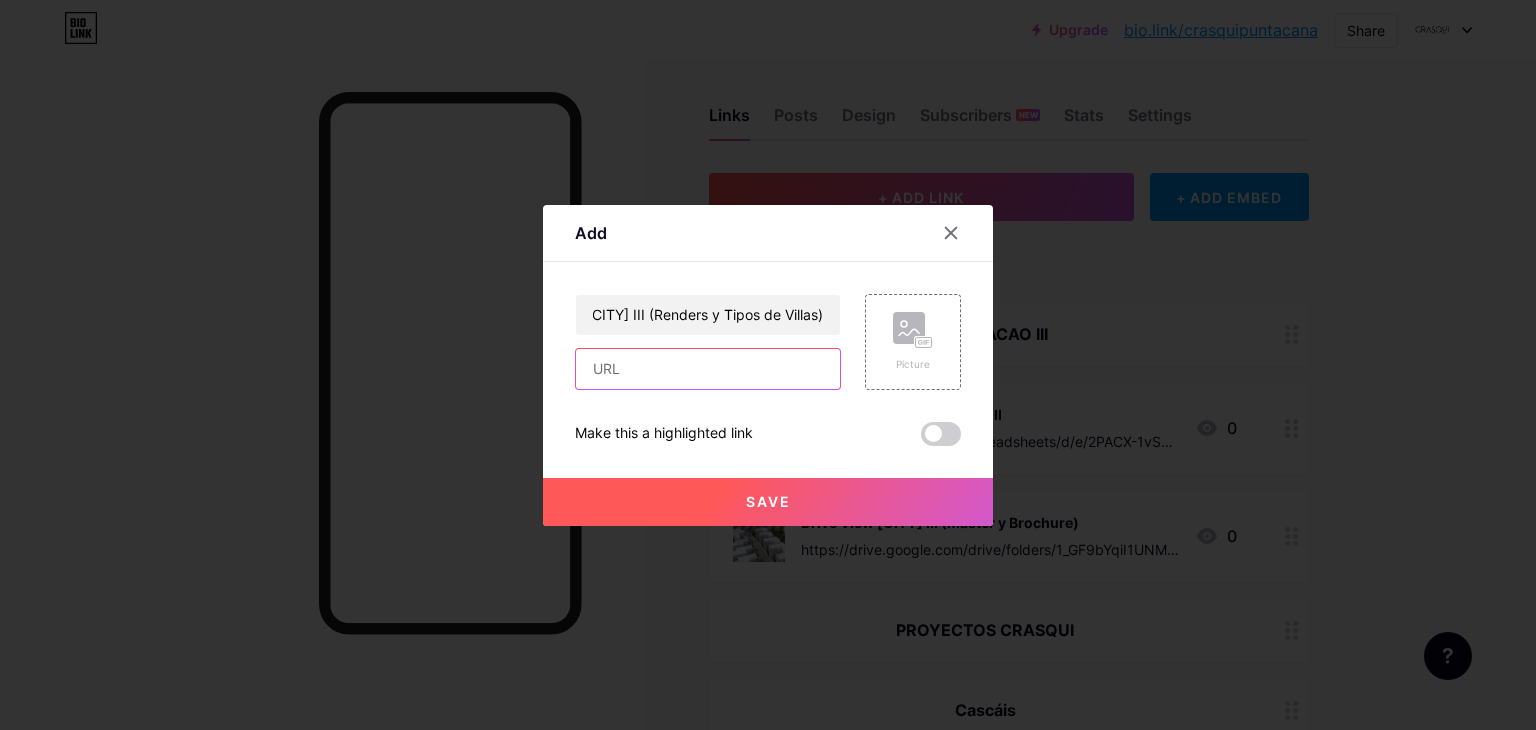 click at bounding box center (708, 369) 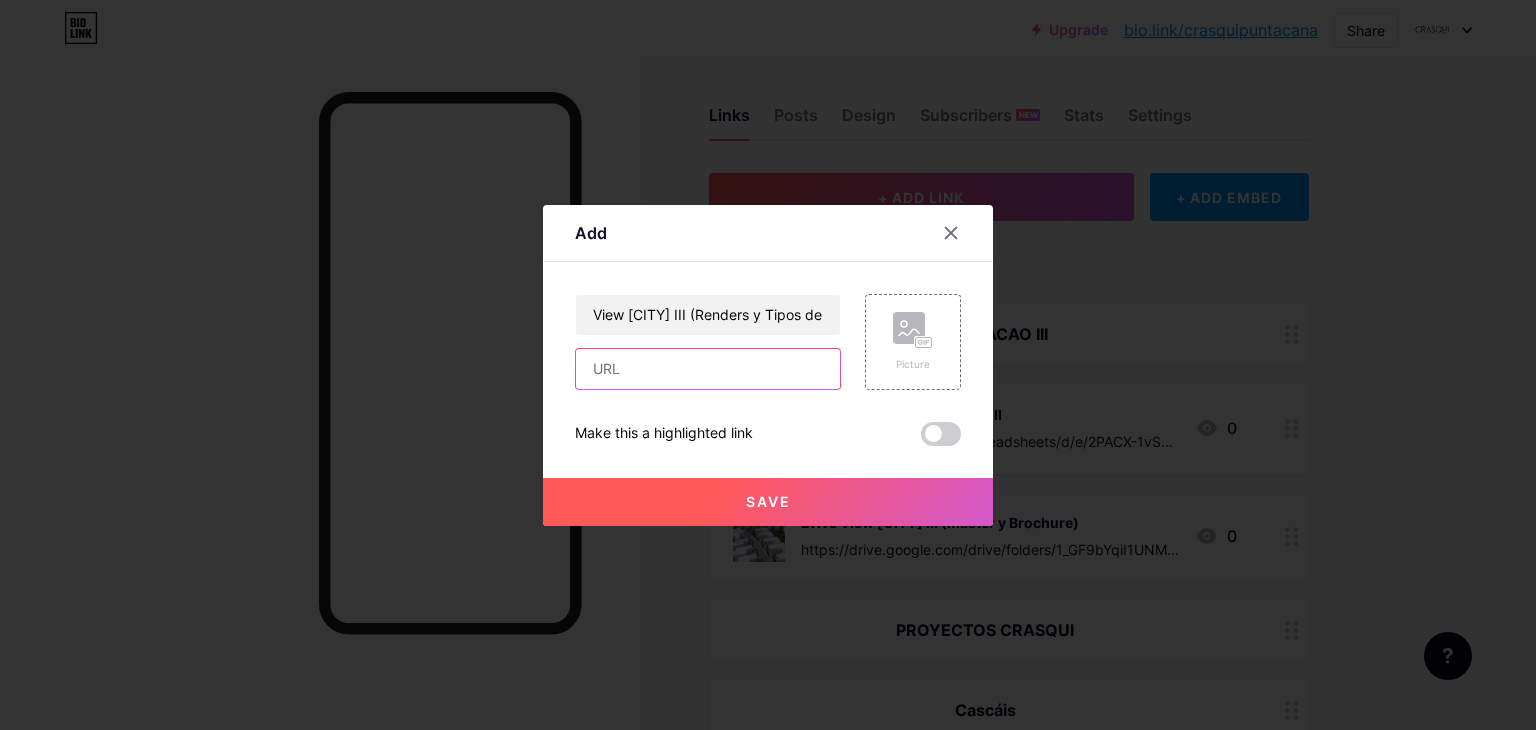 paste on "https://drive.google.com/drive/folders/1_D1W1pIiMgul9xE3HlzZ7uId0uMKNVpV" 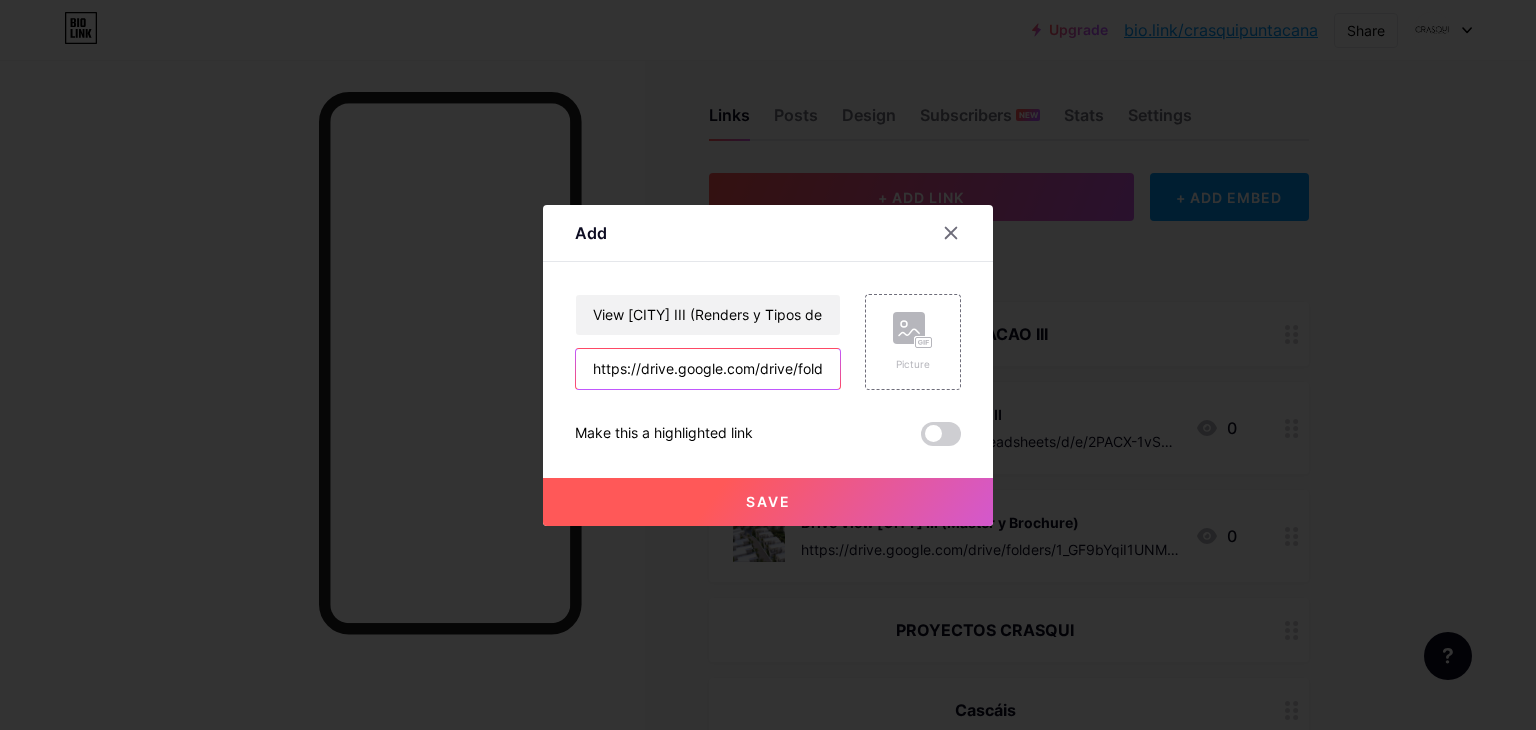 scroll, scrollTop: 0, scrollLeft: 289, axis: horizontal 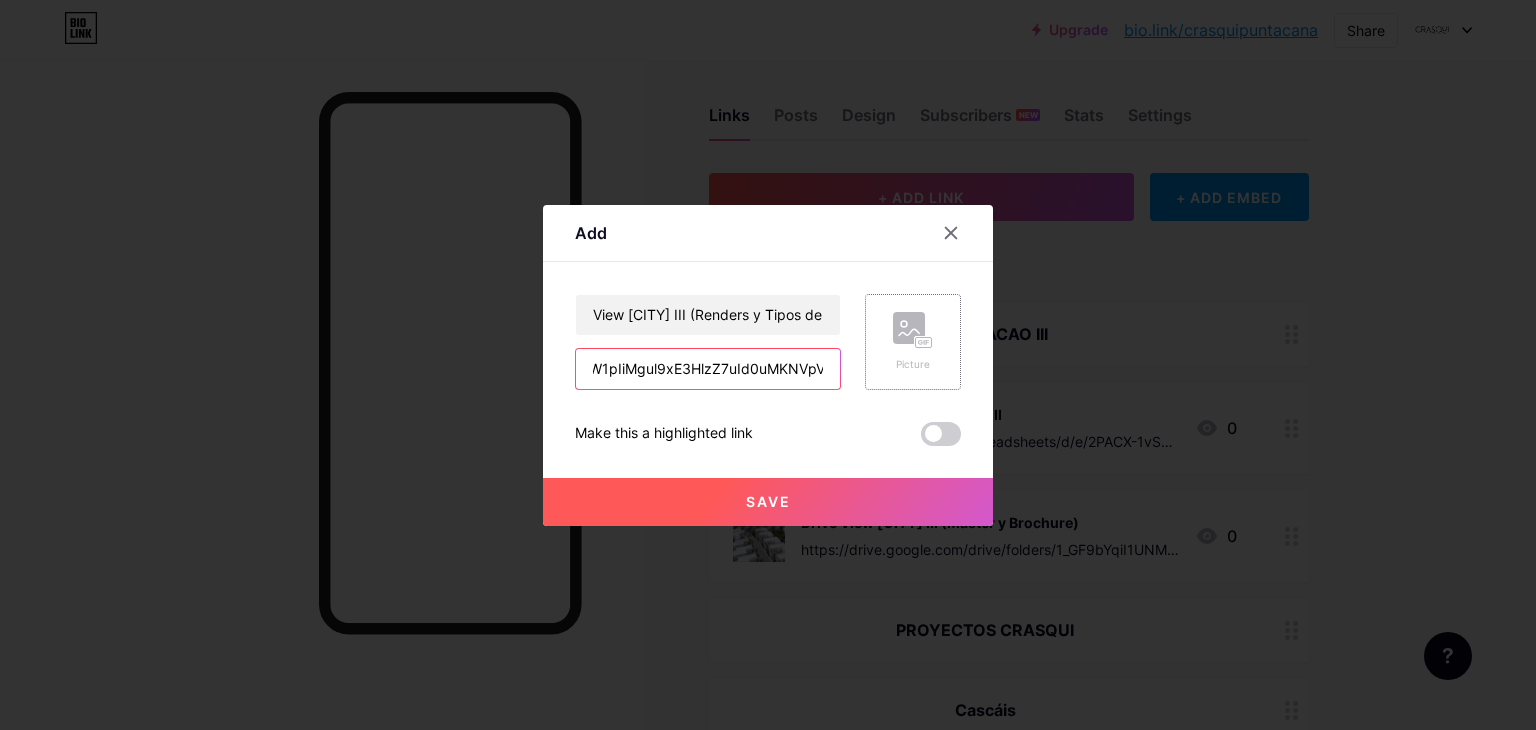 type on "https://drive.google.com/drive/folders/1_D1W1pIiMgul9xE3HlzZ7uId0uMKNVpV" 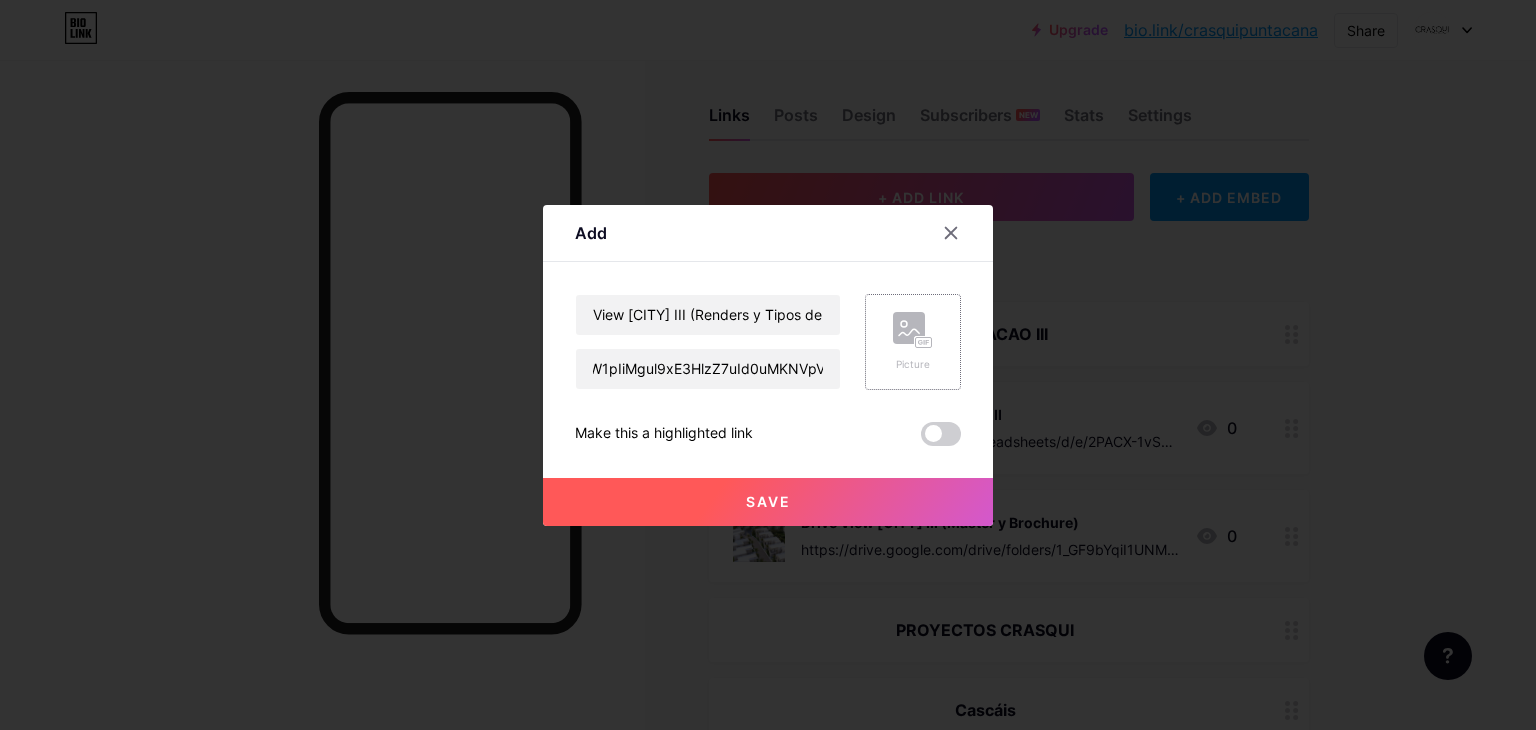 click 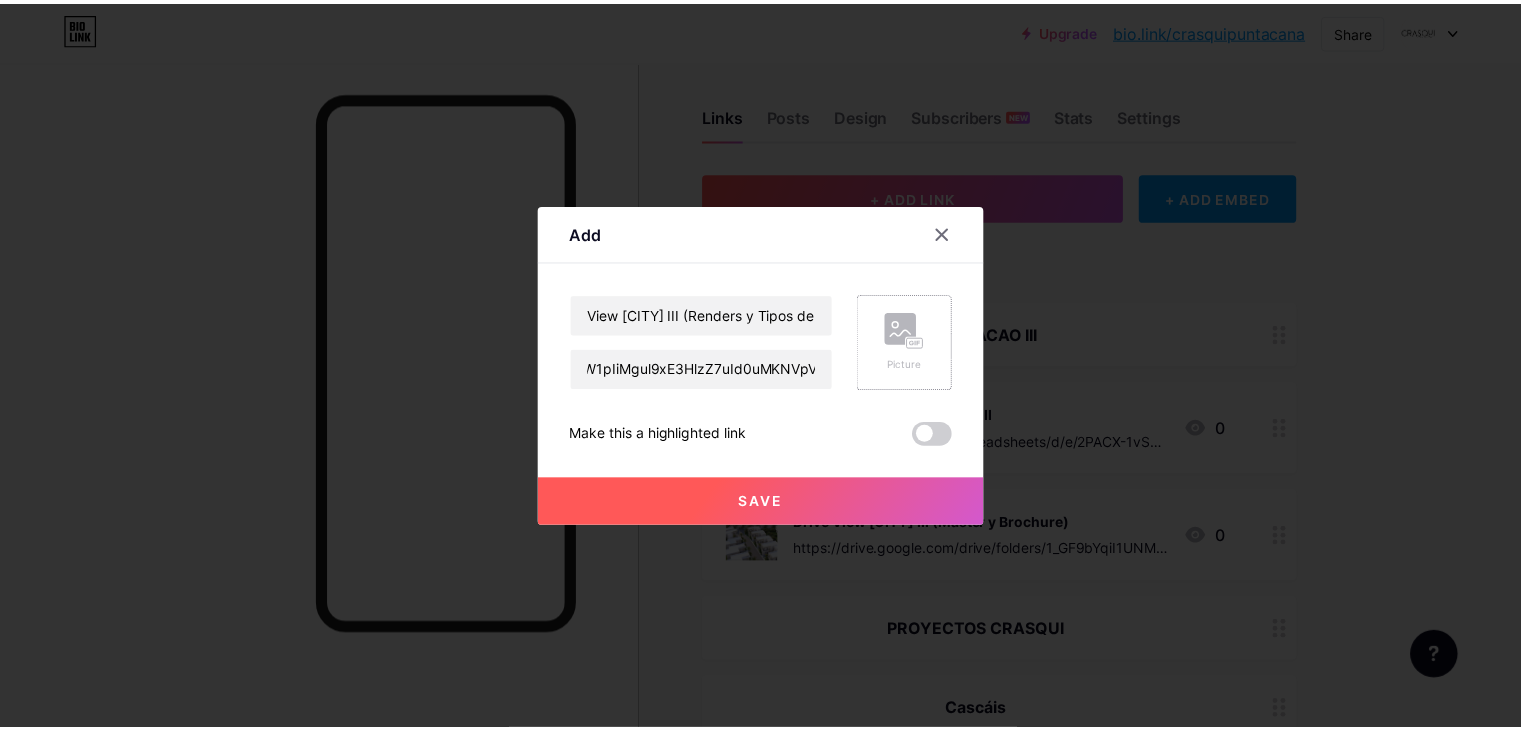 scroll, scrollTop: 0, scrollLeft: 0, axis: both 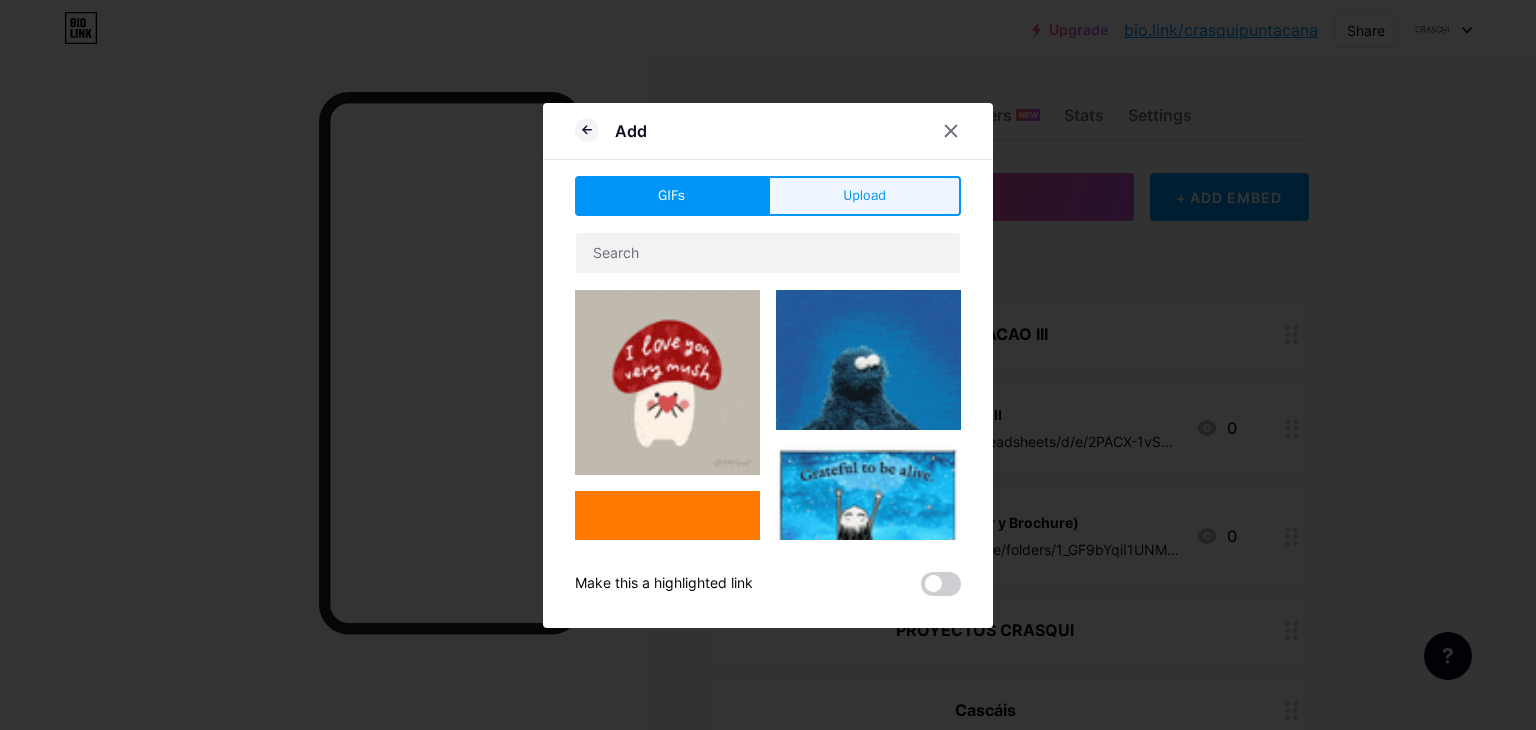 click on "Upload" at bounding box center (864, 195) 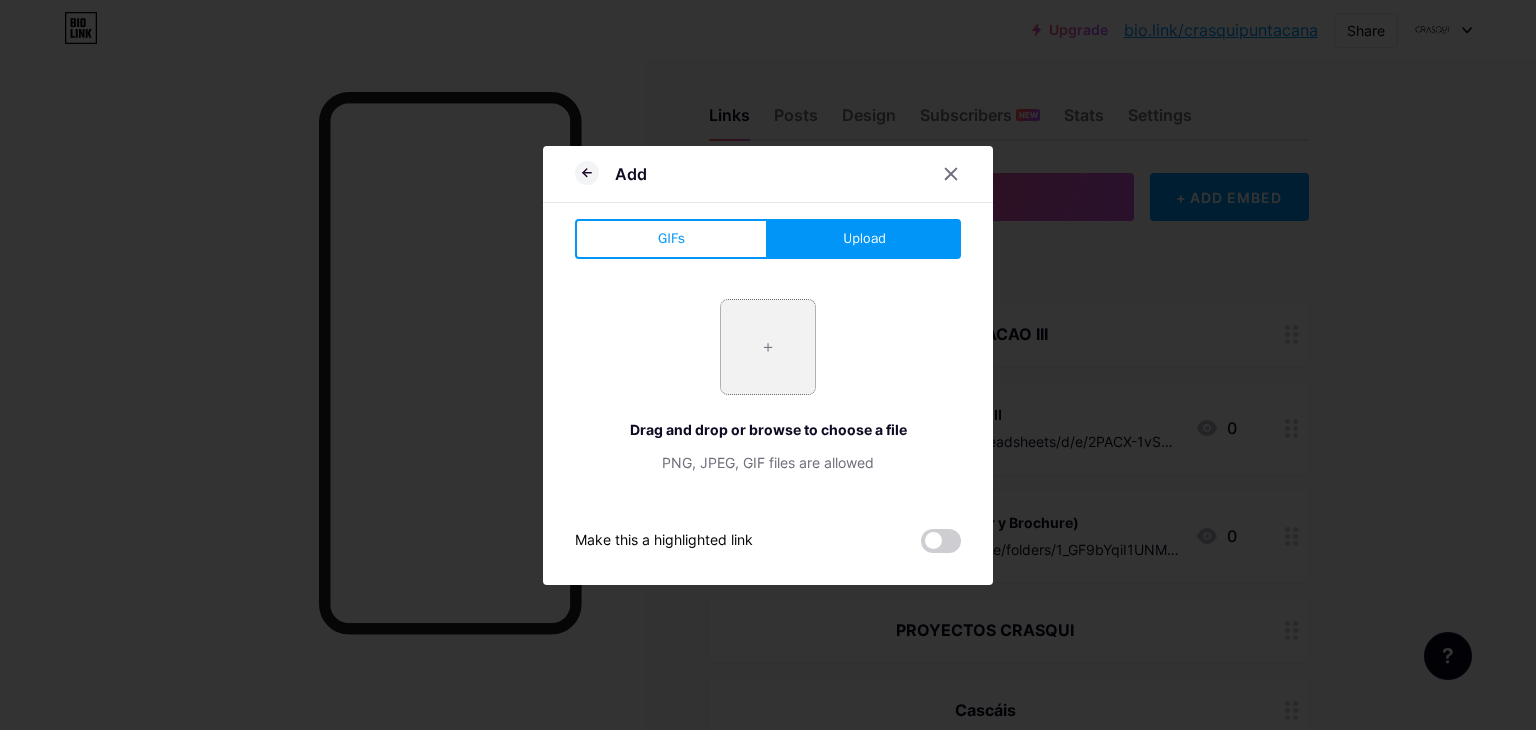 click at bounding box center (768, 347) 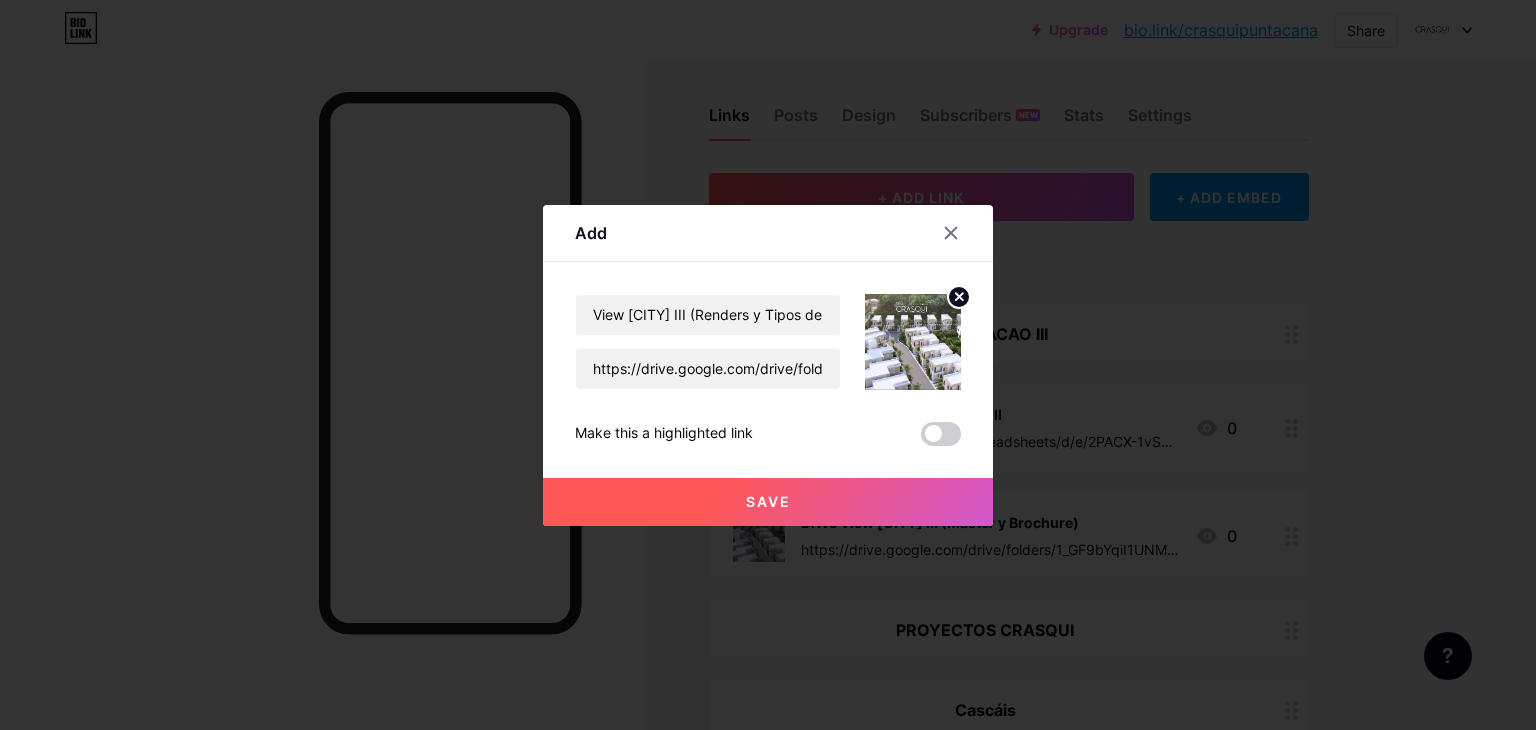 click on "Save" at bounding box center (768, 502) 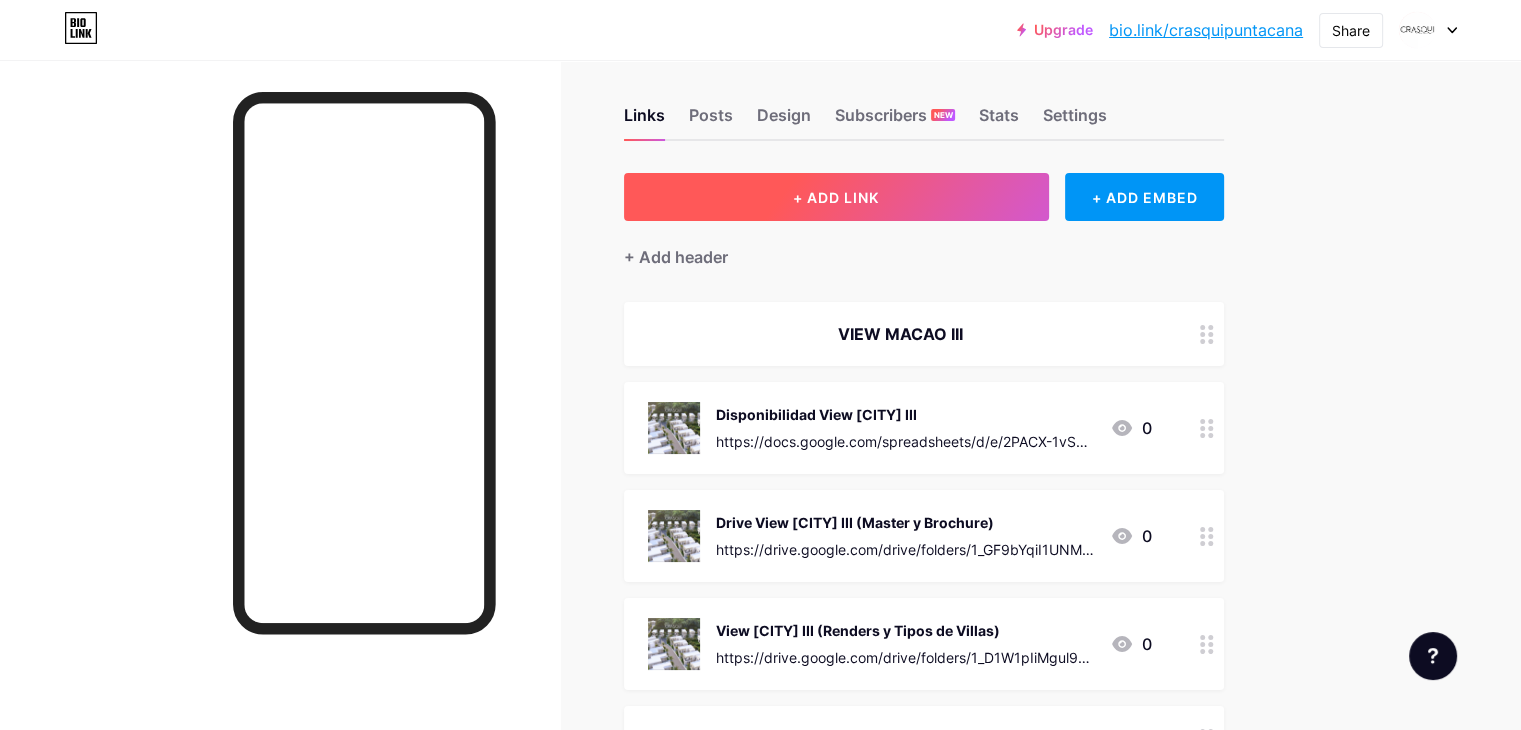 click on "+ ADD LINK" at bounding box center (836, 197) 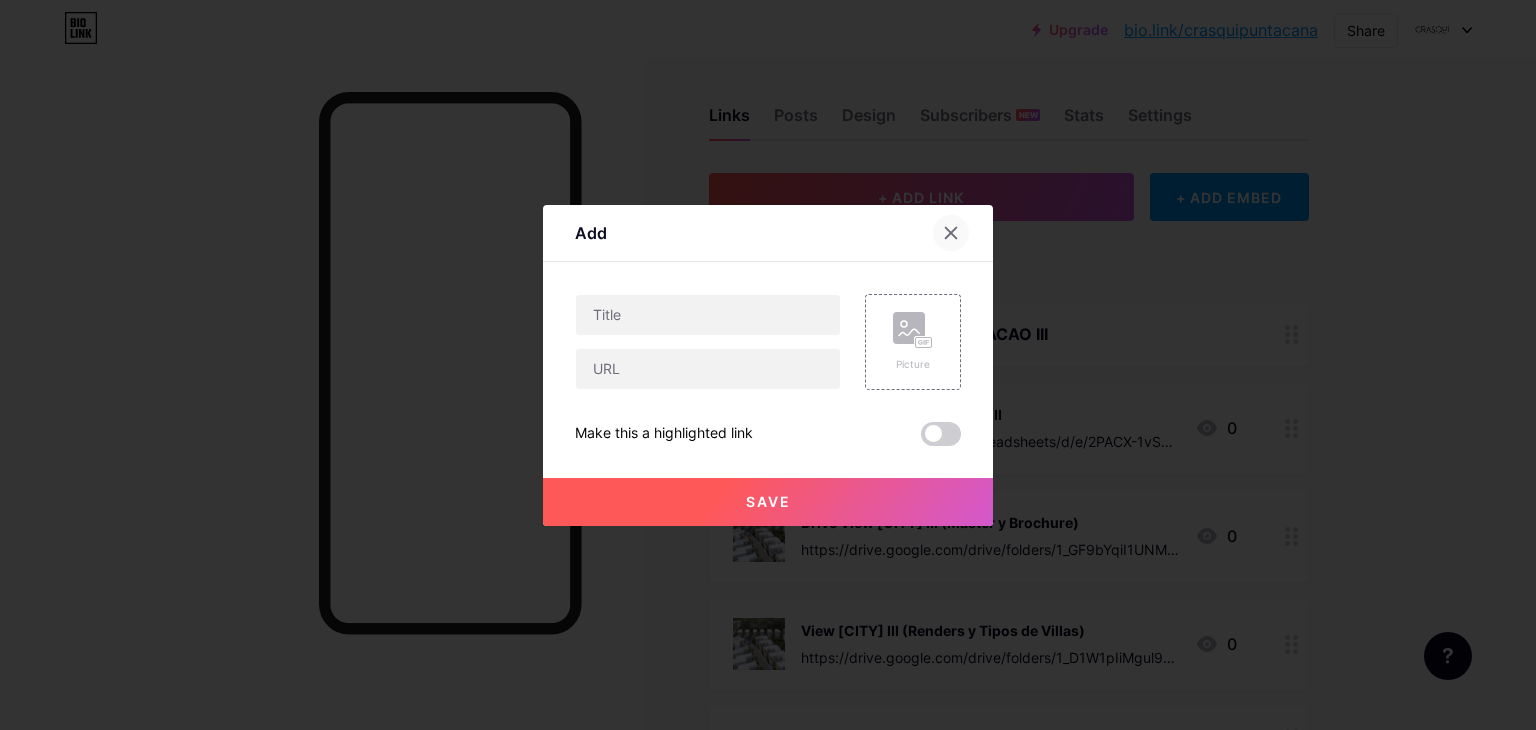 click 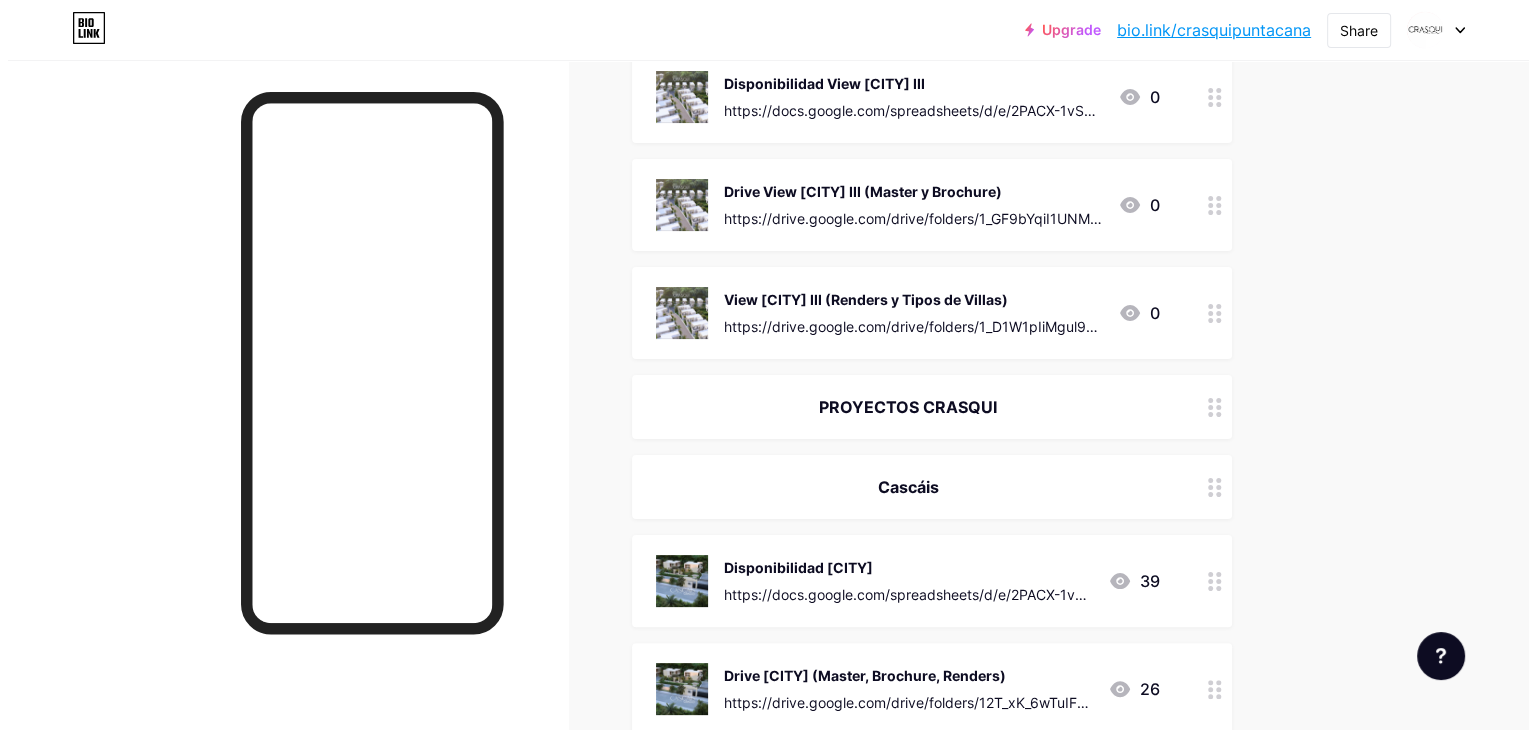scroll, scrollTop: 13, scrollLeft: 0, axis: vertical 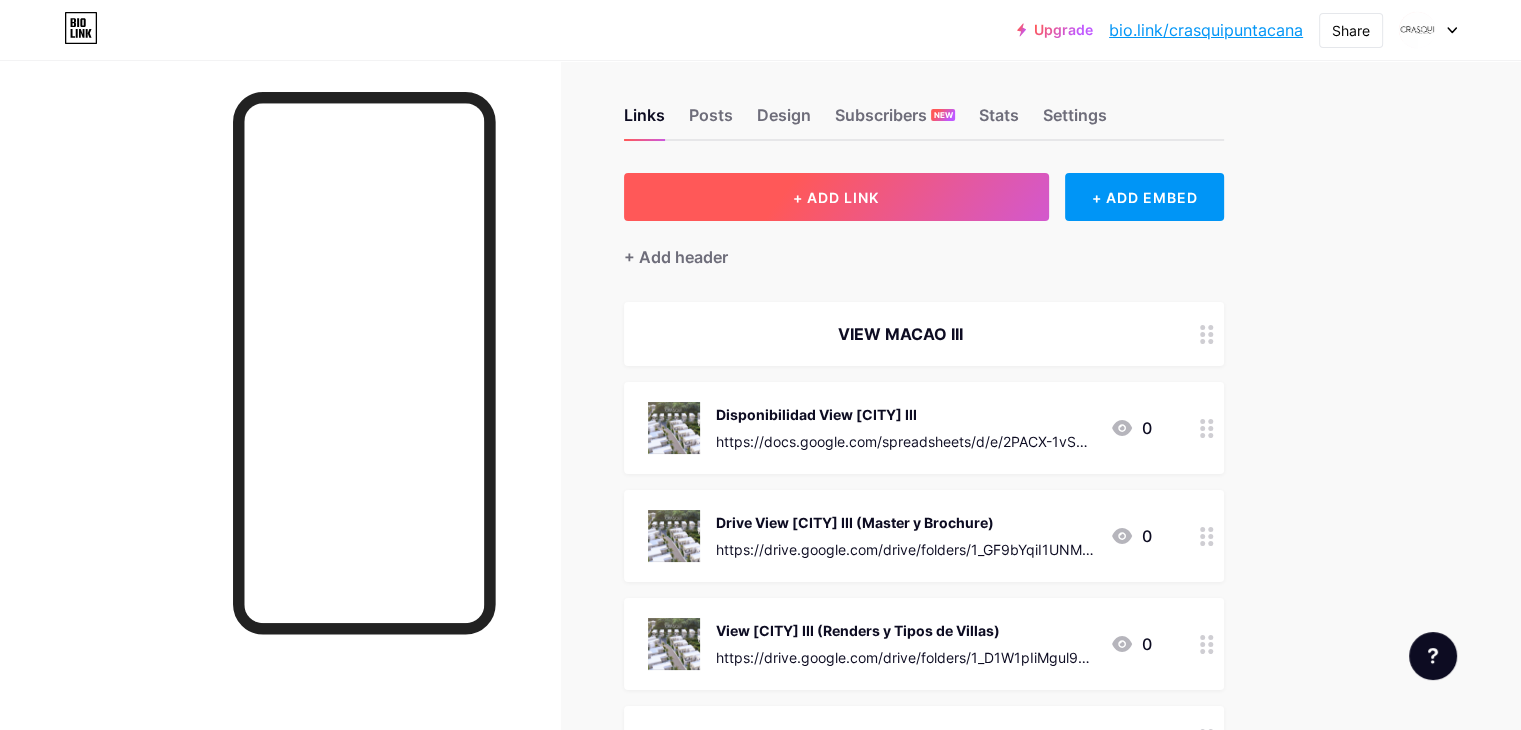 click on "+ ADD LINK" at bounding box center (836, 197) 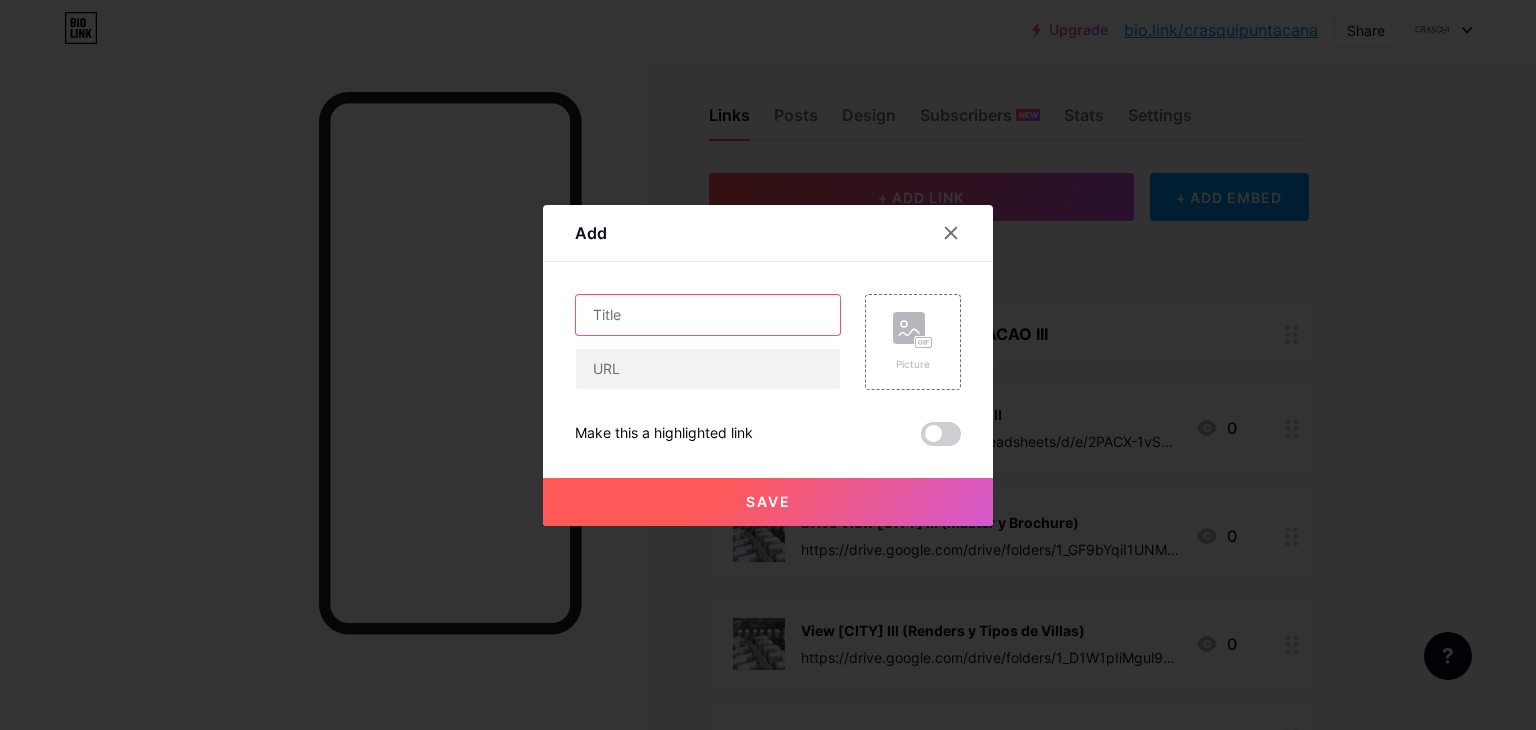 click at bounding box center [708, 315] 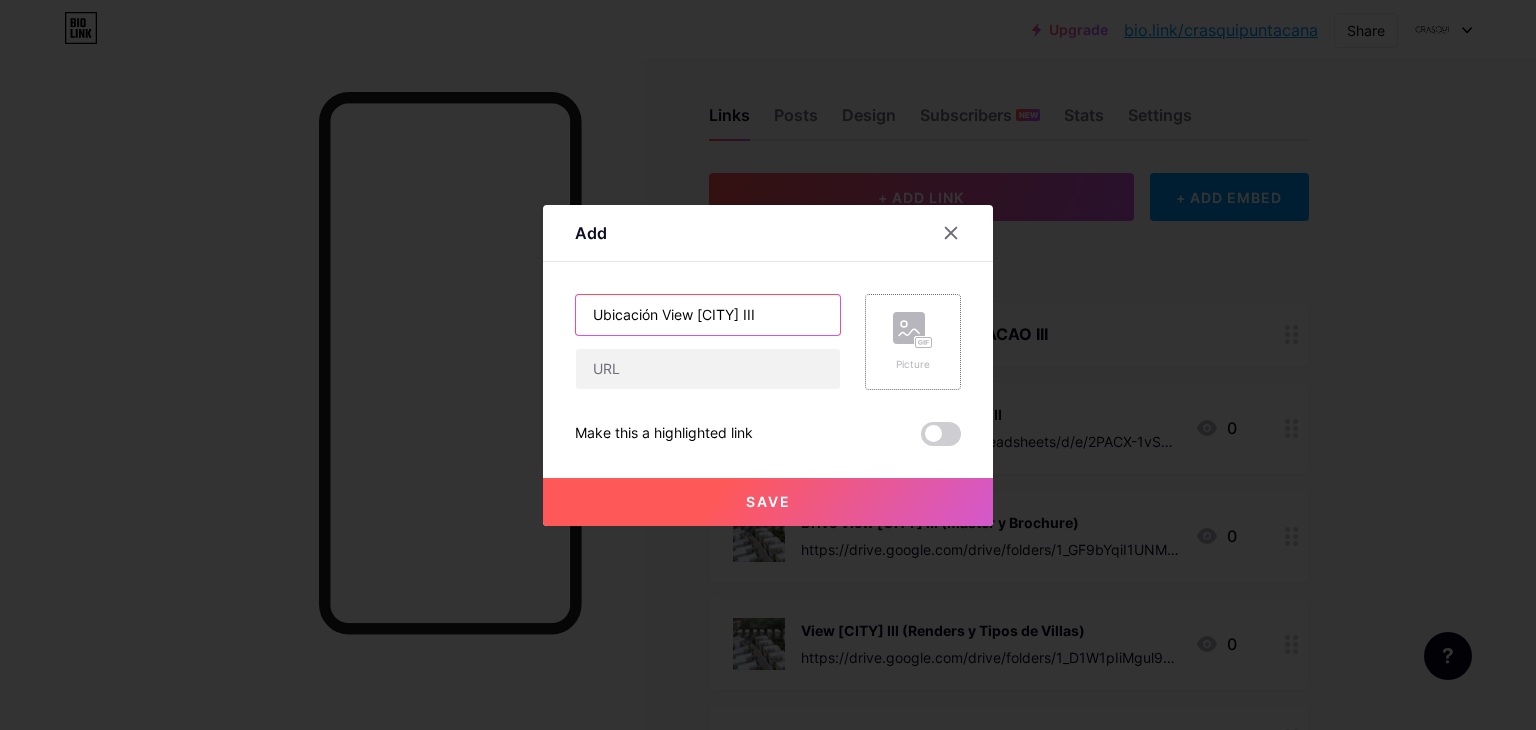 type on "Ubicación View [CITY] III" 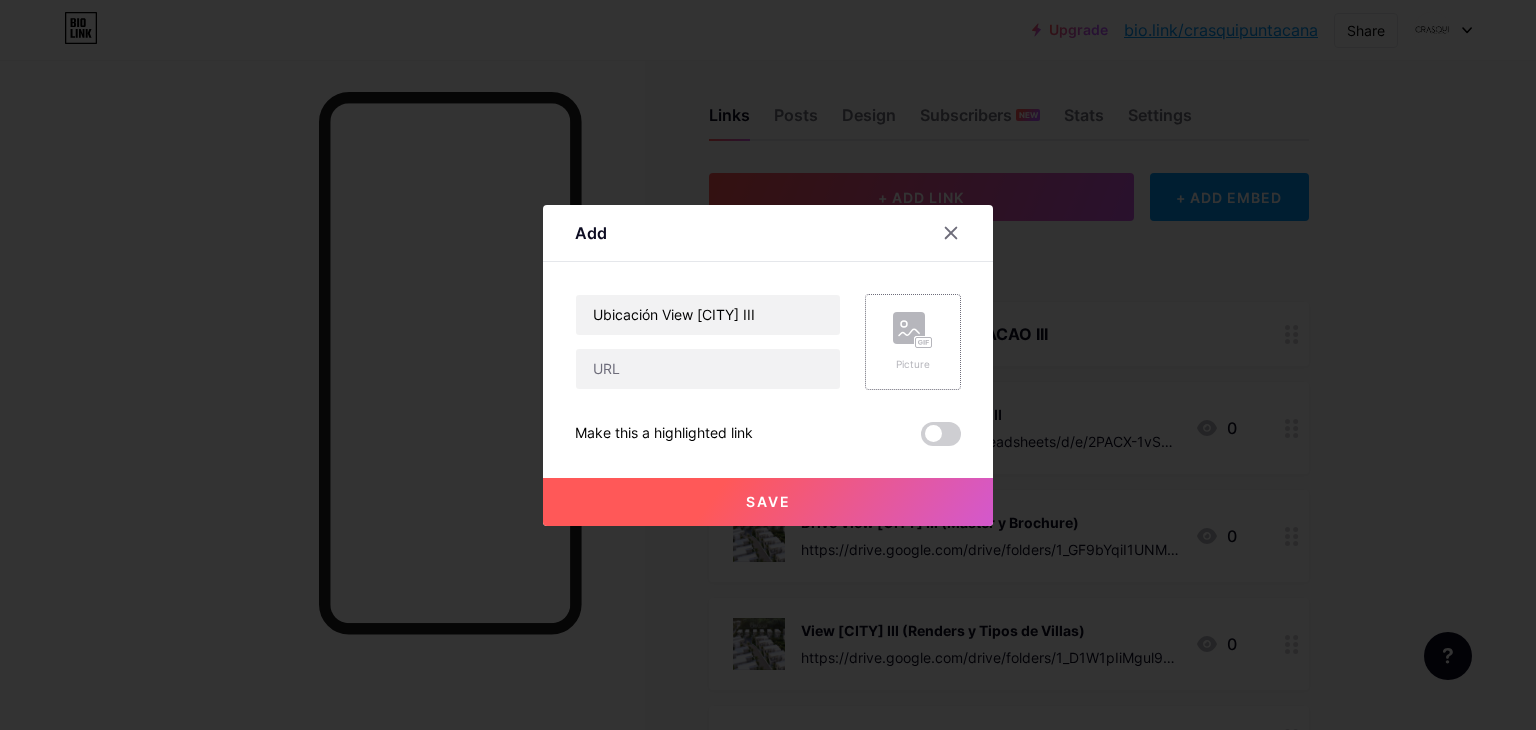 click on "Picture" at bounding box center [913, 342] 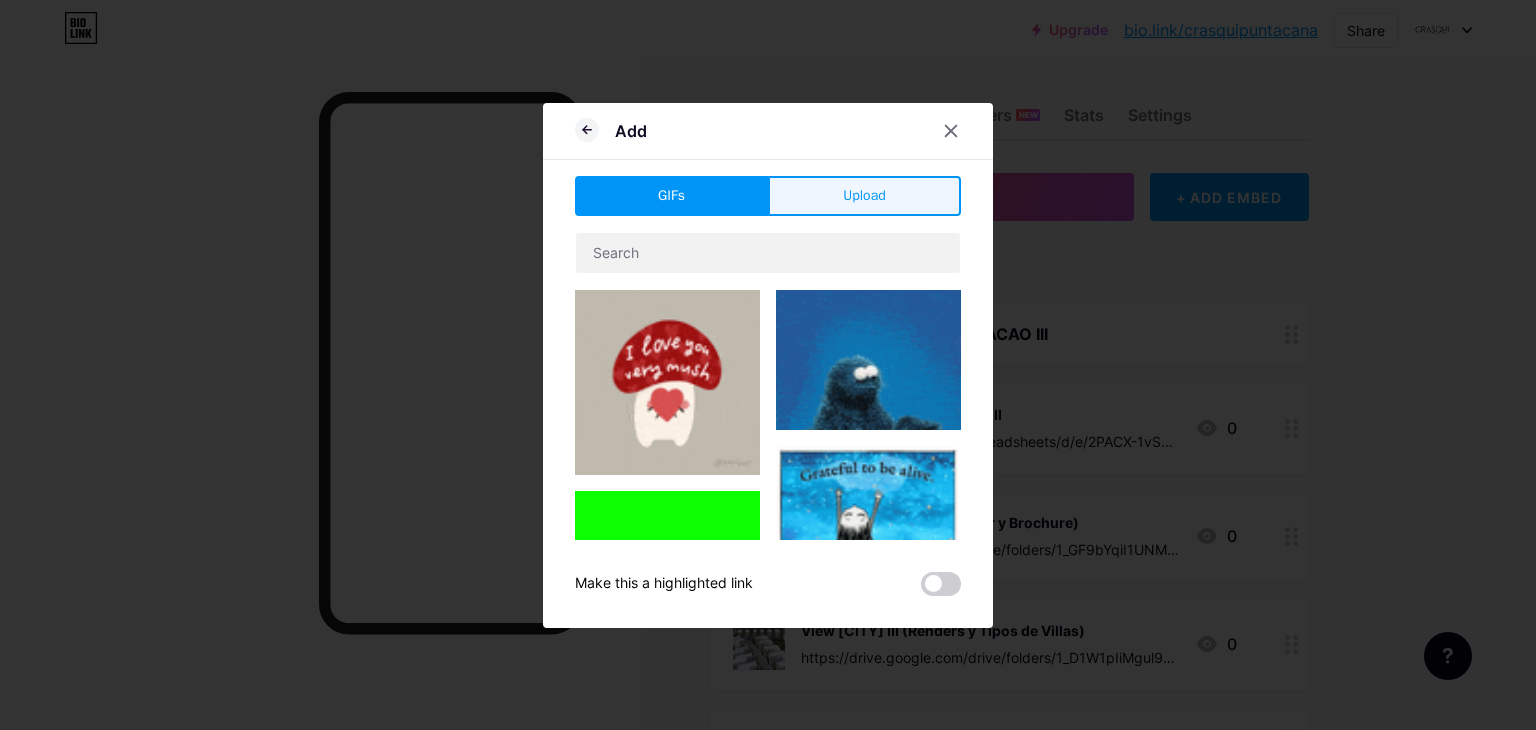 click on "Upload" at bounding box center (864, 196) 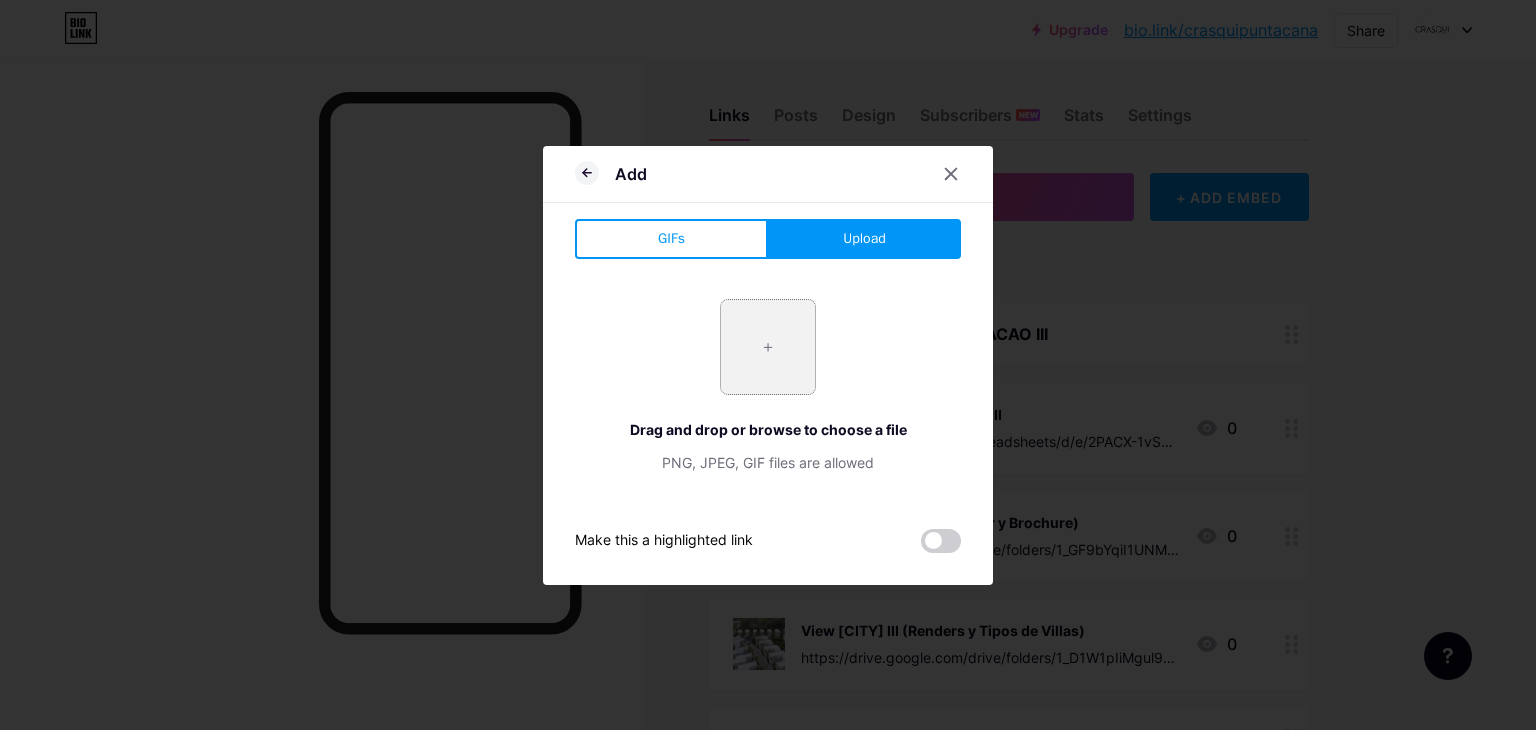 click at bounding box center [768, 347] 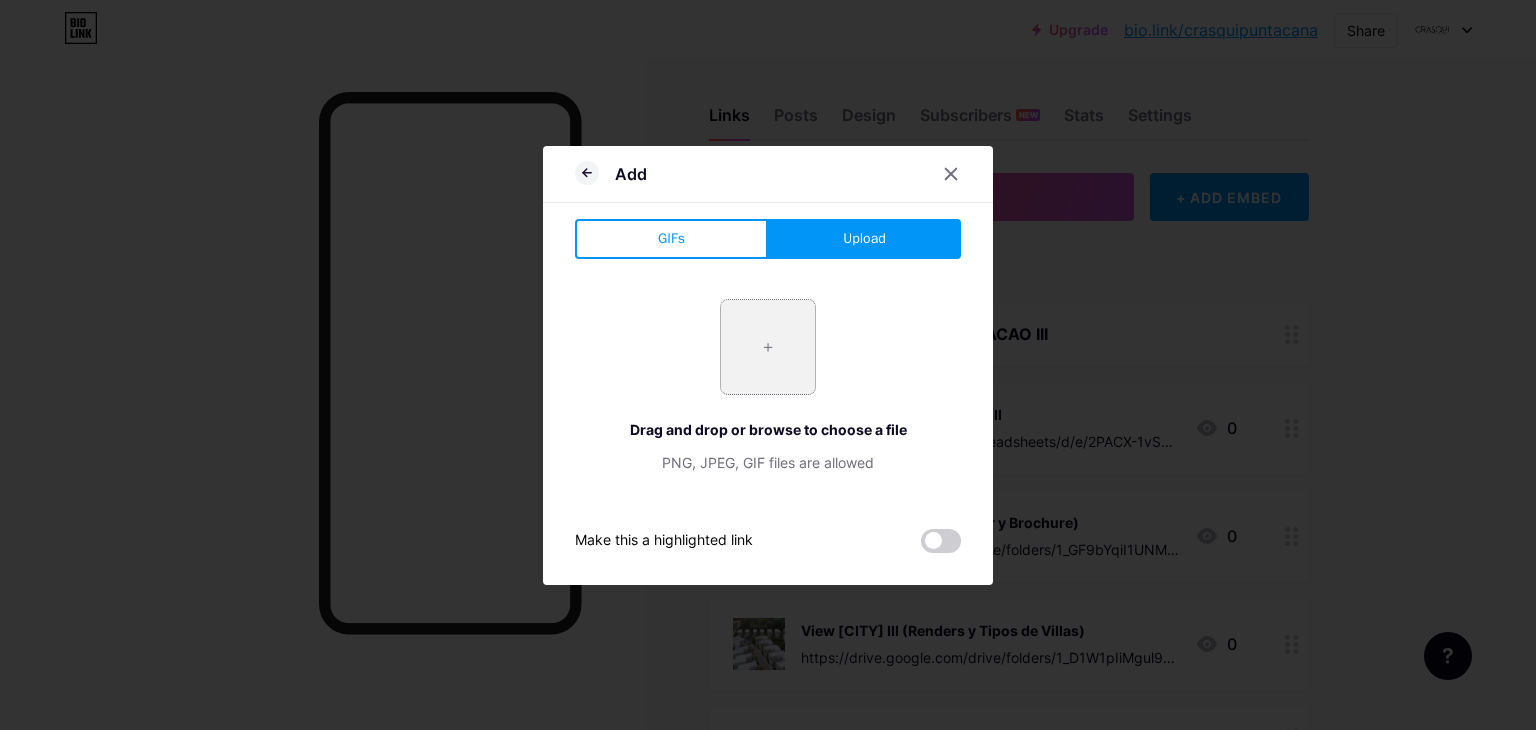type on "C:\fakepath\WhatsApp Image 2025-08-05 at 11.15.14 AM.jpeg" 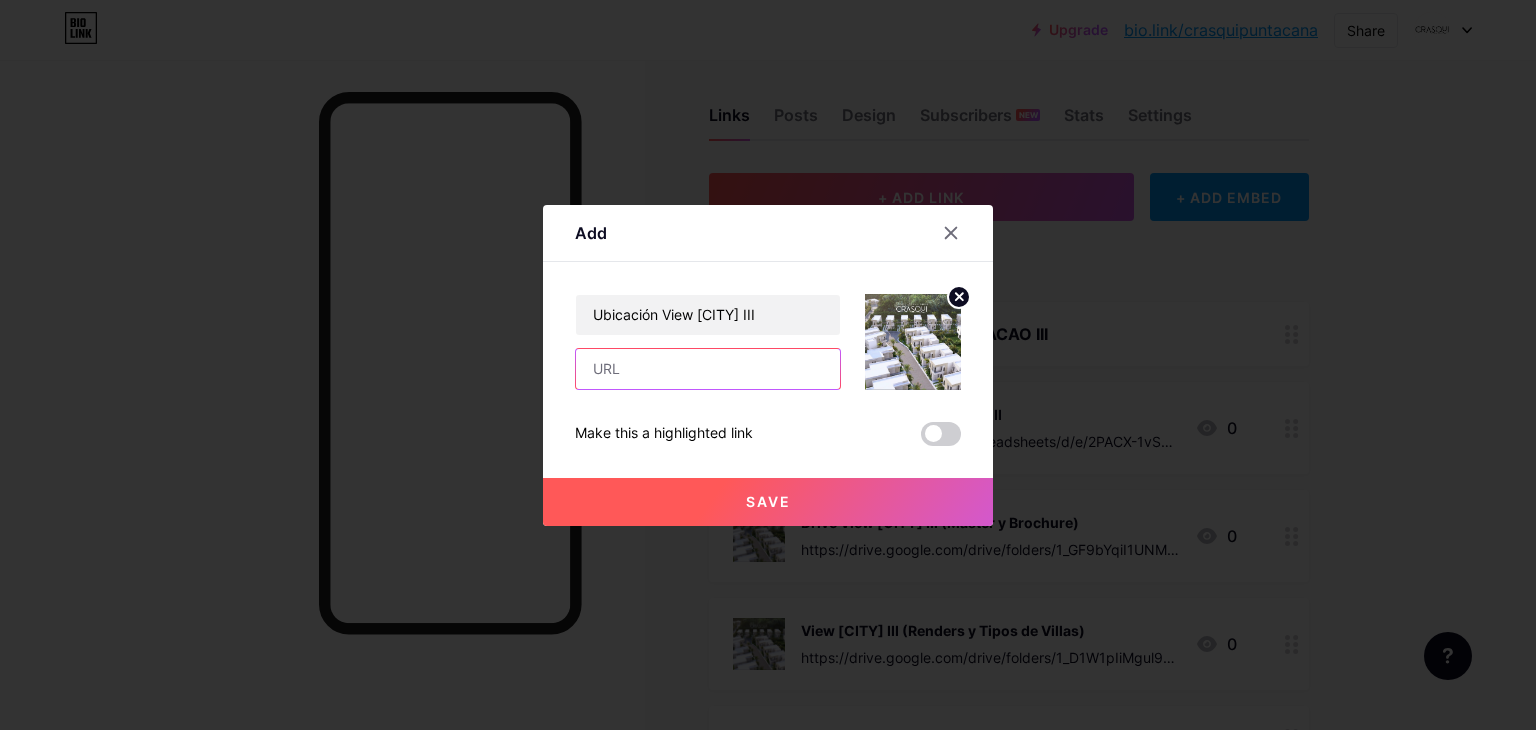 click at bounding box center (708, 369) 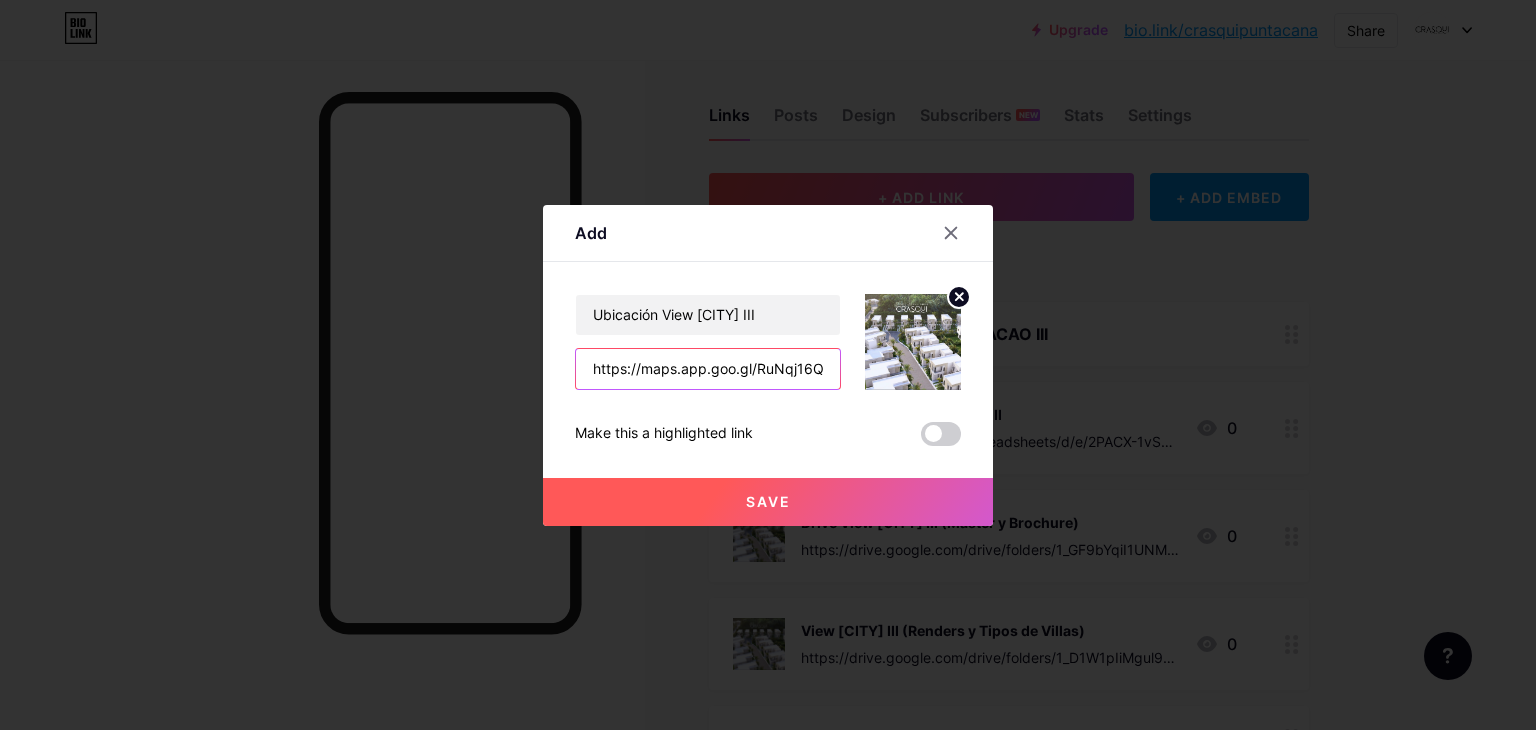 scroll, scrollTop: 0, scrollLeft: 128, axis: horizontal 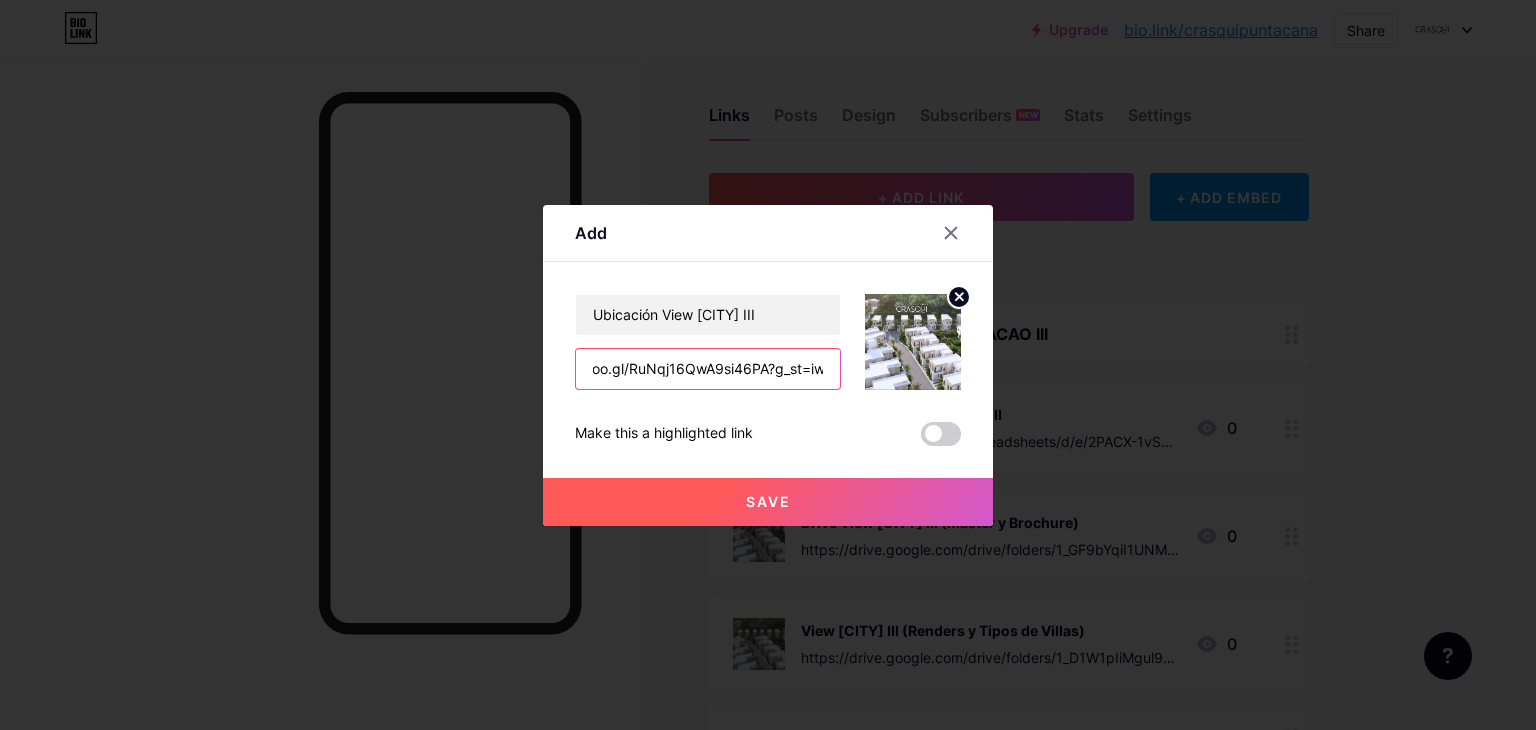 type on "https://maps.app.goo.gl/RuNqj16QwA9si46PA?g_st=iw" 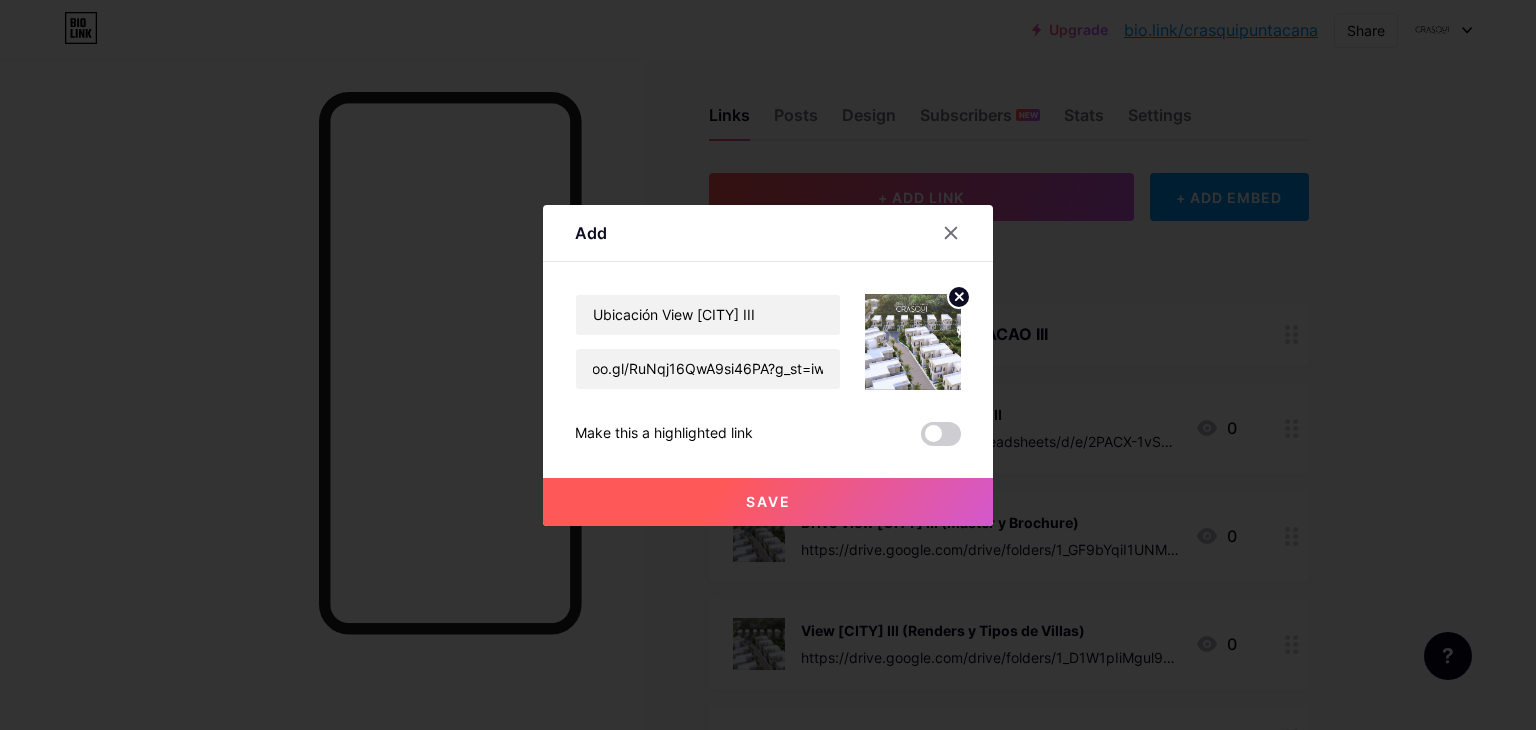click on "Ubicación View [CITY] III https://maps.app.goo.gl/RuNqj16QwA9si46PA?g_st=iw Make this a highlighted link Save" at bounding box center [768, 370] 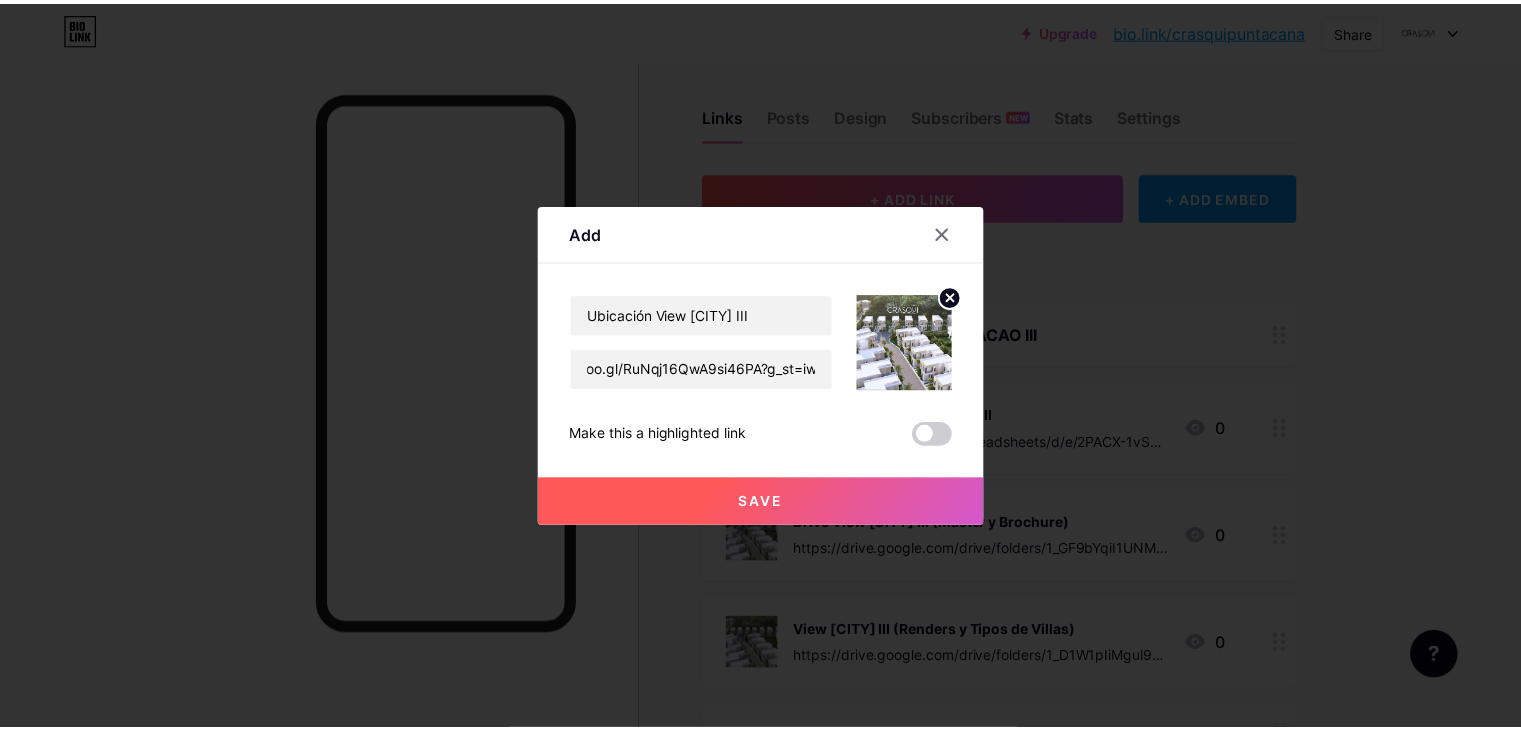 scroll, scrollTop: 0, scrollLeft: 0, axis: both 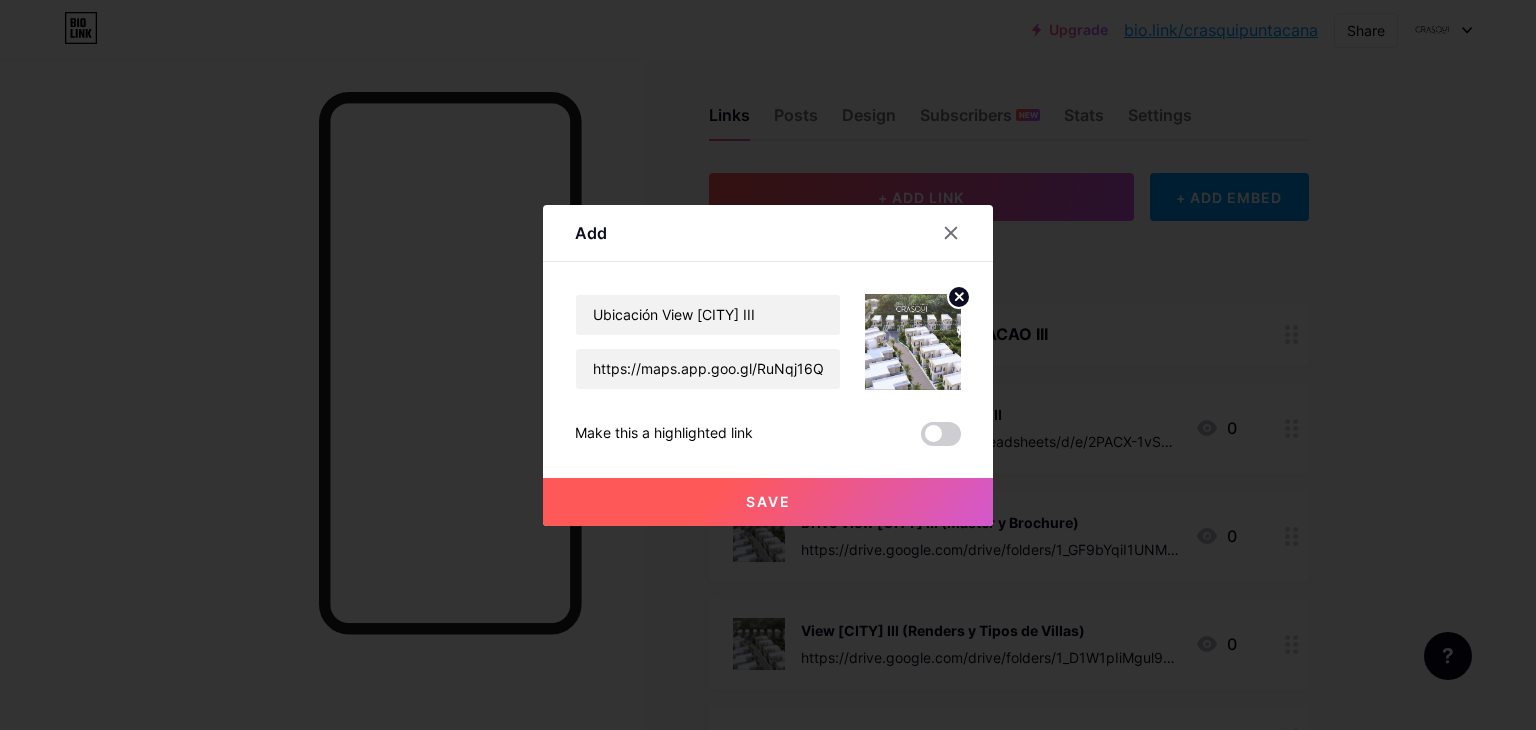click on "Save" at bounding box center [768, 501] 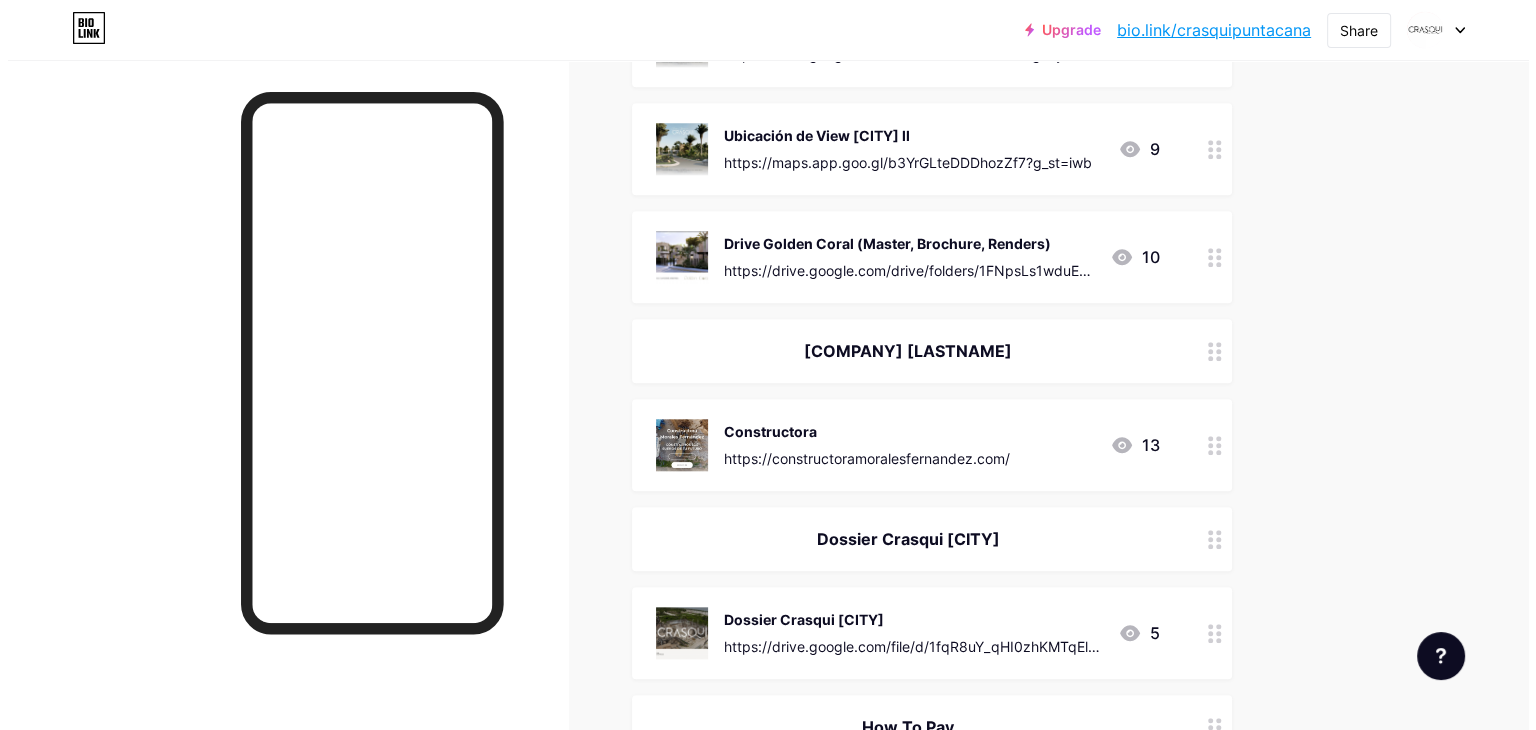 scroll, scrollTop: 1808, scrollLeft: 0, axis: vertical 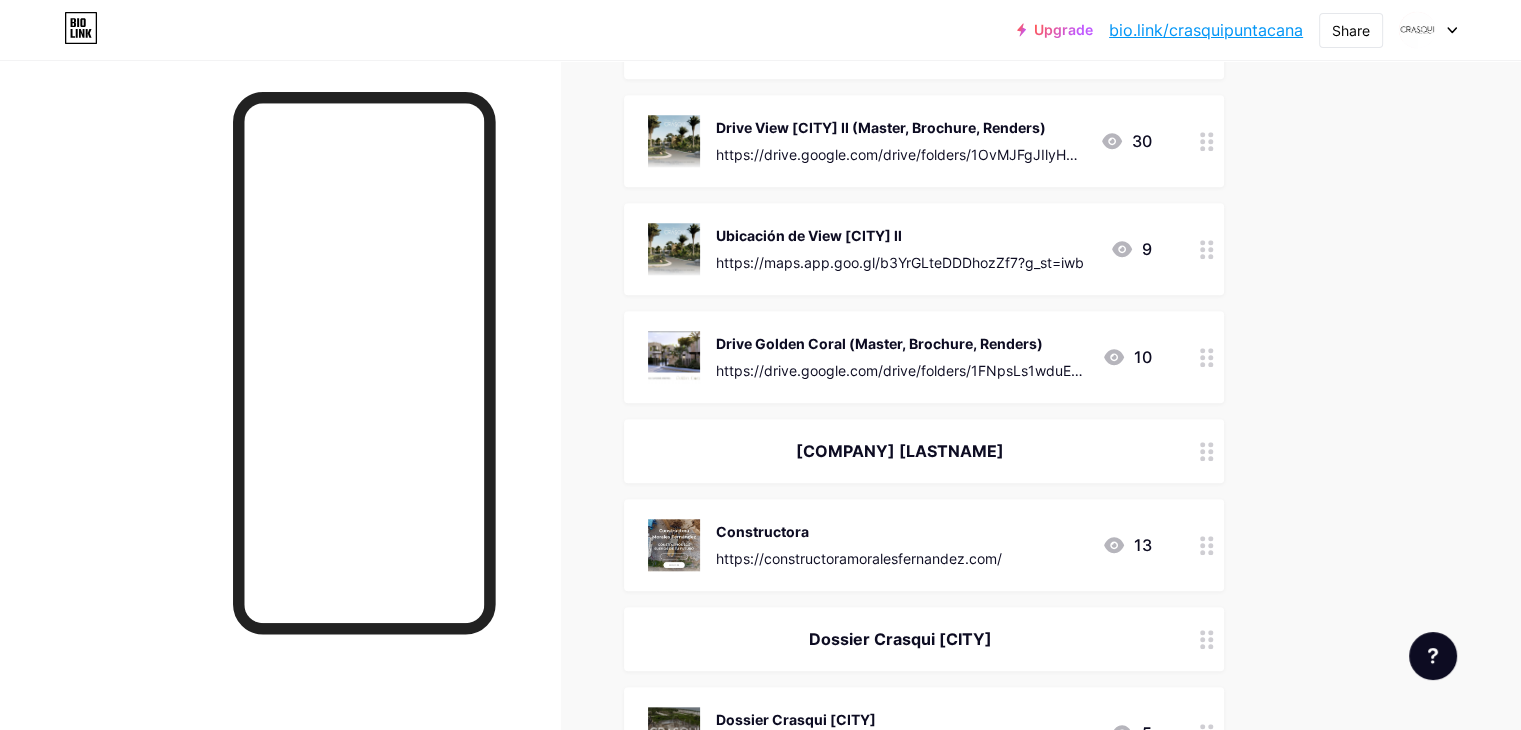 click on "https://drive.google.com/drive/folders/1FNpsLs1wduEeZpfdlhAwasAfEBdvuU4E" at bounding box center (901, 370) 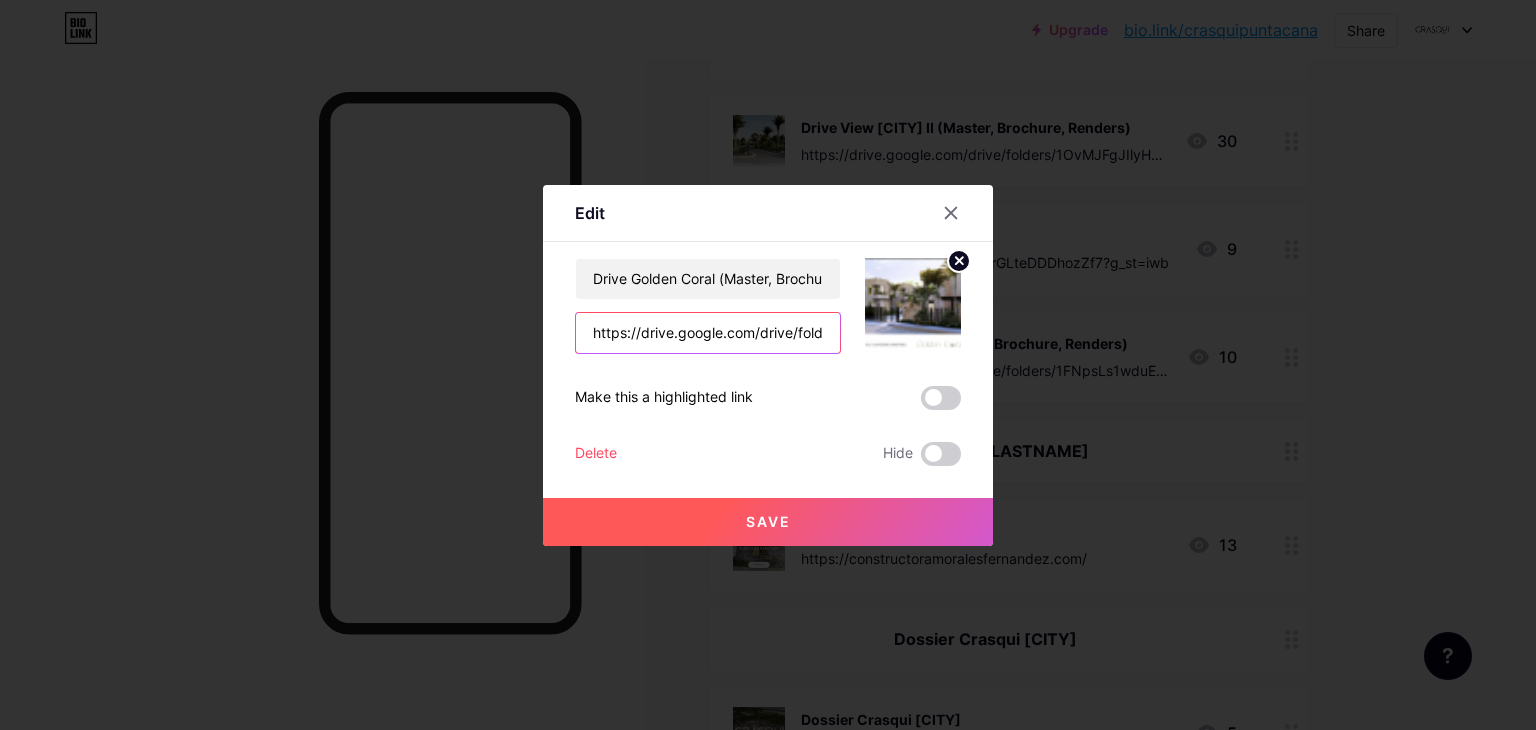scroll, scrollTop: 0, scrollLeft: 293, axis: horizontal 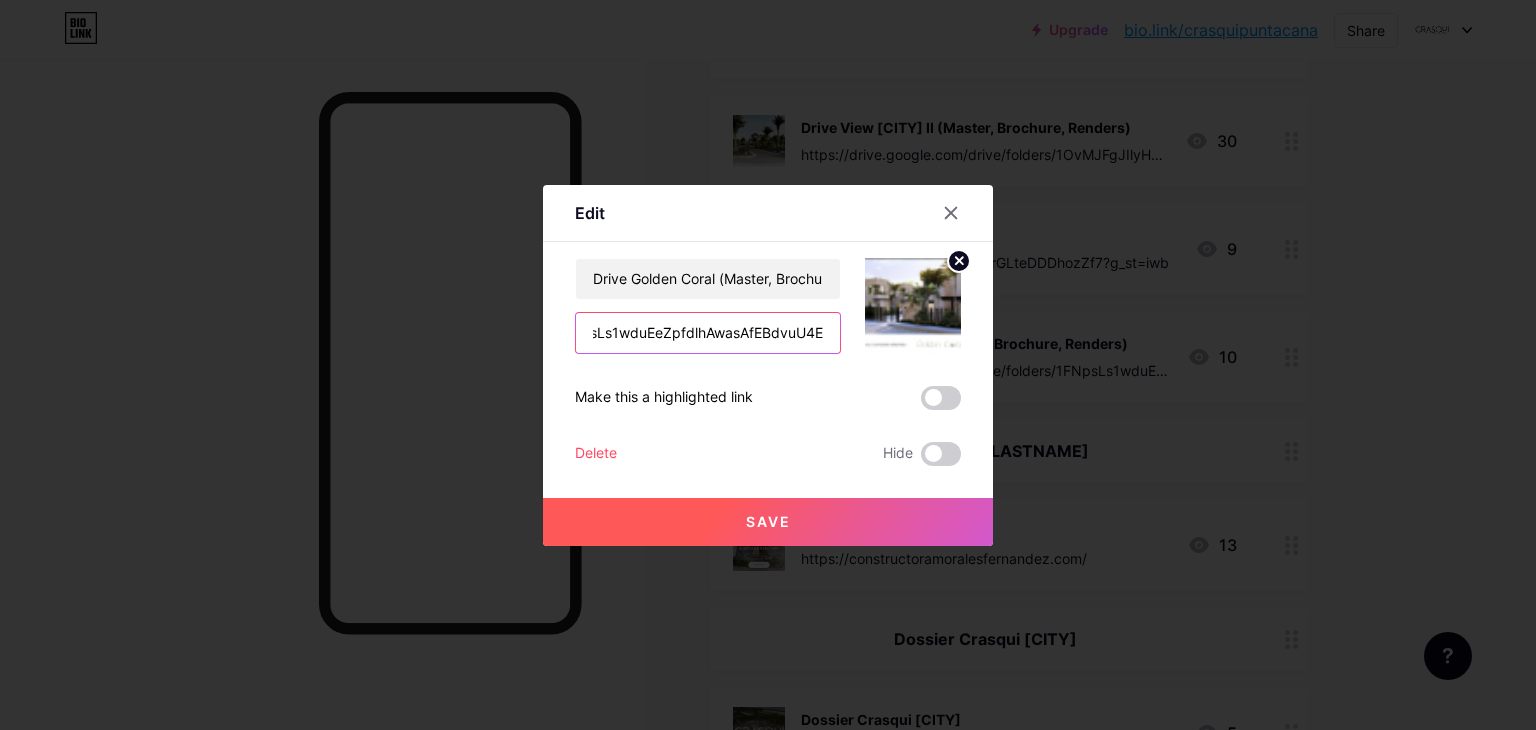 drag, startPoint x: 582, startPoint y: 333, endPoint x: 977, endPoint y: 332, distance: 395.00125 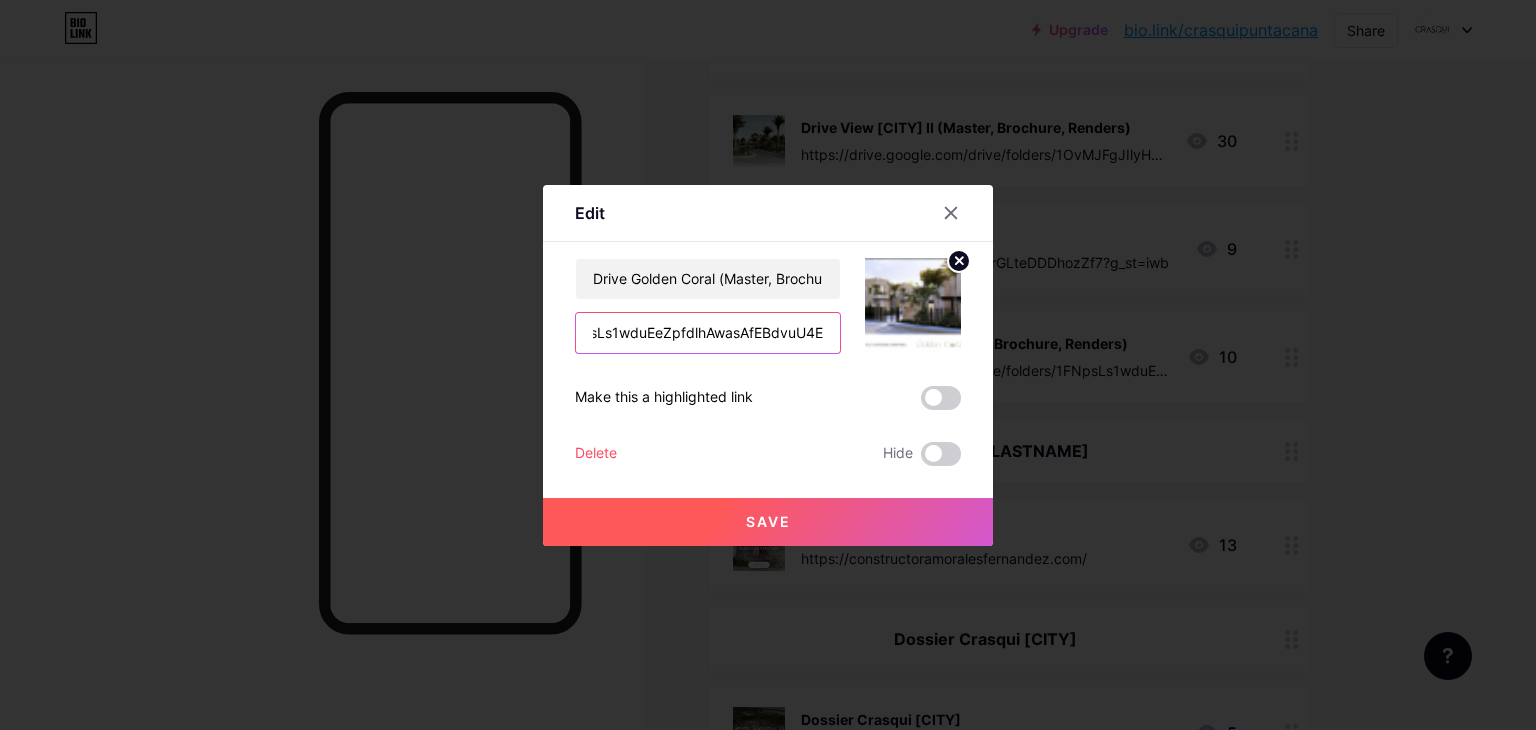 click on "Edit           Content
YouTube
Play YouTube video without leaving your page.
ADD
Vimeo
Play Vimeo video without leaving your page.
ADD
Tiktok
Grow your TikTok following
ADD
Tweet
Embed a tweet.
ADD
Reddit
Showcase your Reddit profile
ADD
Spotify
Embed Spotify to play the preview of a track.
ADD
Twitch
Play Twitch video without leaving your page.
ADD
SoundCloud" at bounding box center [768, 365] 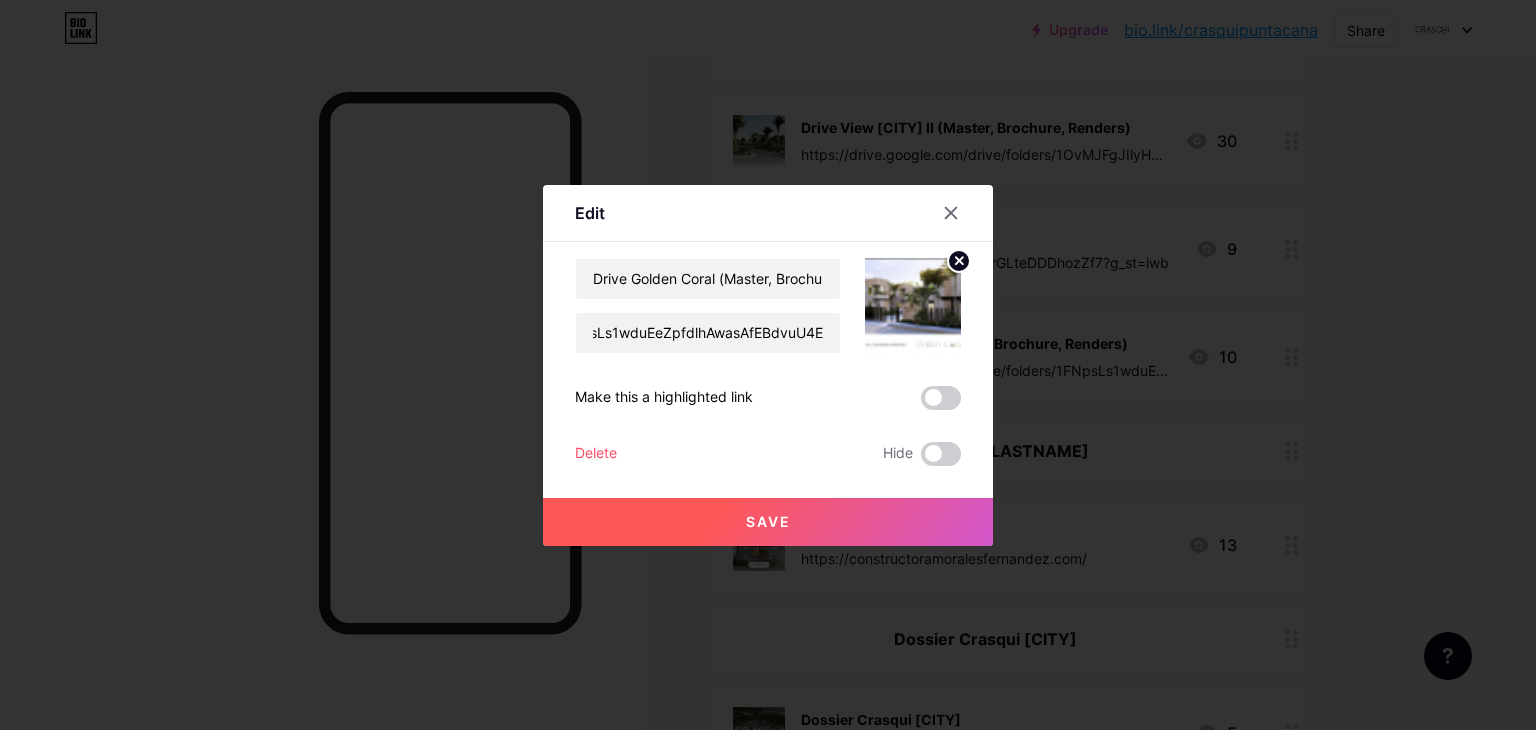 click on "Delete" at bounding box center [596, 454] 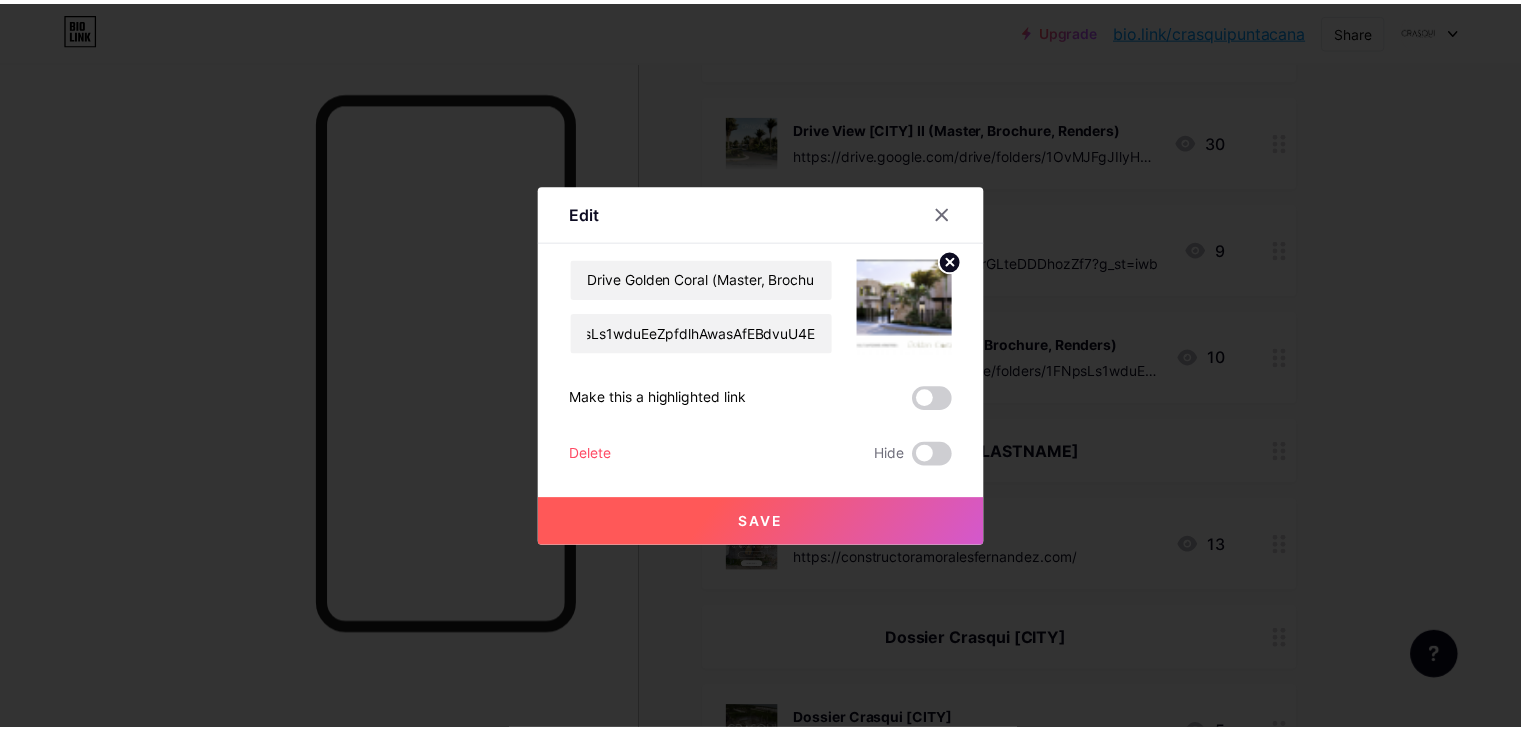 scroll, scrollTop: 0, scrollLeft: 0, axis: both 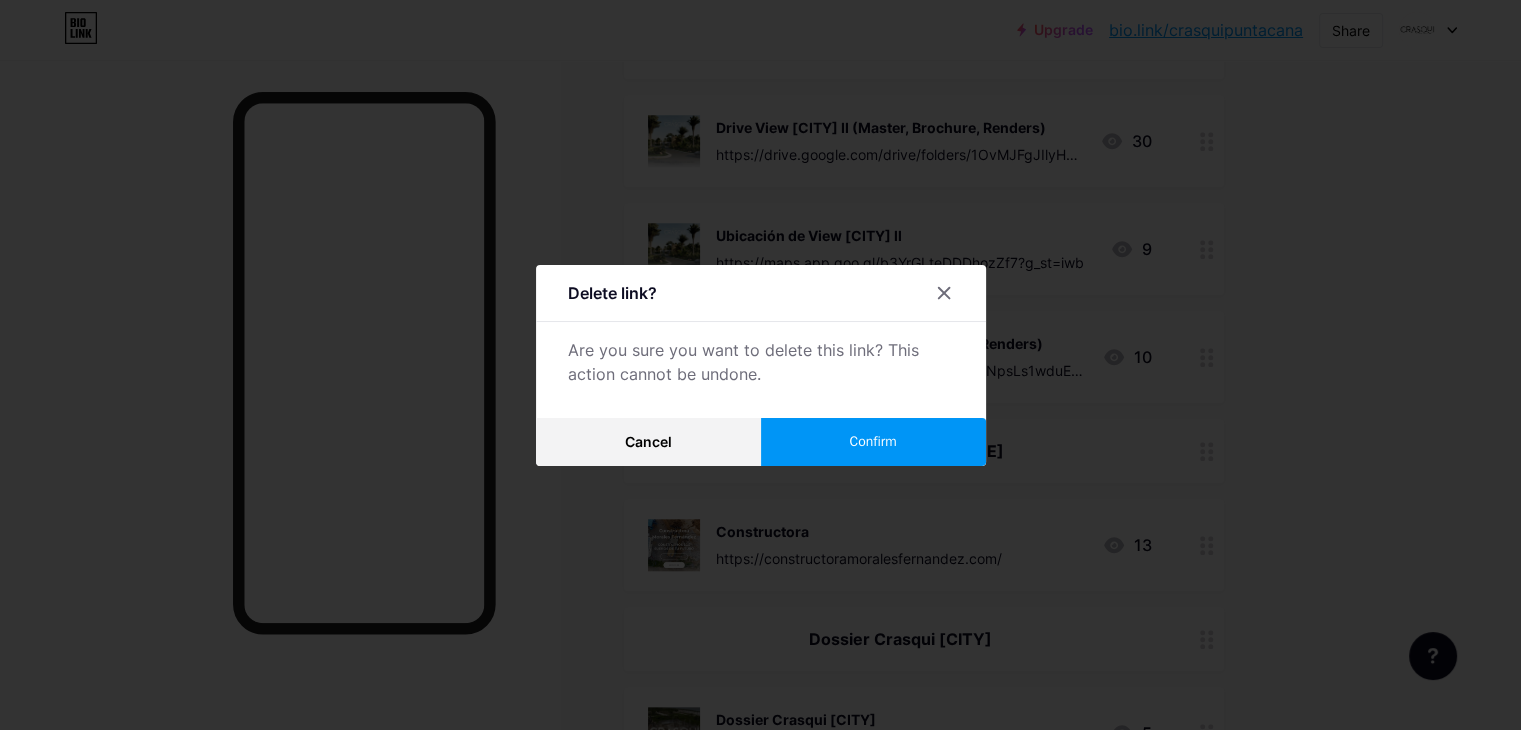 click on "Confirm" at bounding box center (873, 442) 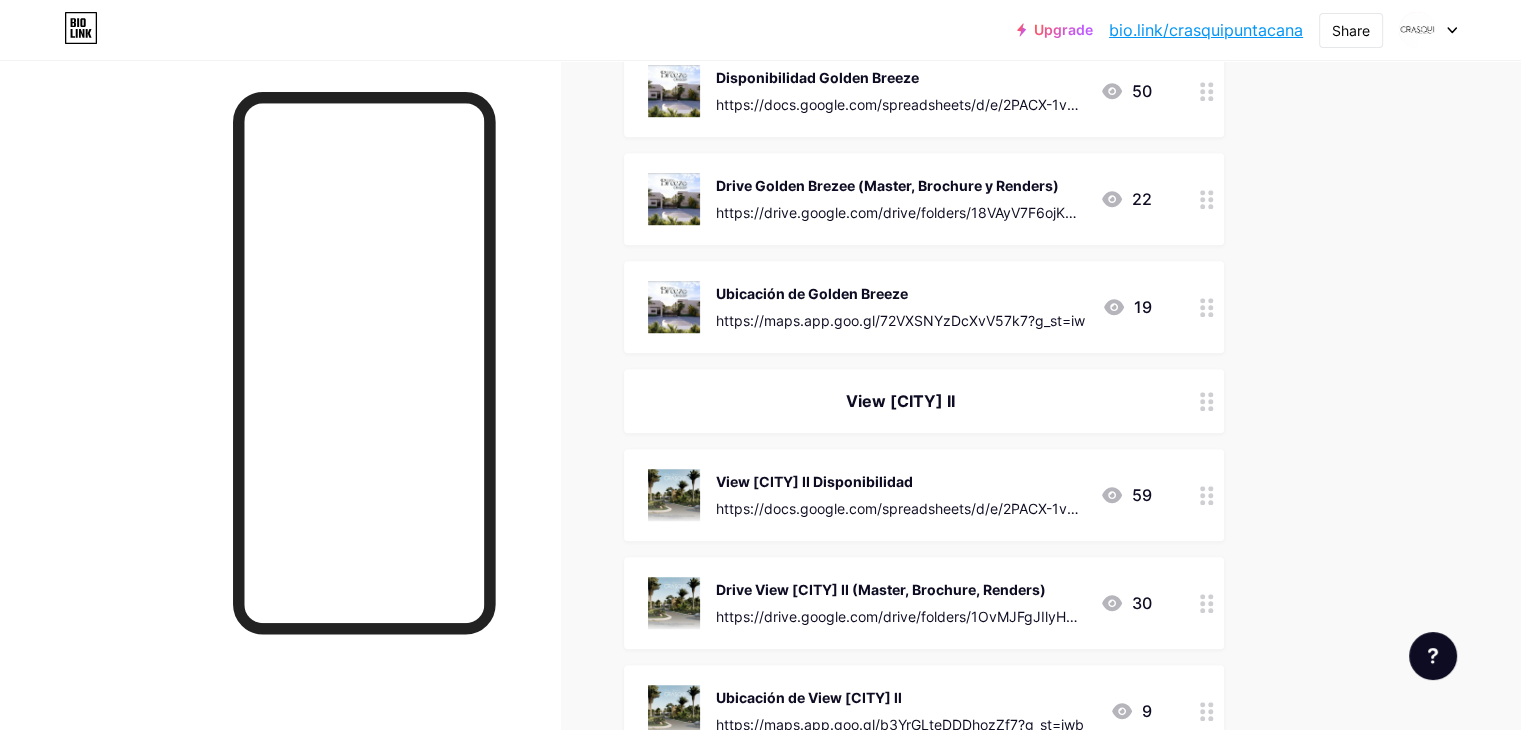 scroll, scrollTop: 1008, scrollLeft: 0, axis: vertical 